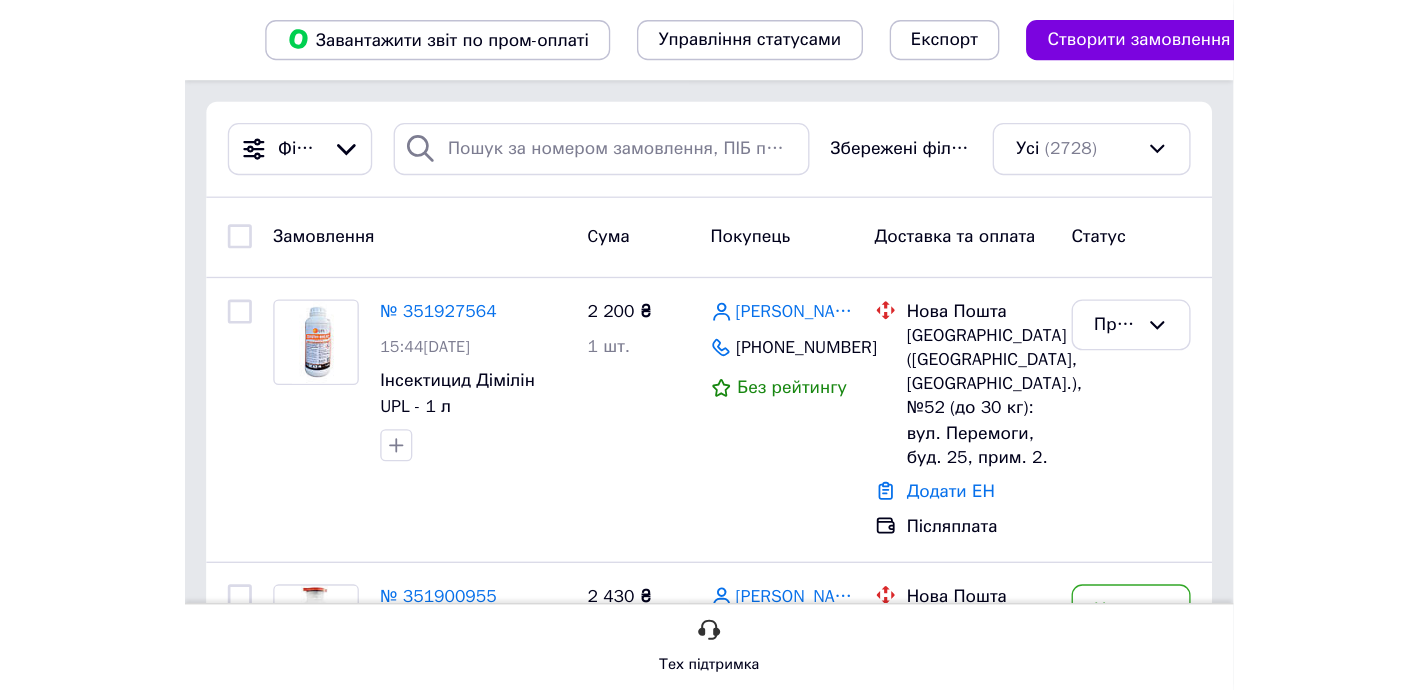 scroll, scrollTop: 0, scrollLeft: 0, axis: both 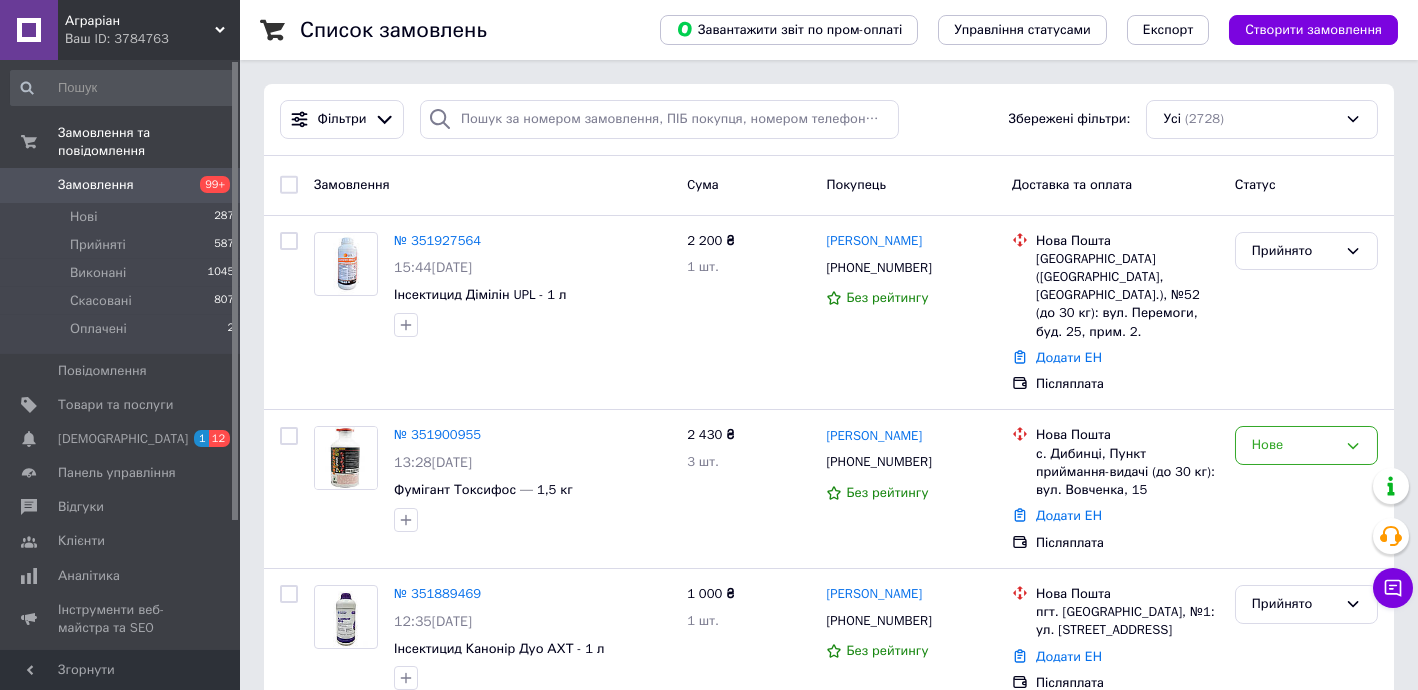 click on "Замовлення" at bounding box center (96, 185) 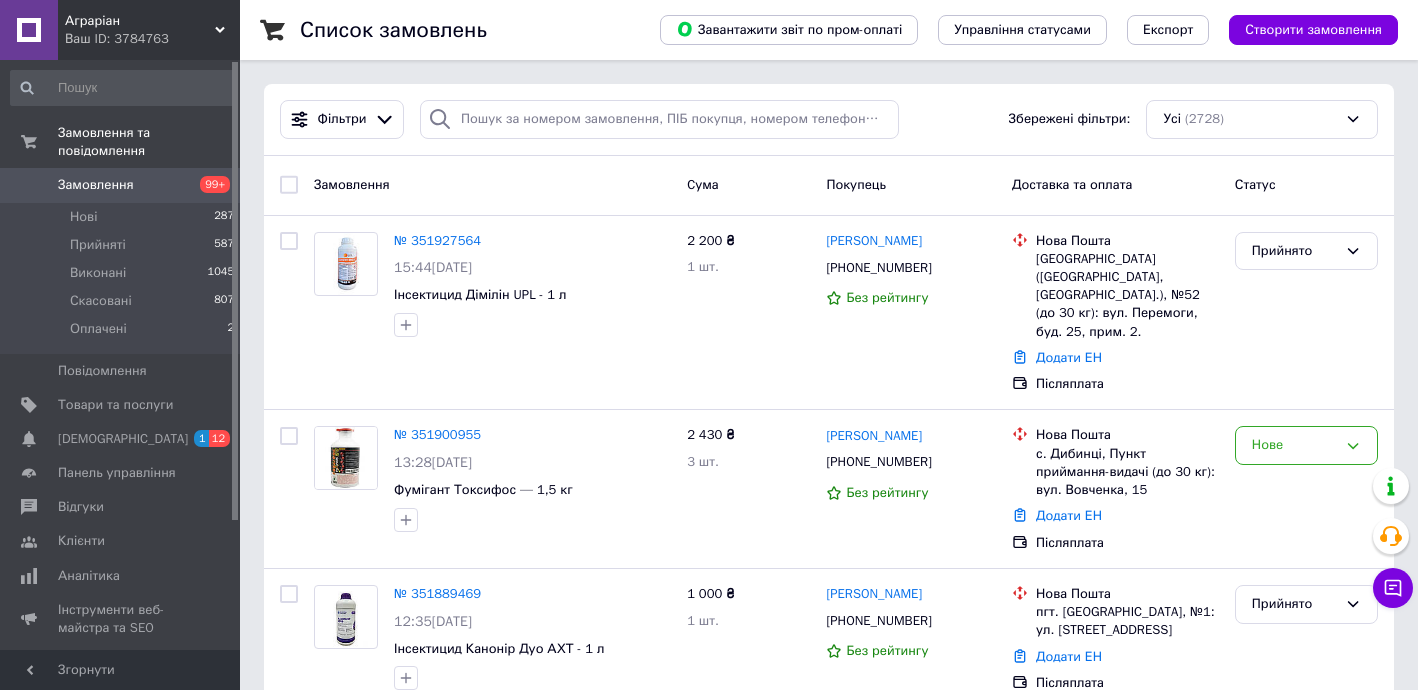 scroll, scrollTop: 0, scrollLeft: 0, axis: both 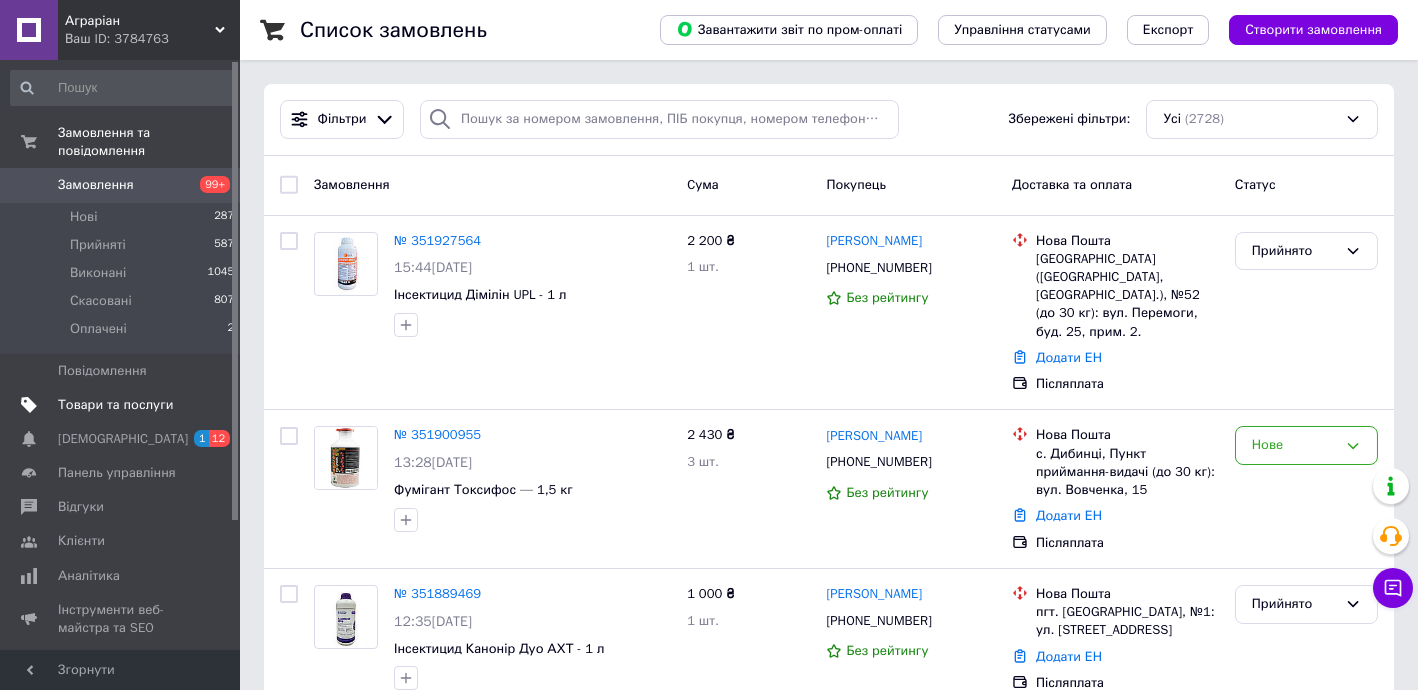 click on "Товари та послуги" at bounding box center [115, 405] 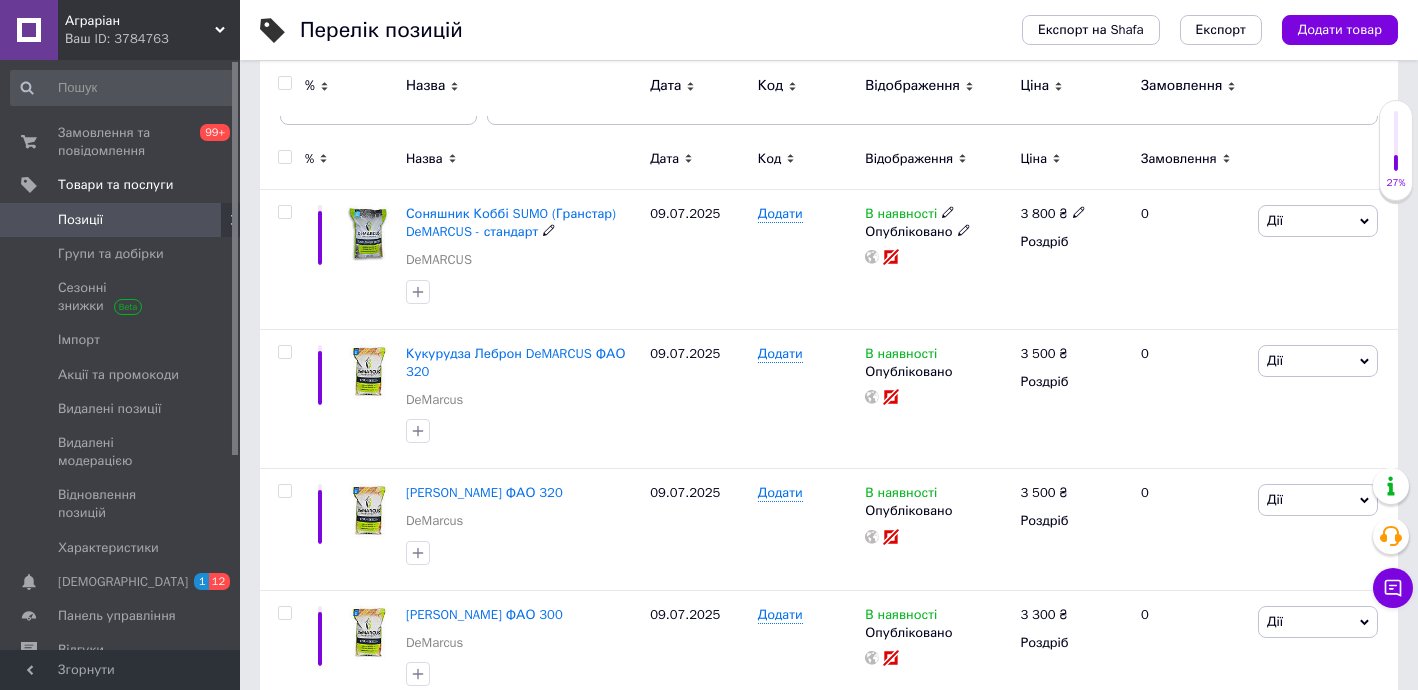scroll, scrollTop: 181, scrollLeft: 0, axis: vertical 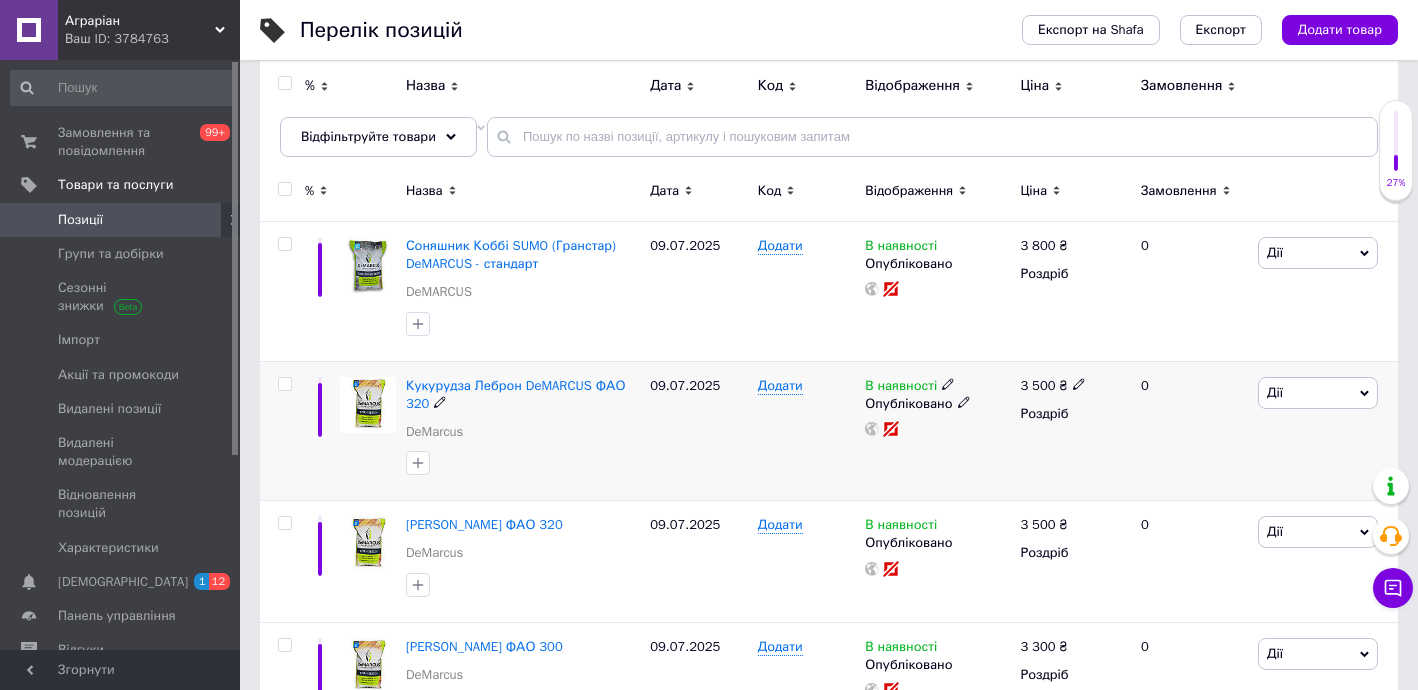 click 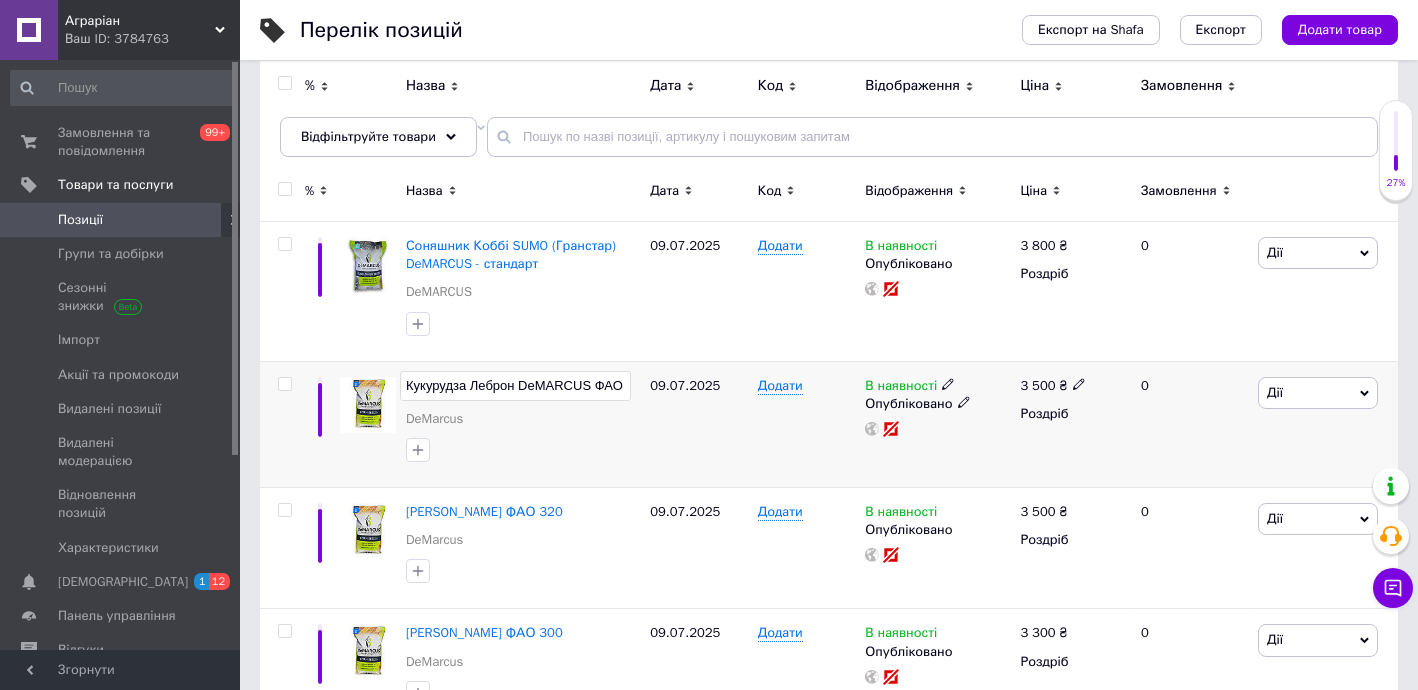 scroll, scrollTop: 0, scrollLeft: 22, axis: horizontal 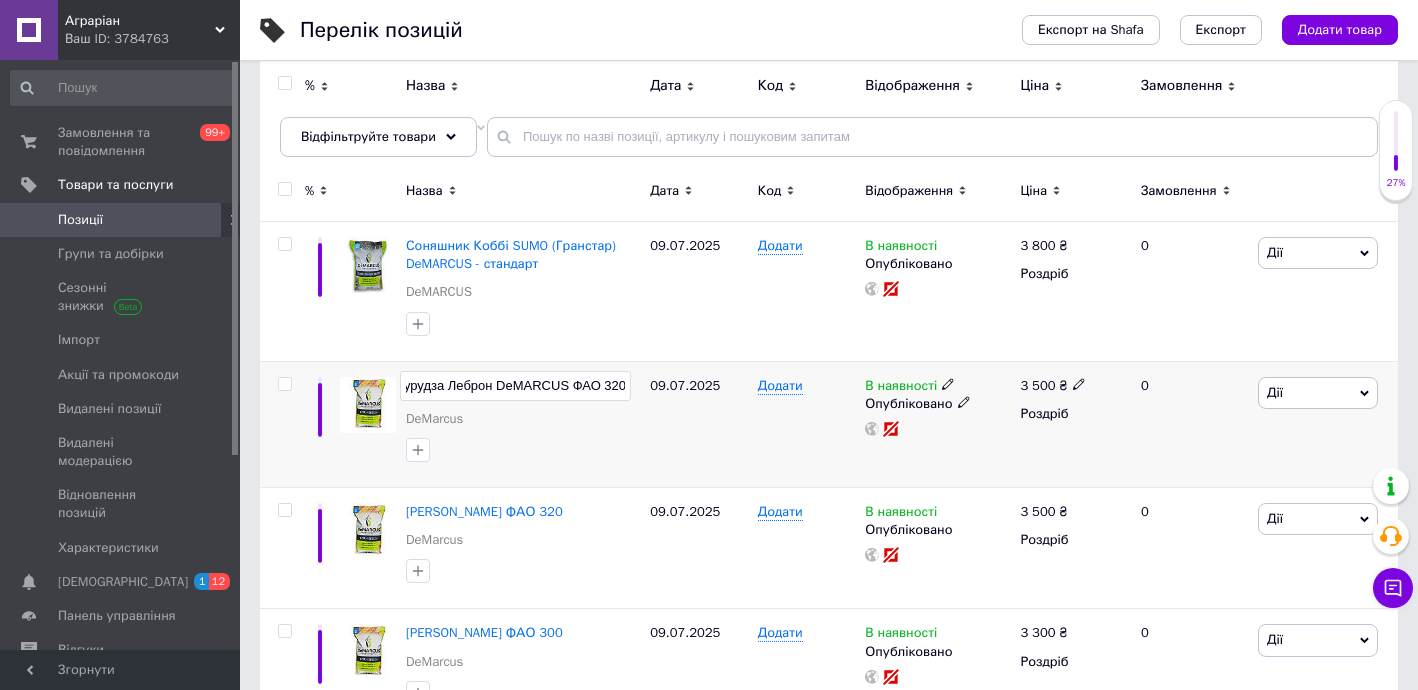 click on "Кукурудза Леброн DeMARCUS ФАО 320" at bounding box center (515, 386) 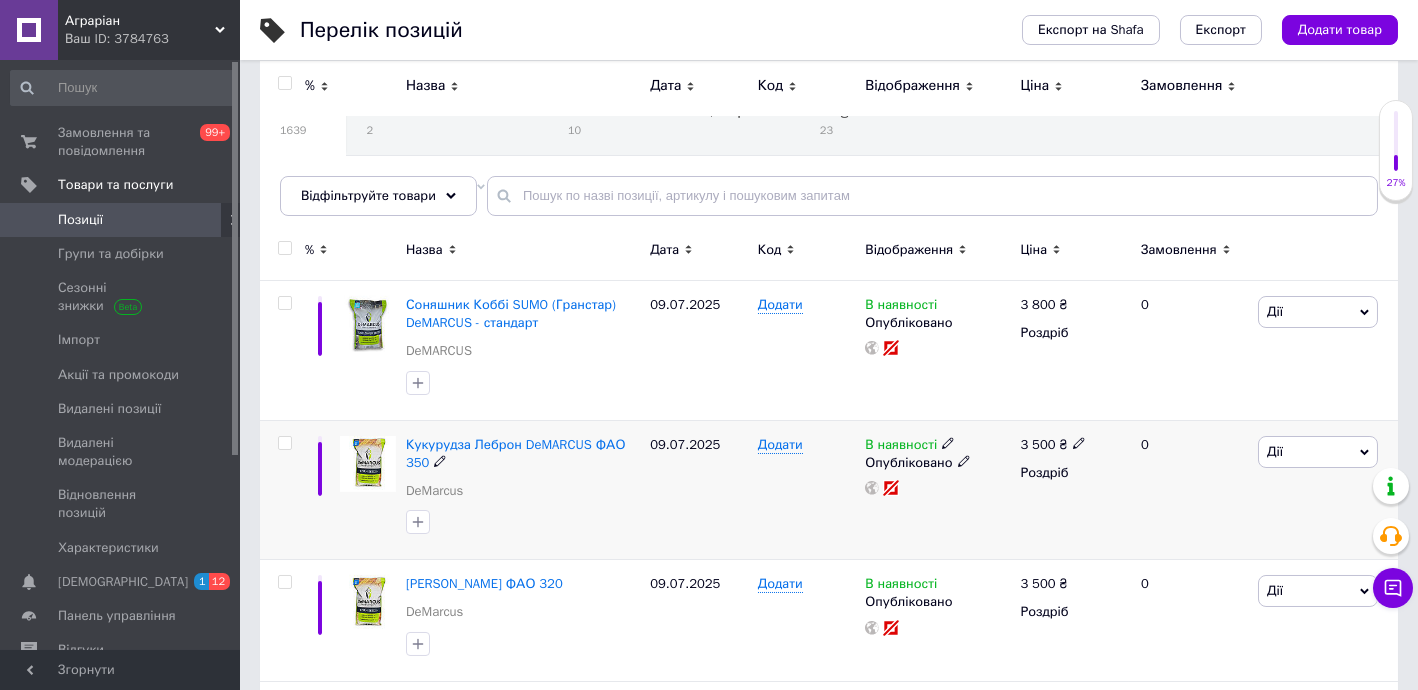 scroll, scrollTop: 90, scrollLeft: 0, axis: vertical 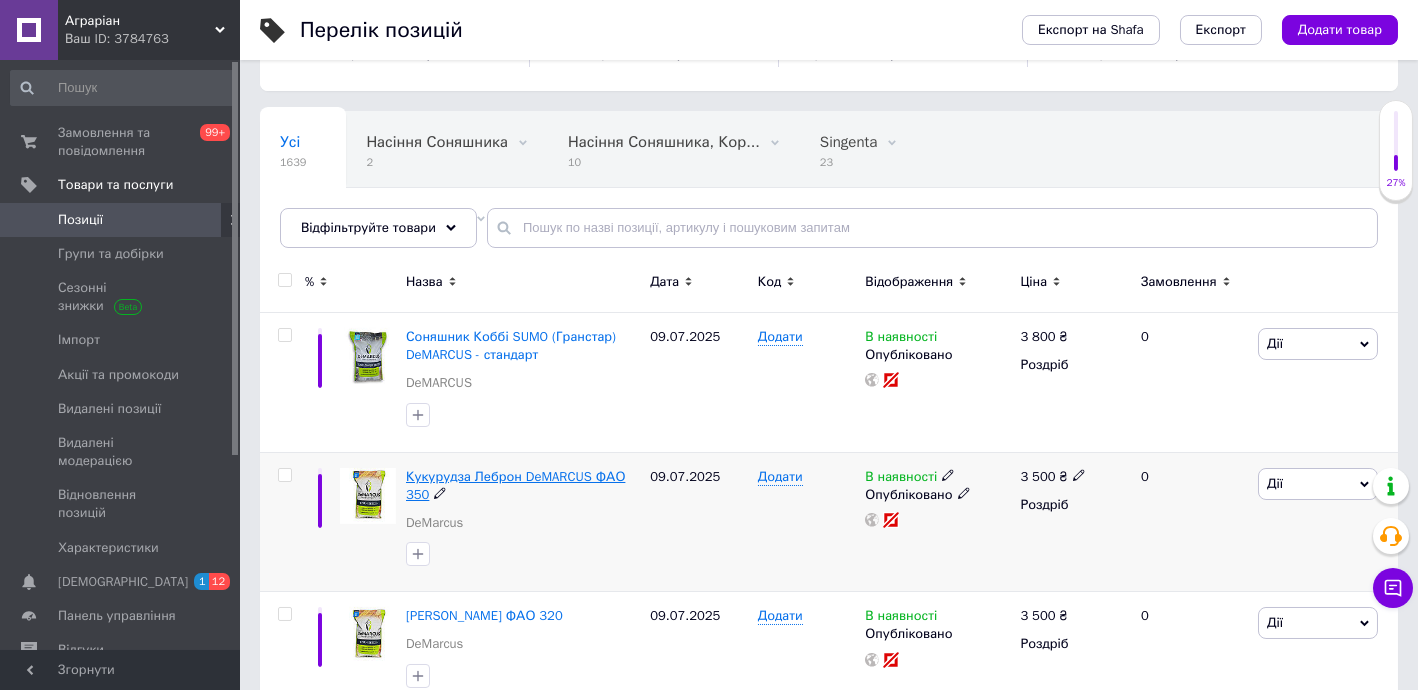 click on "Кукурудза Леброн DeMARCUS ФАО 350" at bounding box center (515, 485) 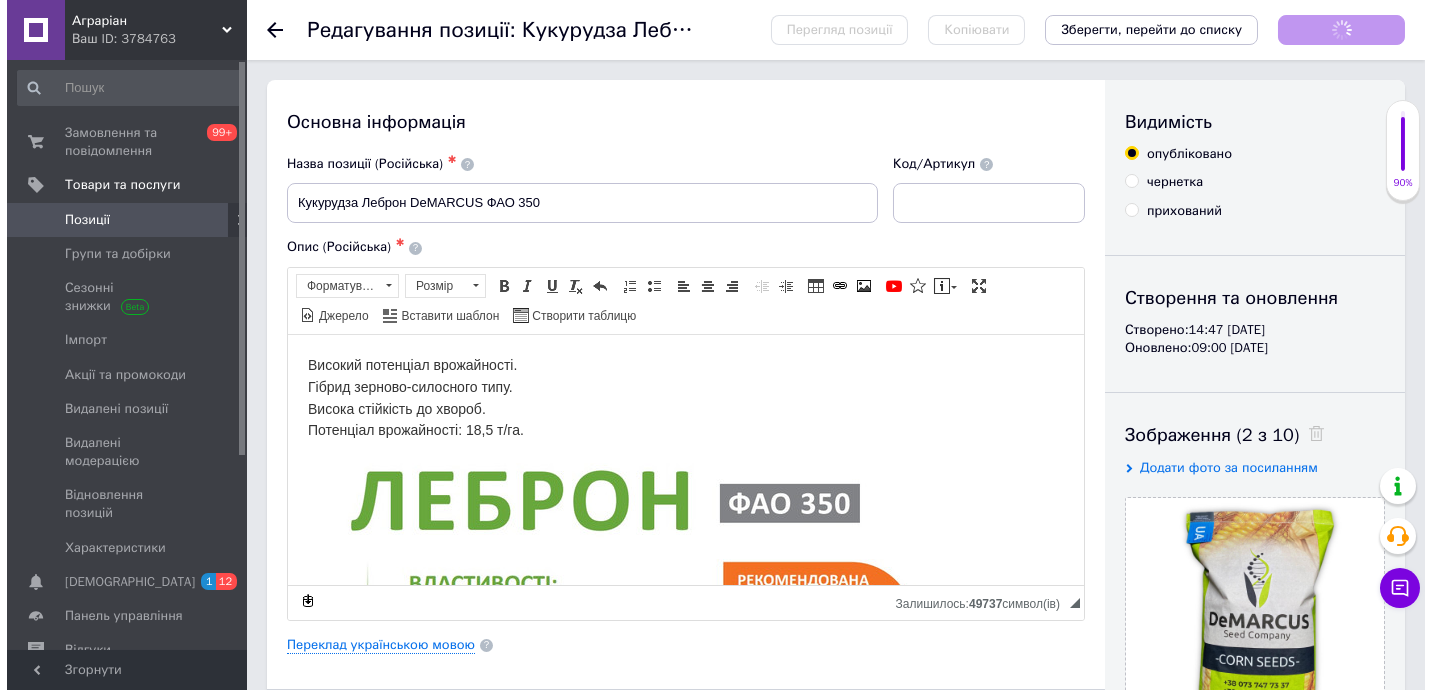 scroll, scrollTop: 90, scrollLeft: 0, axis: vertical 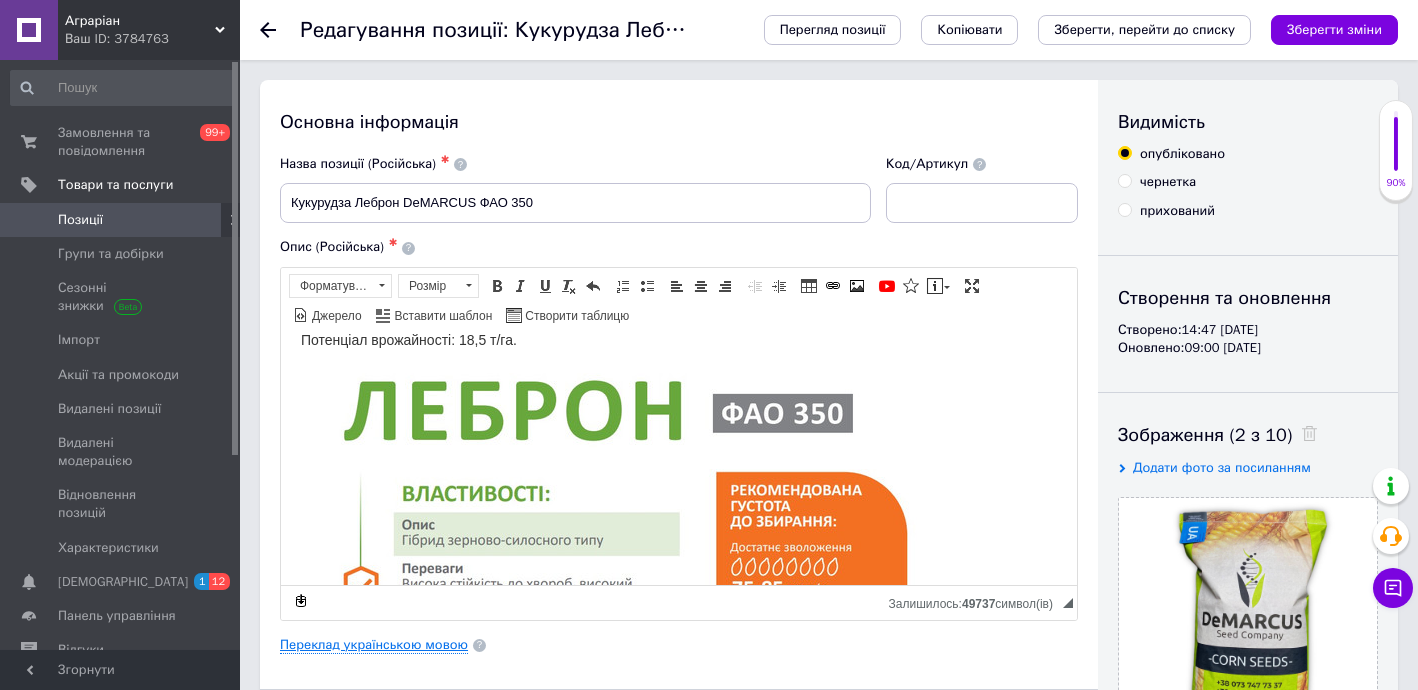 click on "Переклад українською мовою" at bounding box center [374, 645] 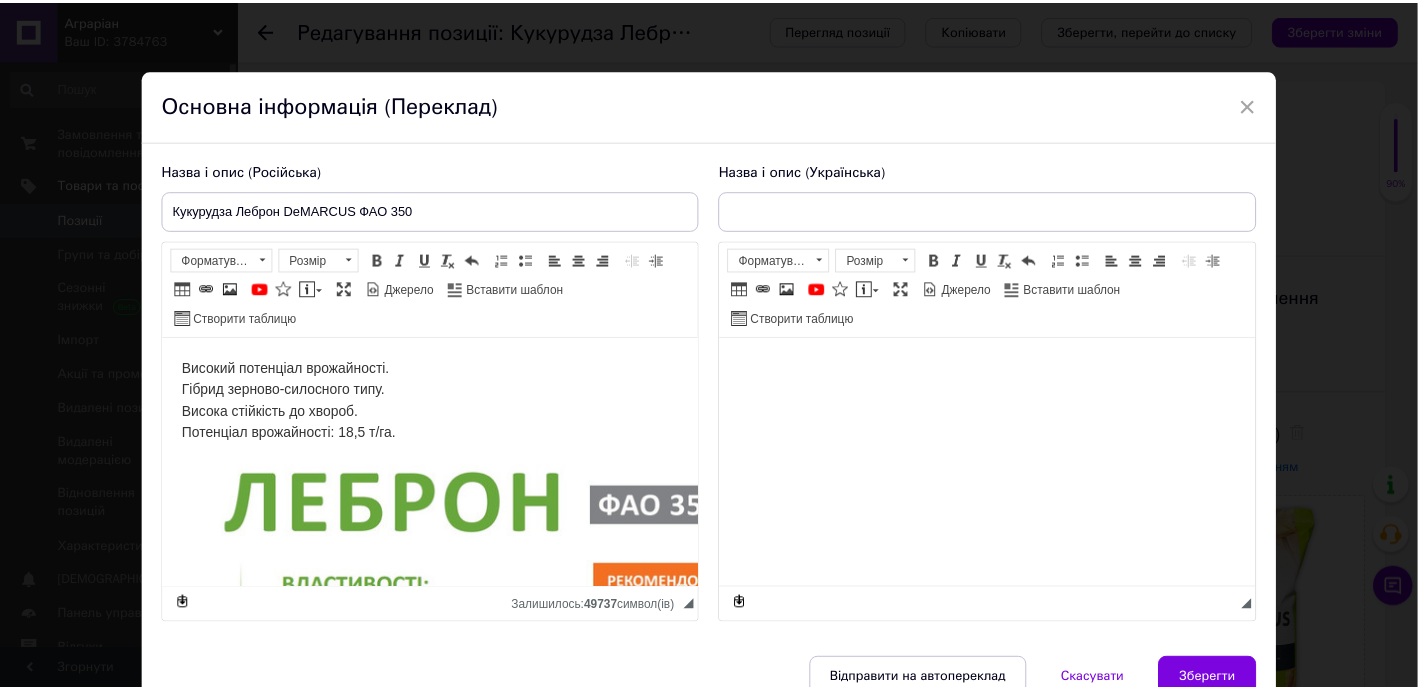 scroll, scrollTop: 0, scrollLeft: 0, axis: both 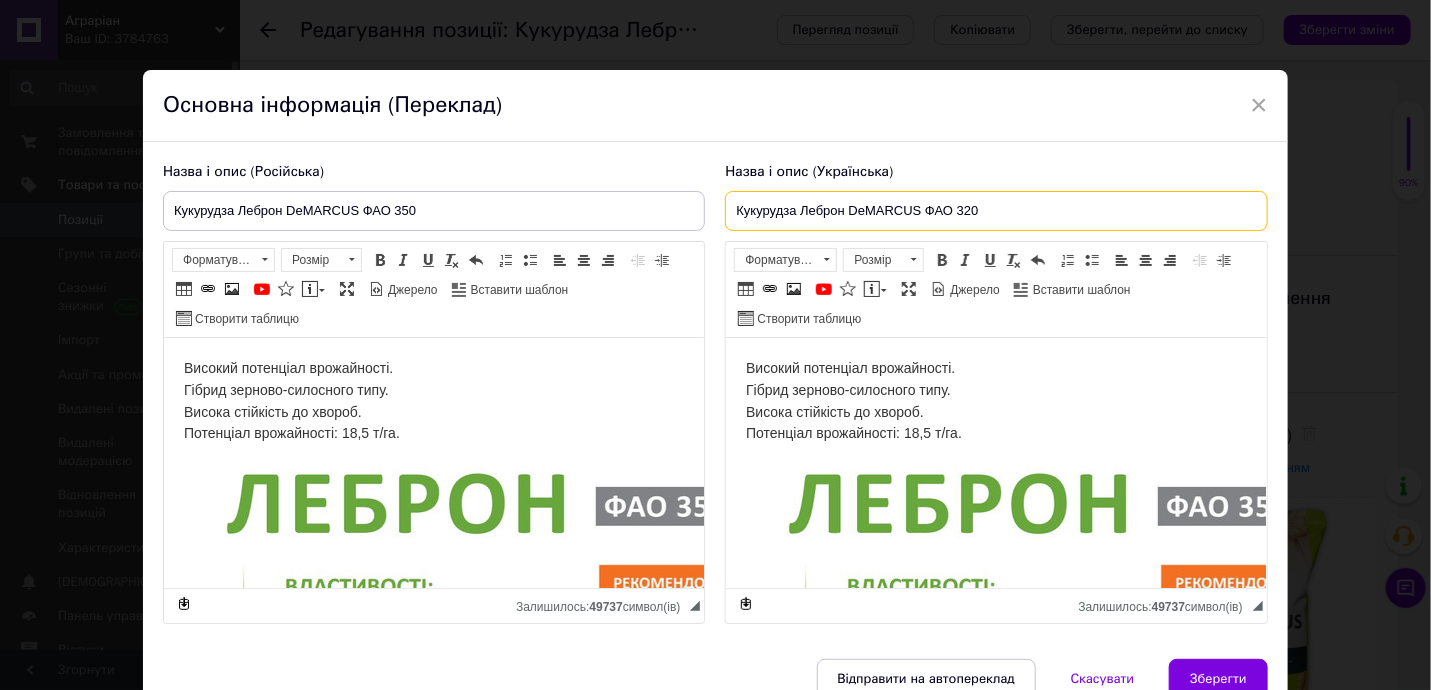 click on "Кукурудза Леброн DeMARCUS ФАО 320" at bounding box center (996, 211) 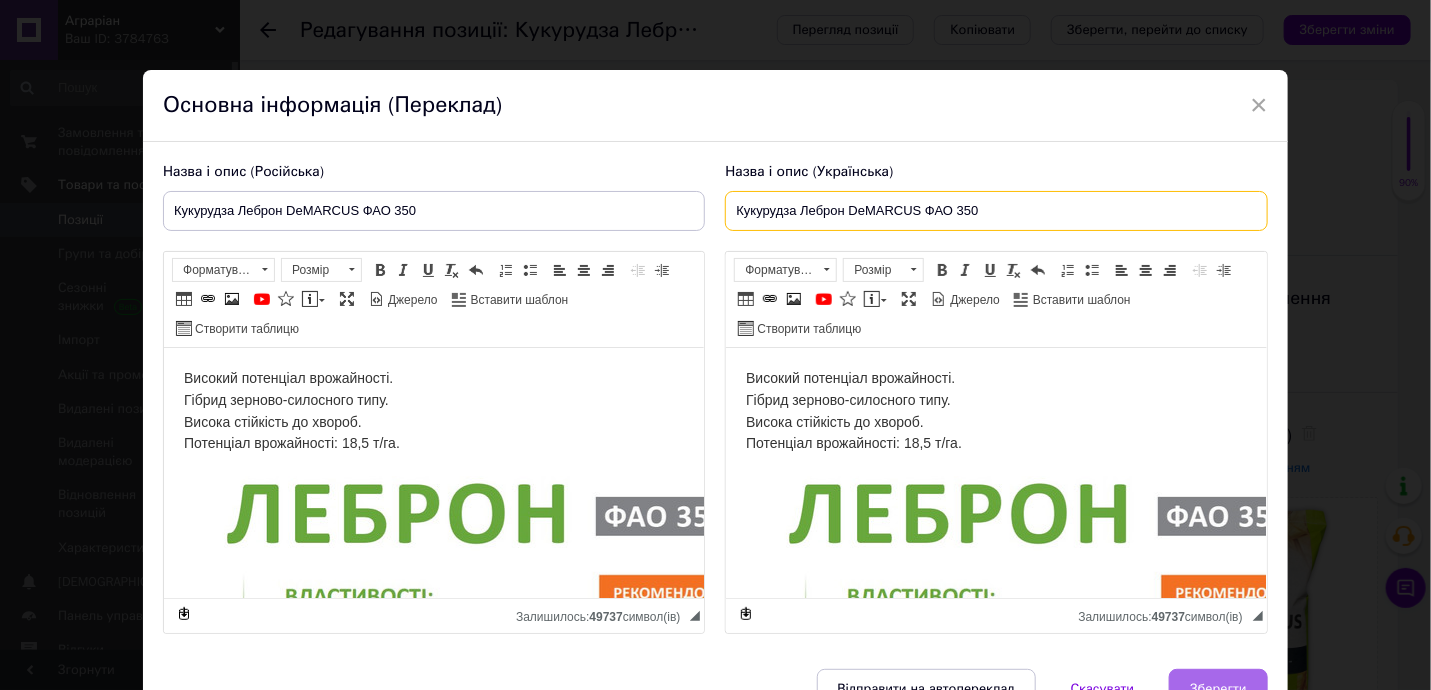 type on "Кукурудза Леброн DeMARCUS ФАО 350" 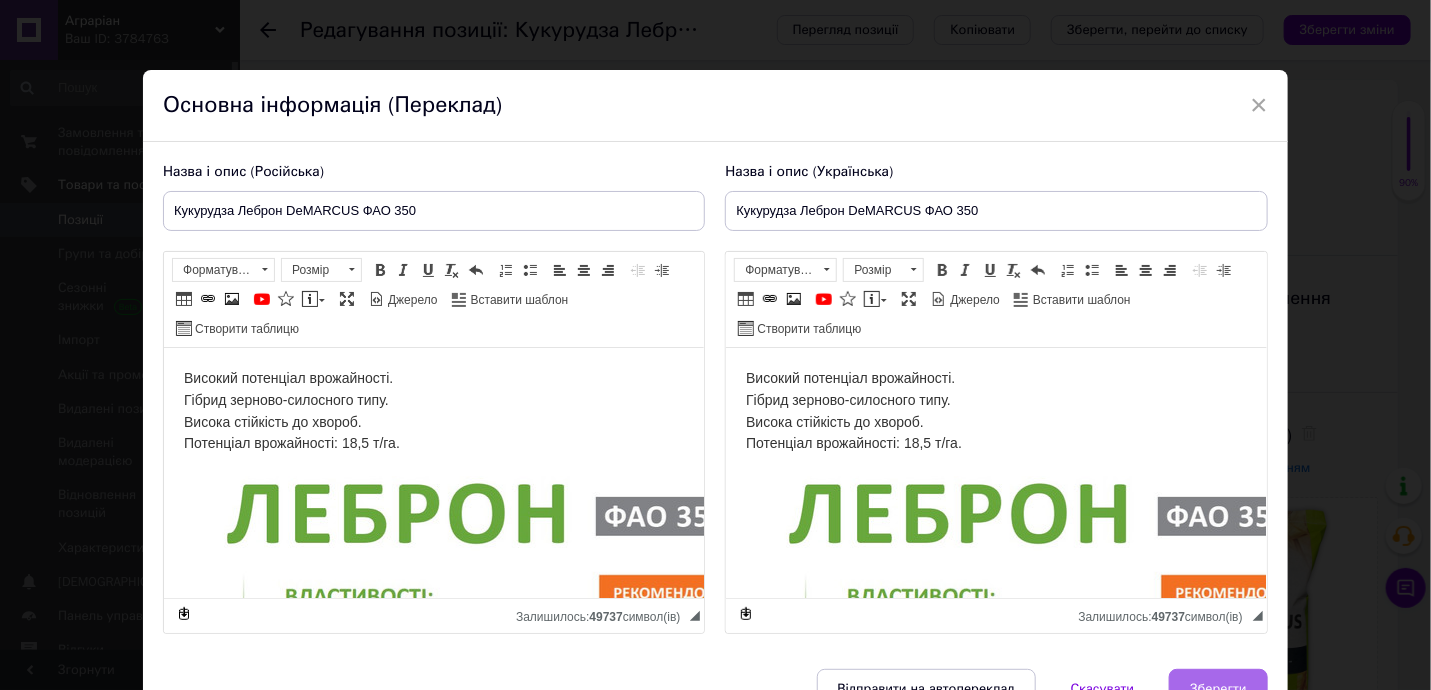 click on "Зберегти" at bounding box center [1218, 689] 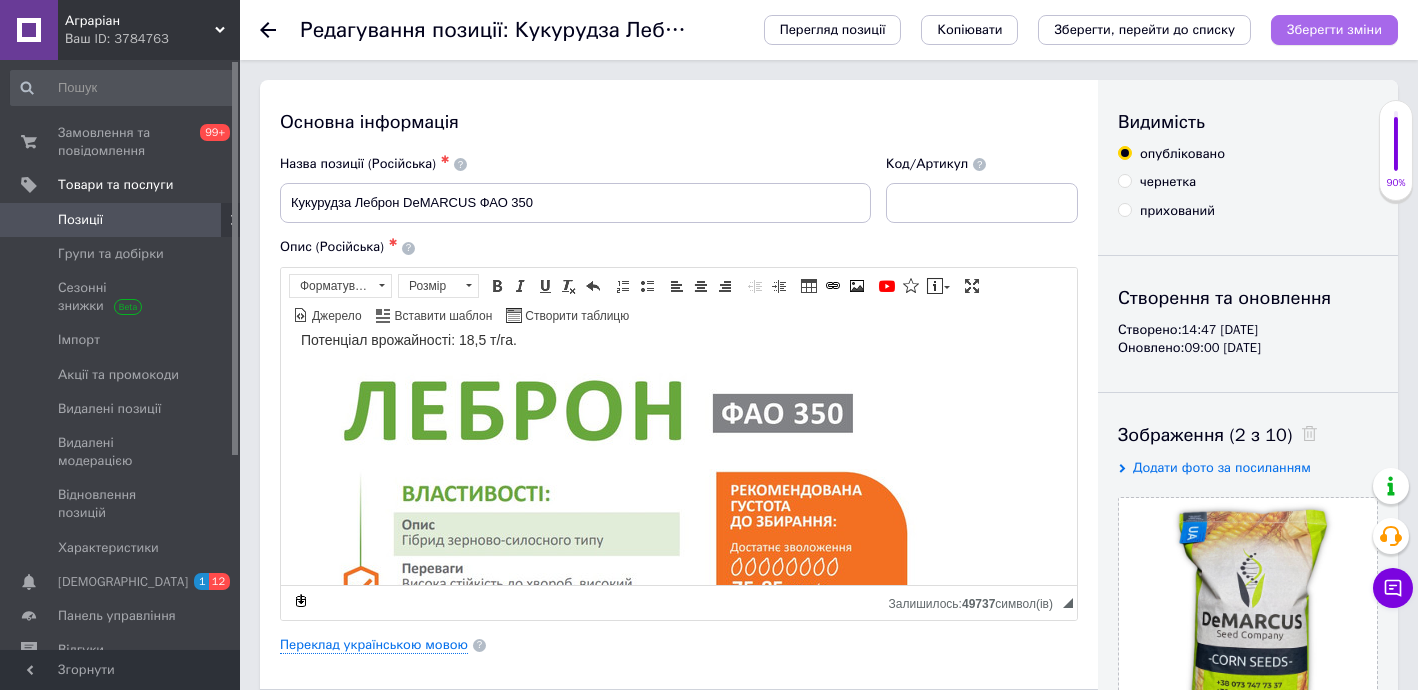 click on "Зберегти зміни" at bounding box center (1334, 29) 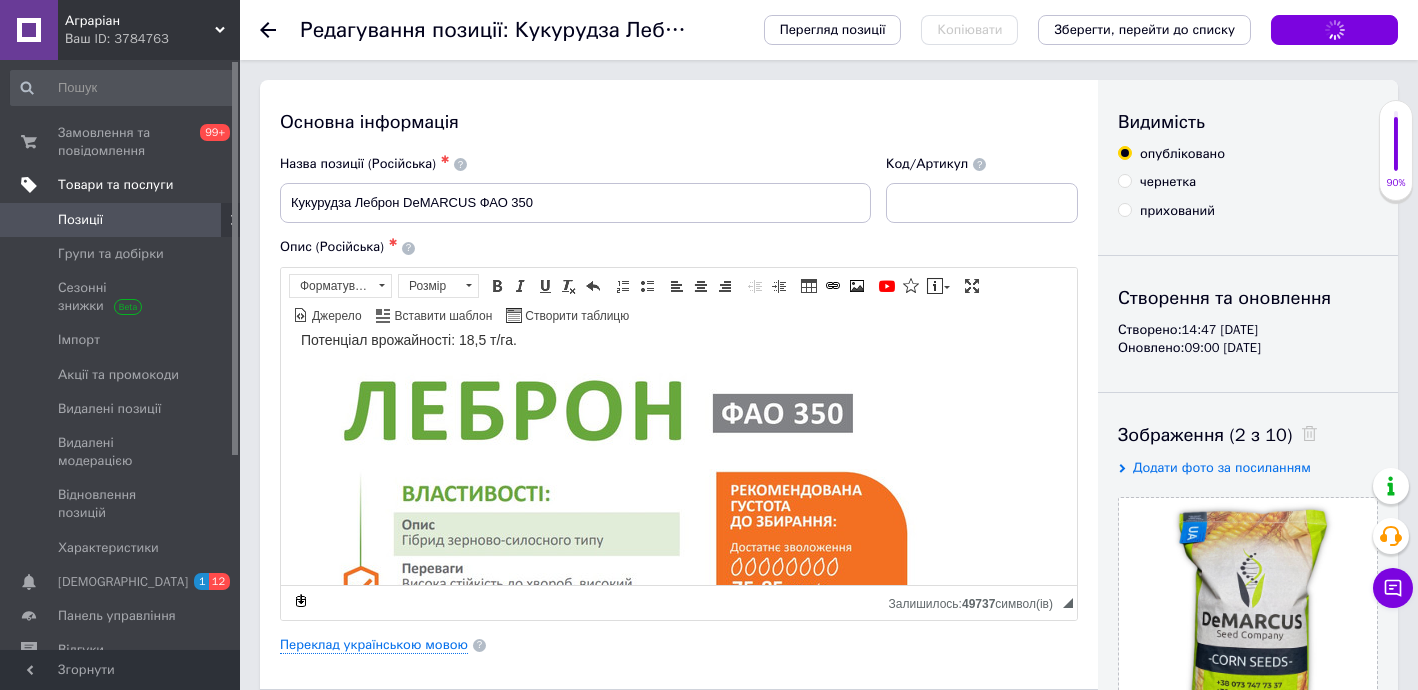 click on "Товари та послуги" at bounding box center (115, 185) 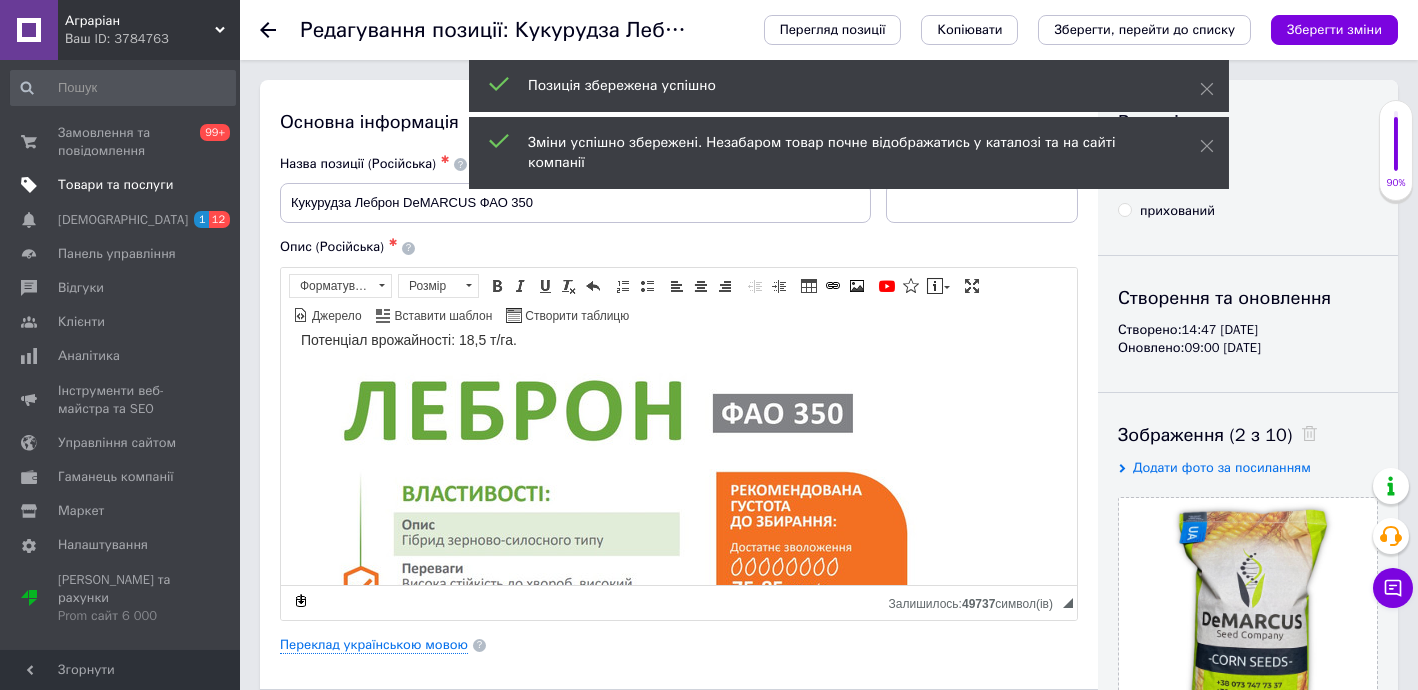 click on "Товари та послуги" at bounding box center (115, 185) 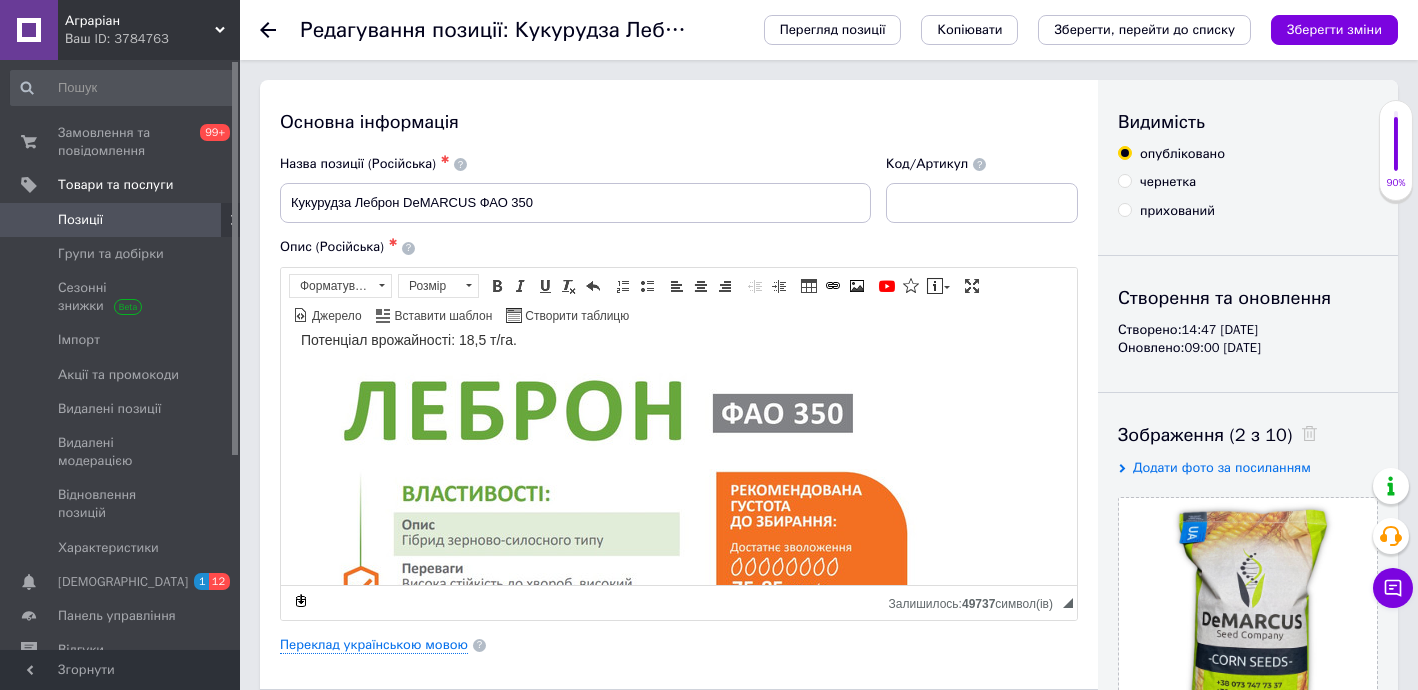 click on "Позиції" at bounding box center (121, 220) 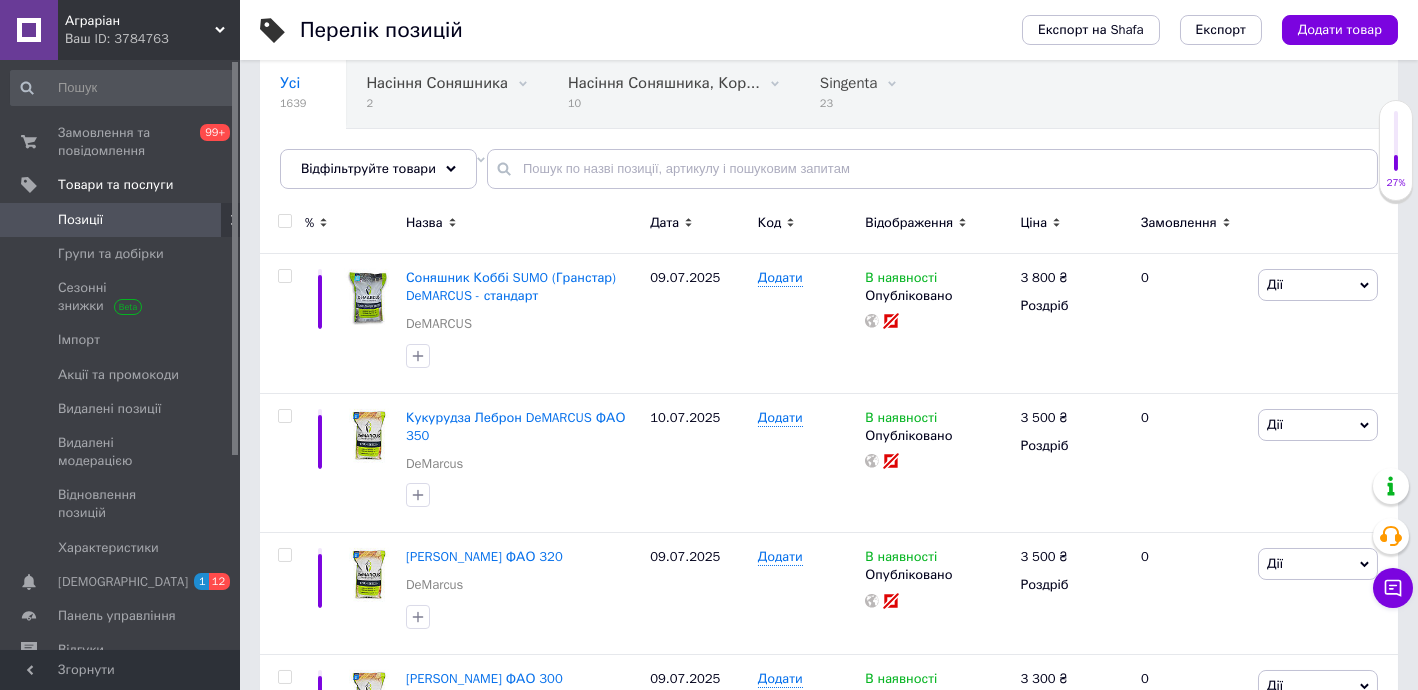 scroll, scrollTop: 181, scrollLeft: 0, axis: vertical 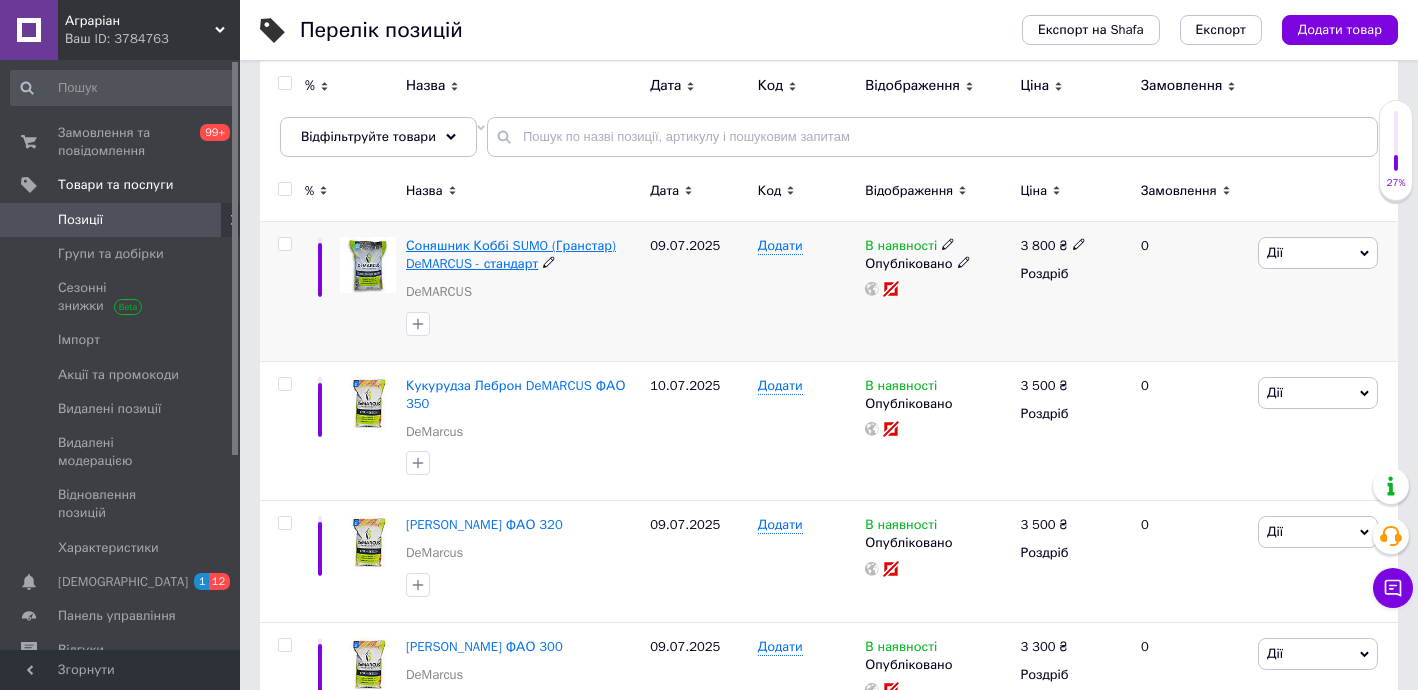 click on "Соняшник Коббі SUMO (Гранстар) DeMARCUS - стандарт" at bounding box center [511, 254] 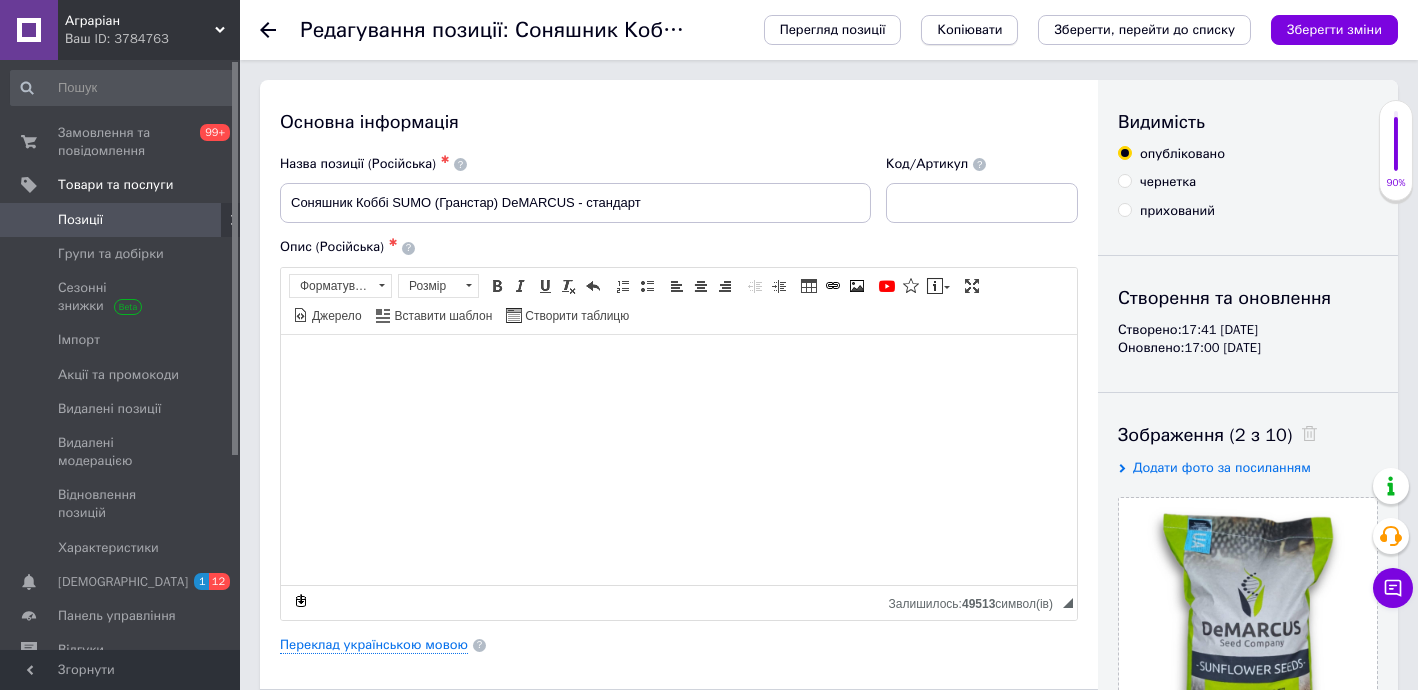 click on "Копіювати" at bounding box center (969, 30) 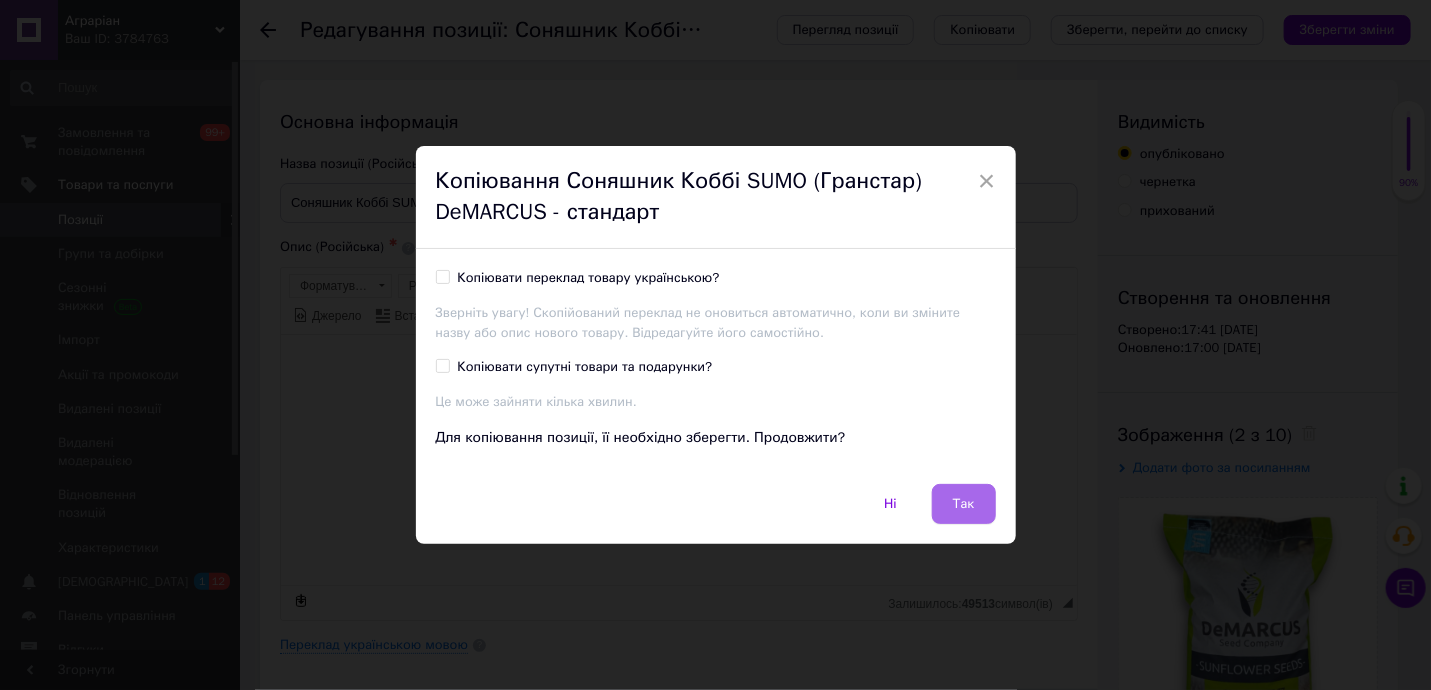 click on "Так" at bounding box center [964, 504] 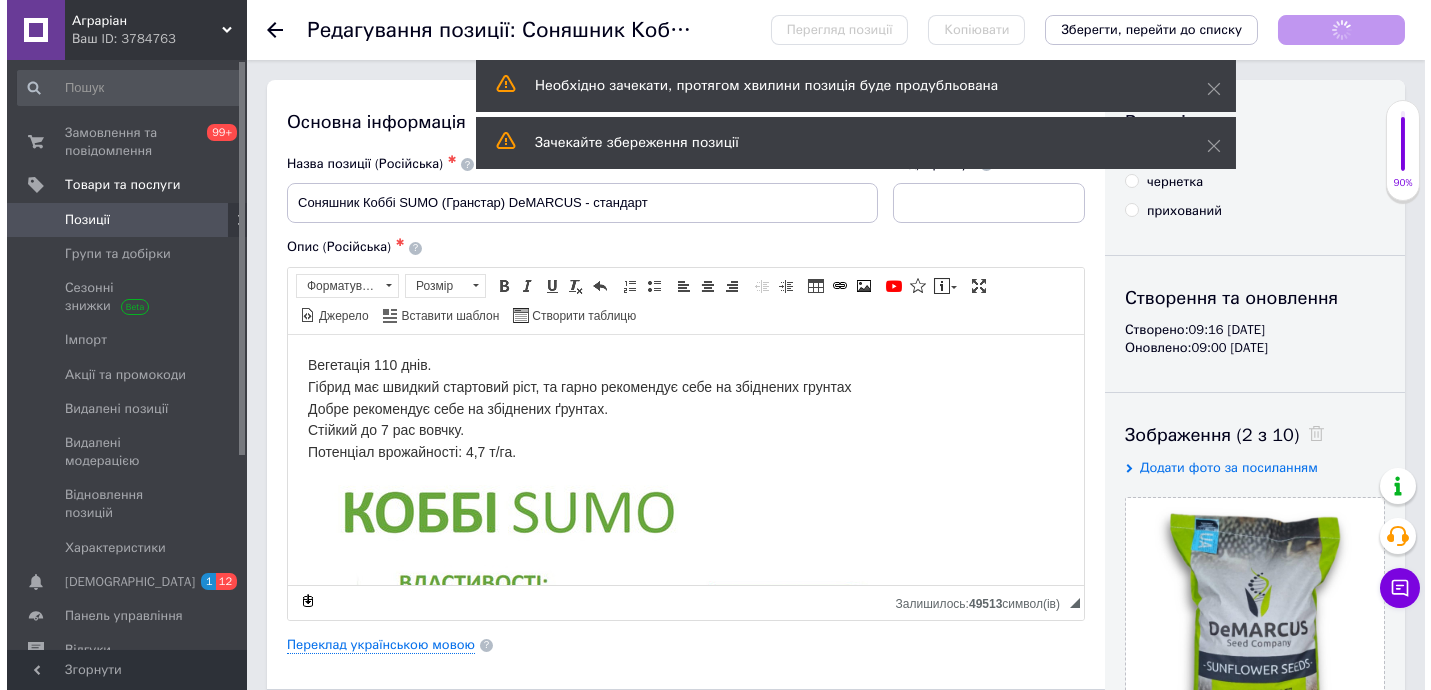 scroll, scrollTop: 0, scrollLeft: 0, axis: both 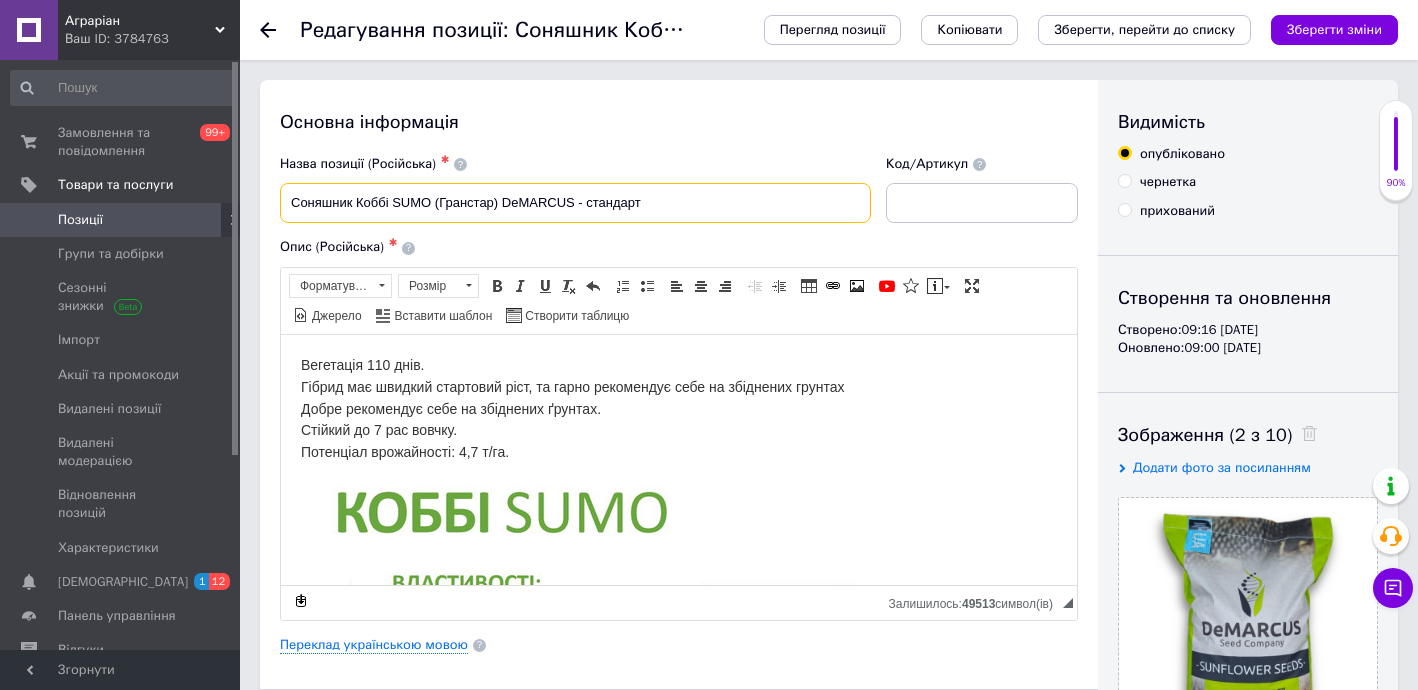 drag, startPoint x: 357, startPoint y: 202, endPoint x: 388, endPoint y: 205, distance: 31.144823 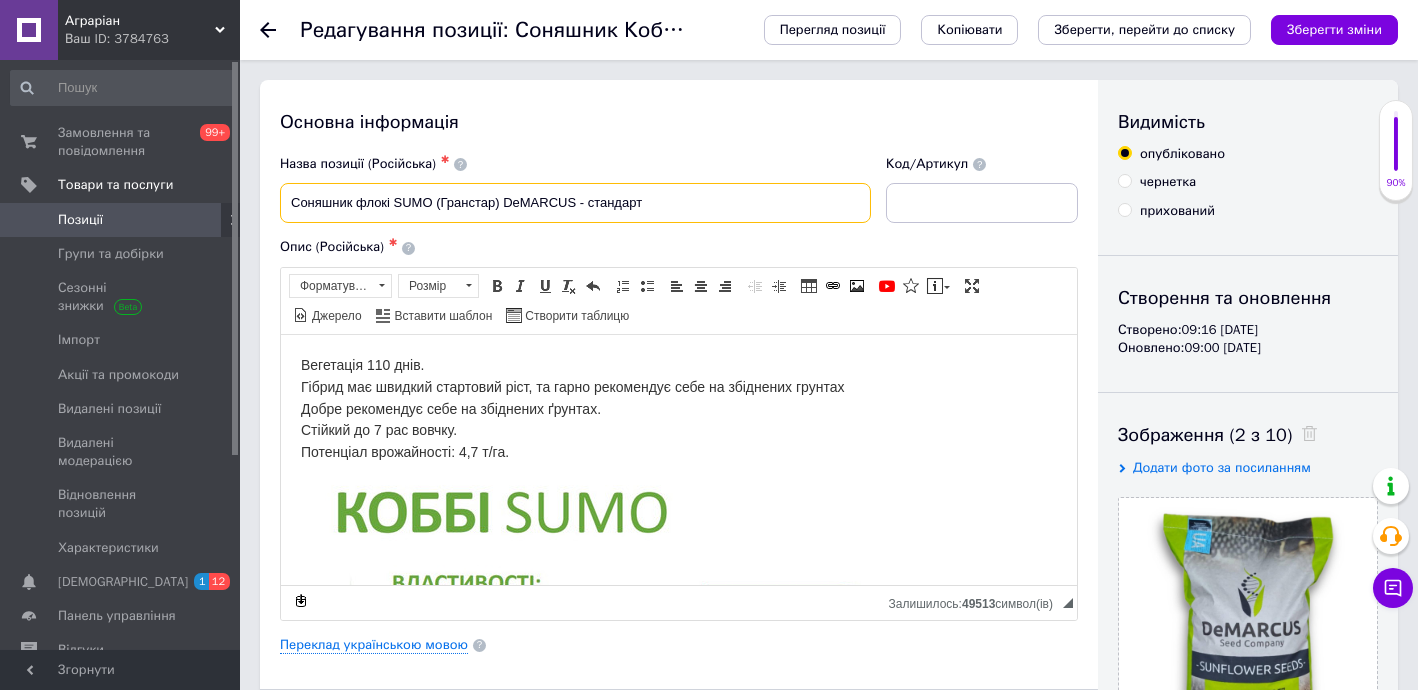 click on "Соняшник флокі SUMO (Гранстар) DeMARCUS - стандарт" at bounding box center (575, 203) 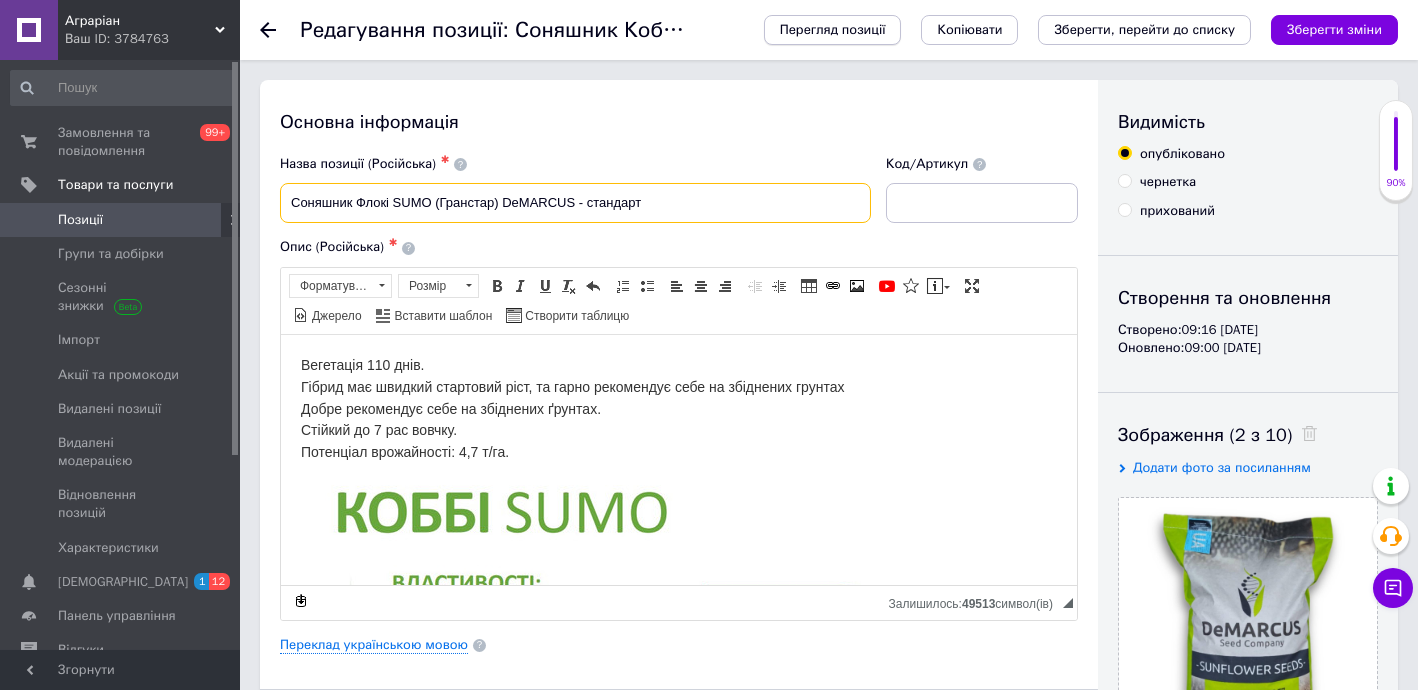 type on "Соняшник Флокі SUMO (Гранстар) DeMARCUS - стандарт" 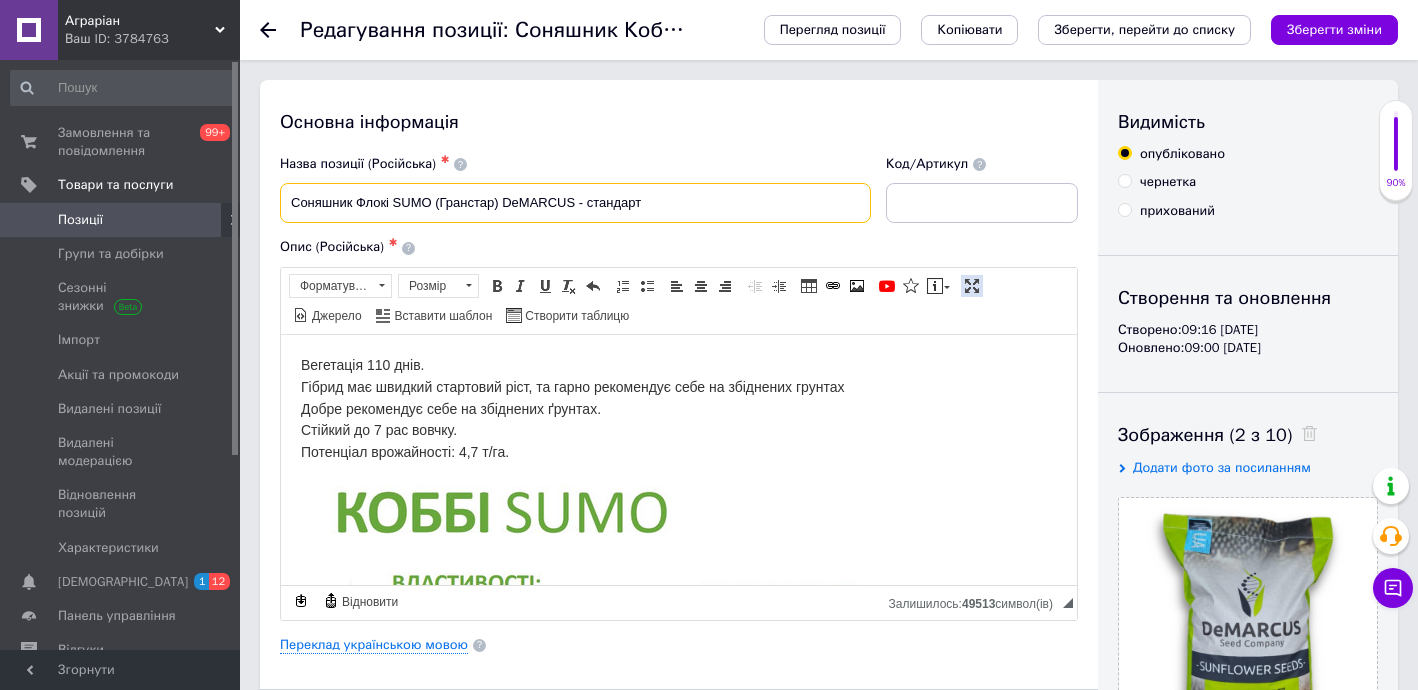 click at bounding box center [972, 286] 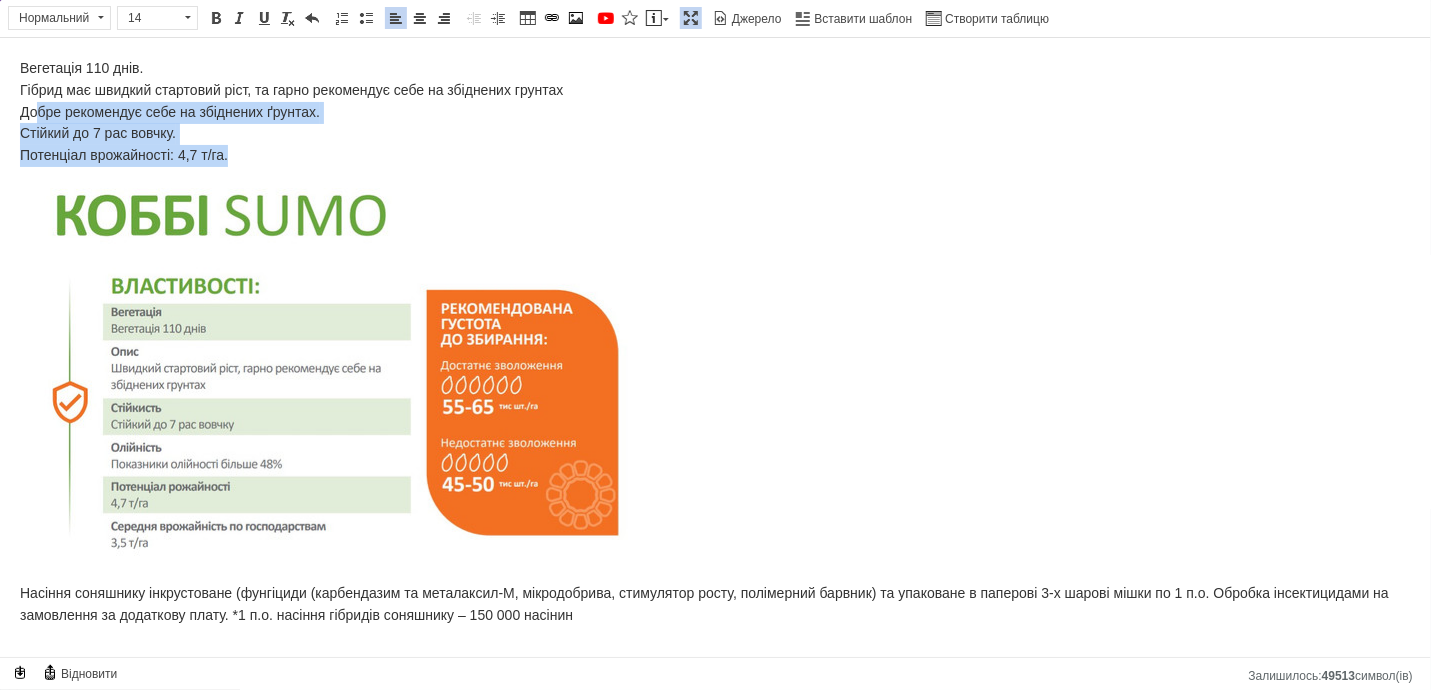 drag, startPoint x: 219, startPoint y: 157, endPoint x: 35, endPoint y: 114, distance: 188.95767 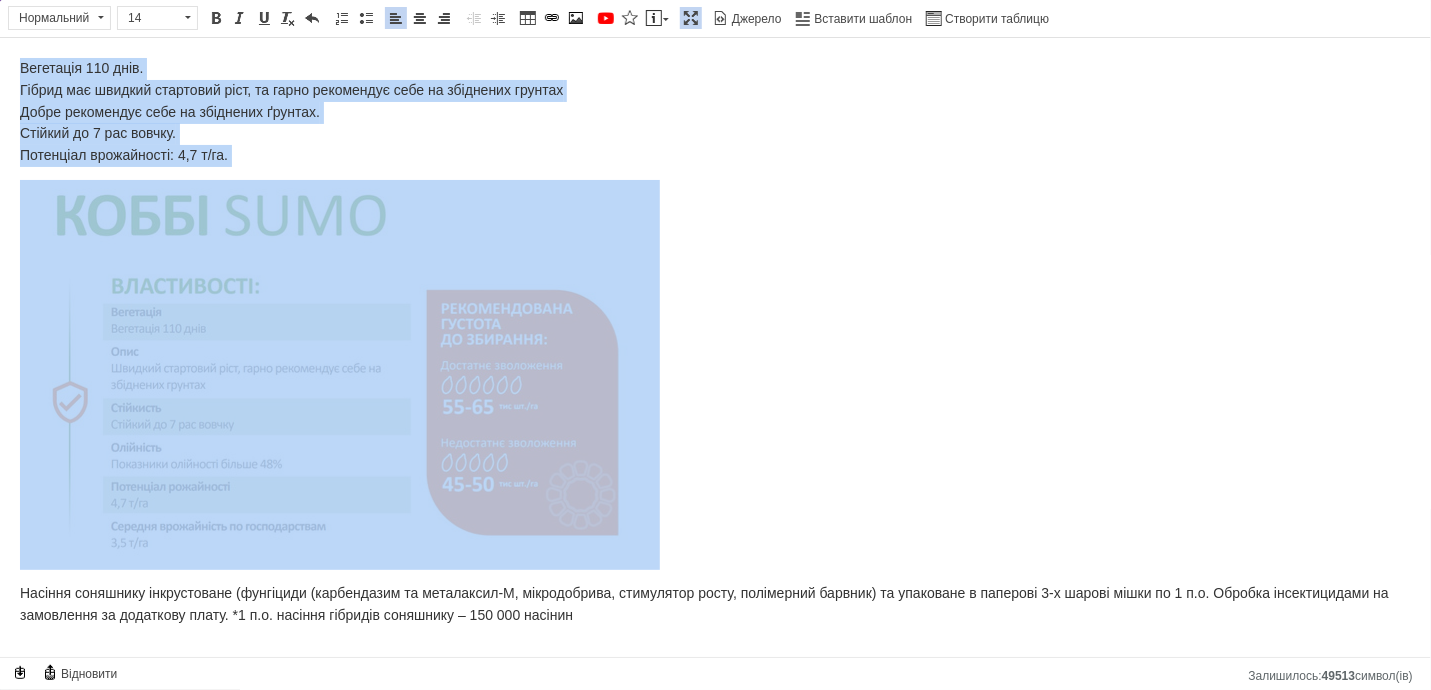 drag, startPoint x: 602, startPoint y: 417, endPoint x: 0, endPoint y: 68, distance: 695.8484 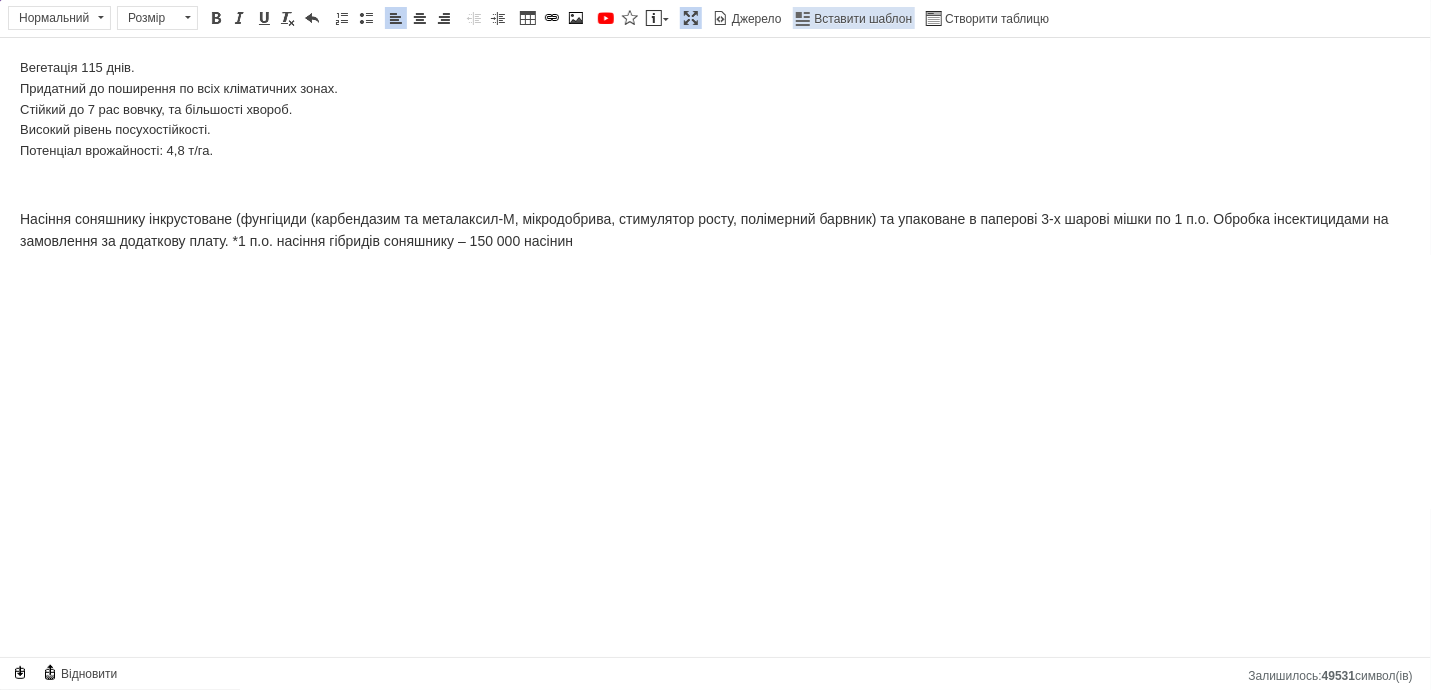 click on "Вставити шаблон" at bounding box center (862, 19) 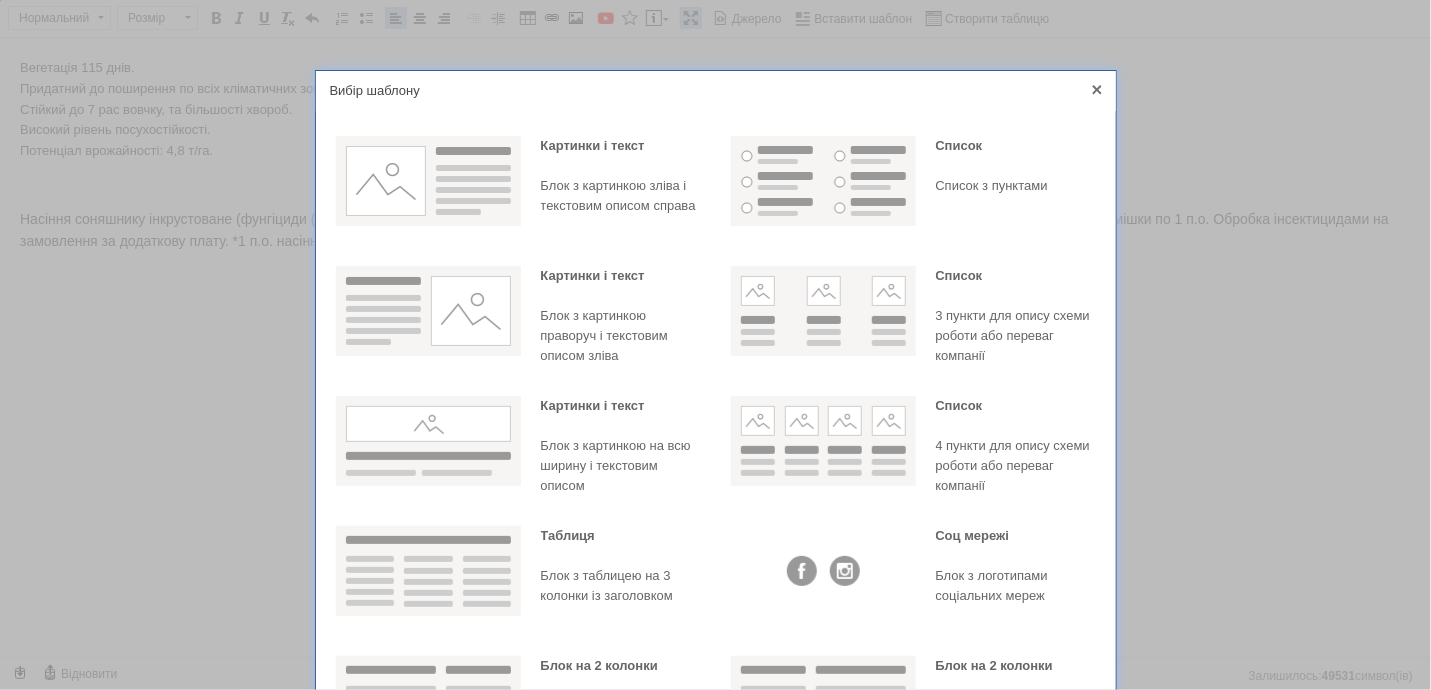click 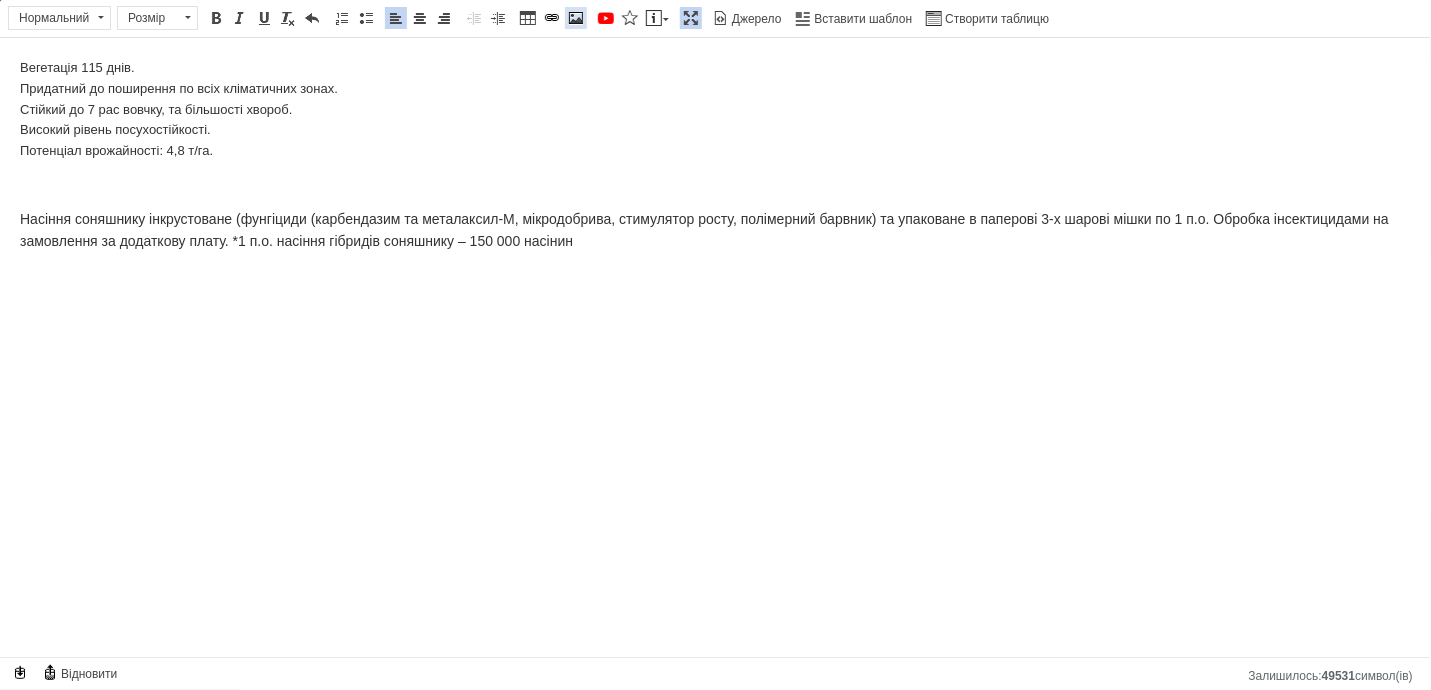 click on "Зображення" at bounding box center [576, 18] 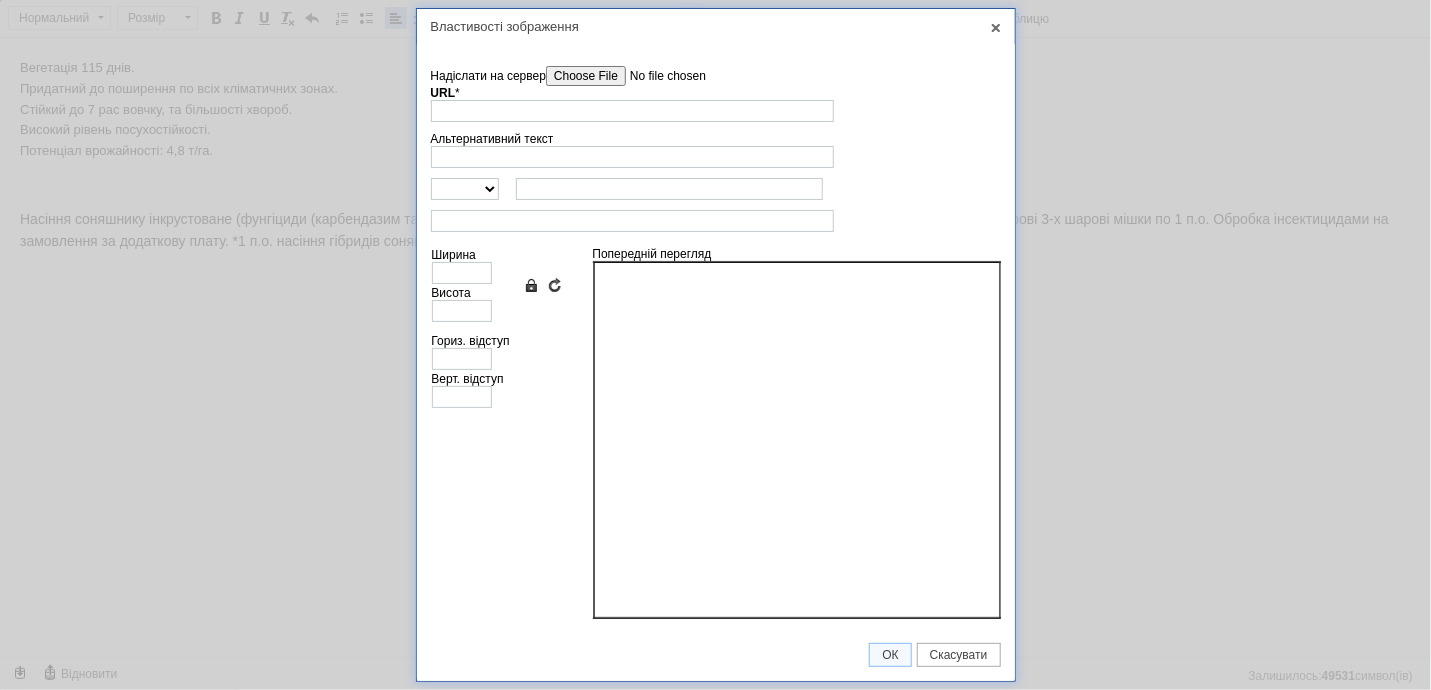 click on "URL *" at bounding box center [632, 104] 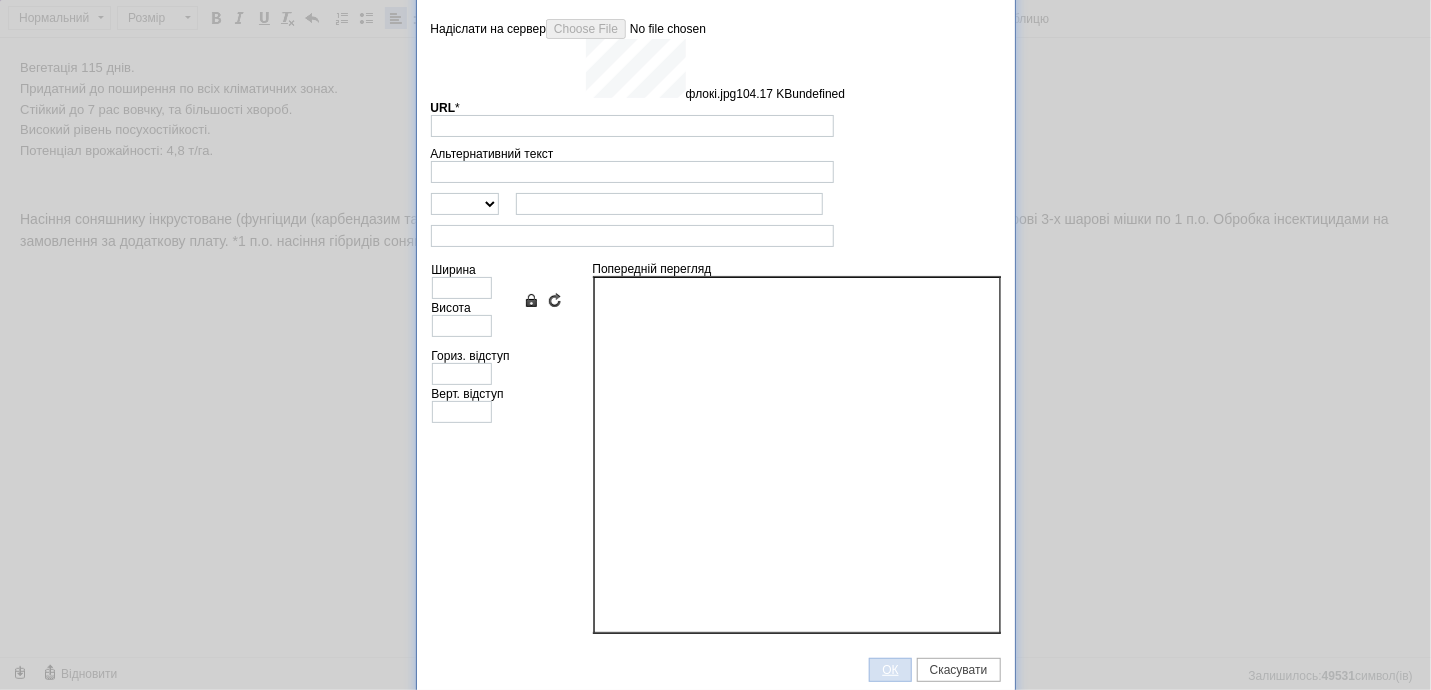 scroll, scrollTop: 43, scrollLeft: 0, axis: vertical 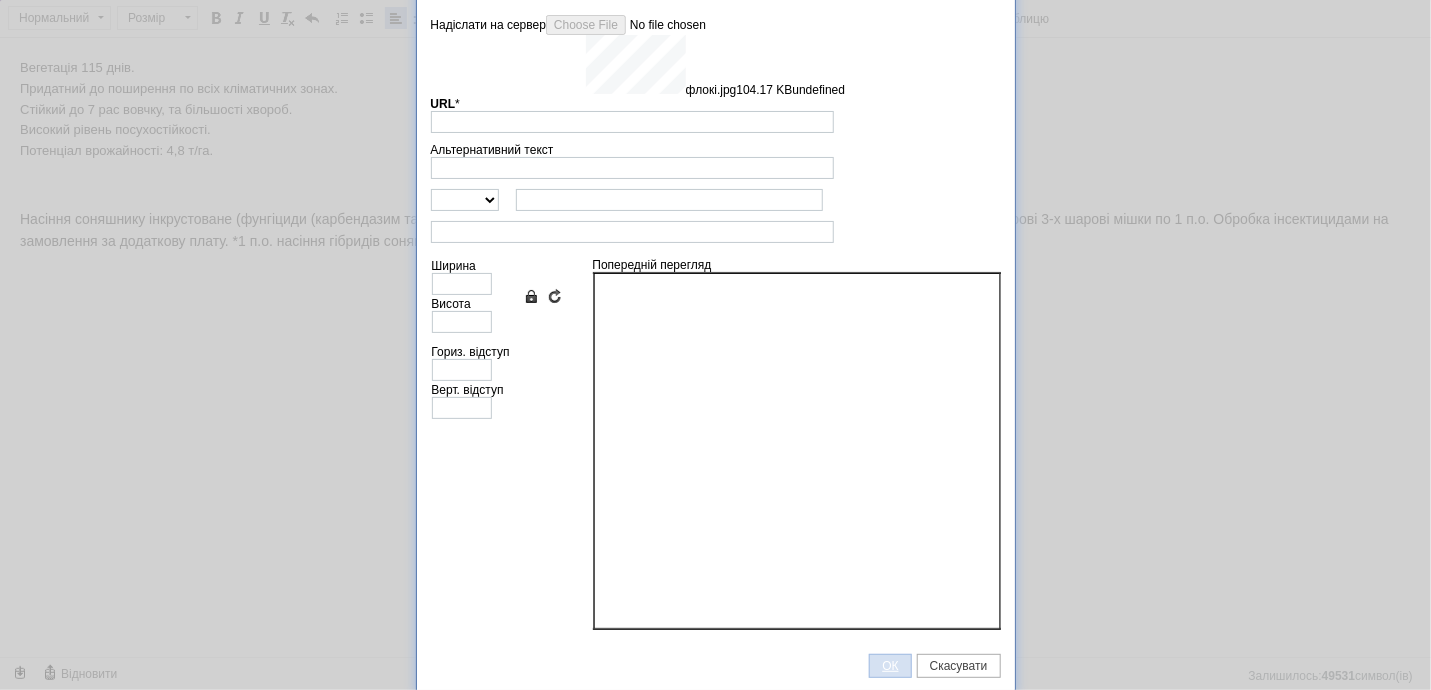 type on "https://images.prom.ua/6743441944_w640_h2048_floki.jpg?fresh=1&PIMAGE_ID=6743441944" 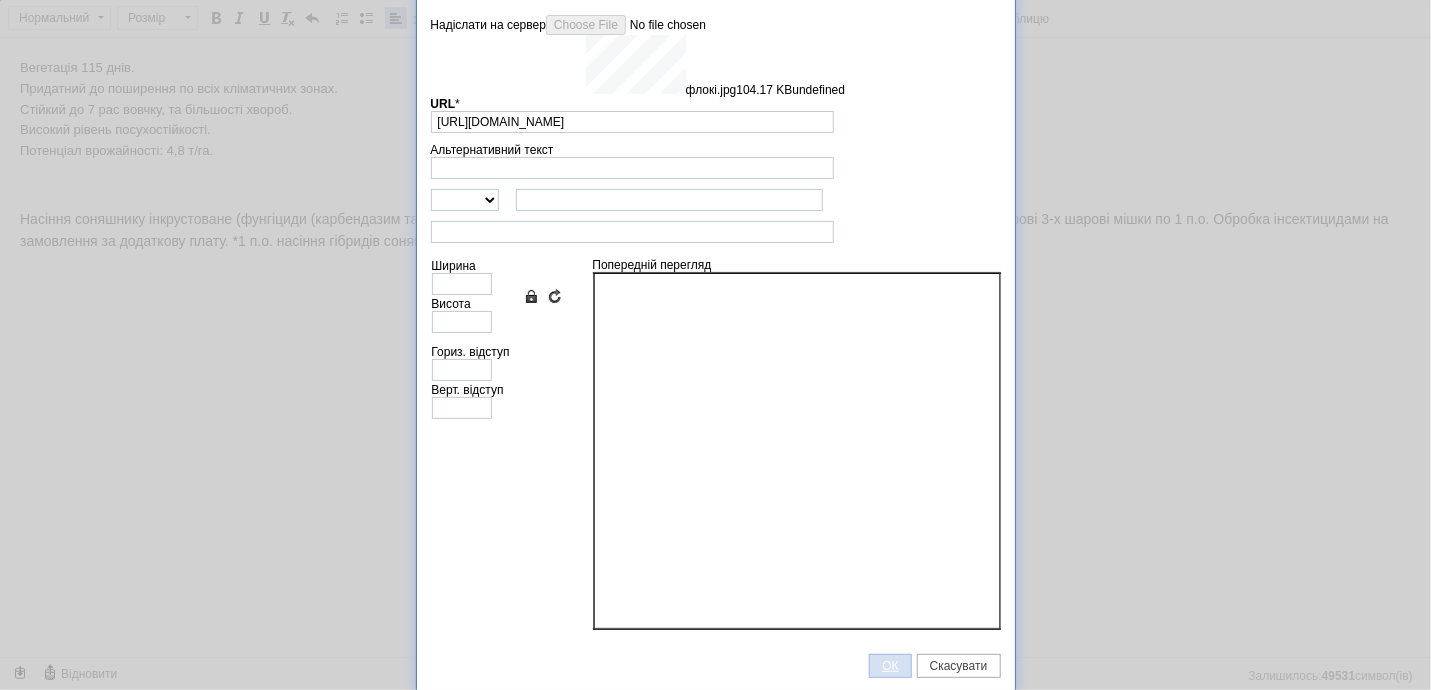 scroll, scrollTop: 0, scrollLeft: 0, axis: both 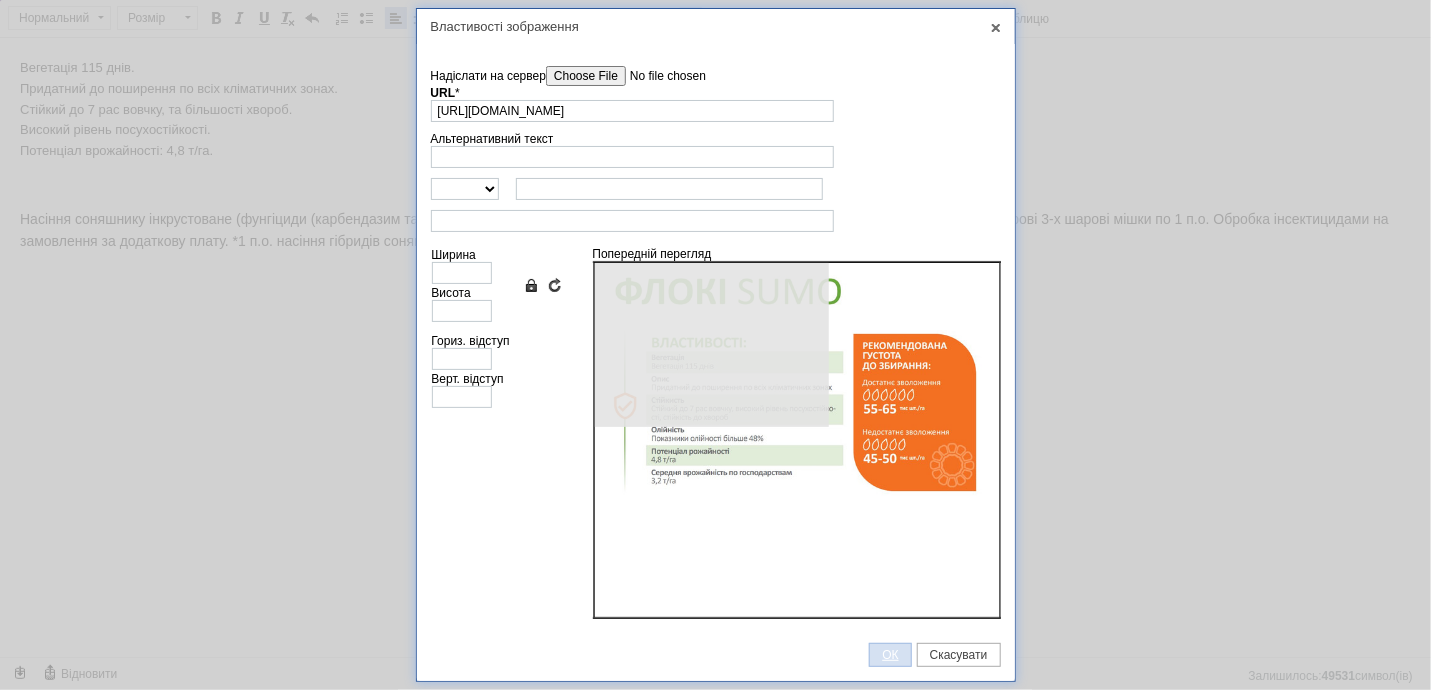 type on "640" 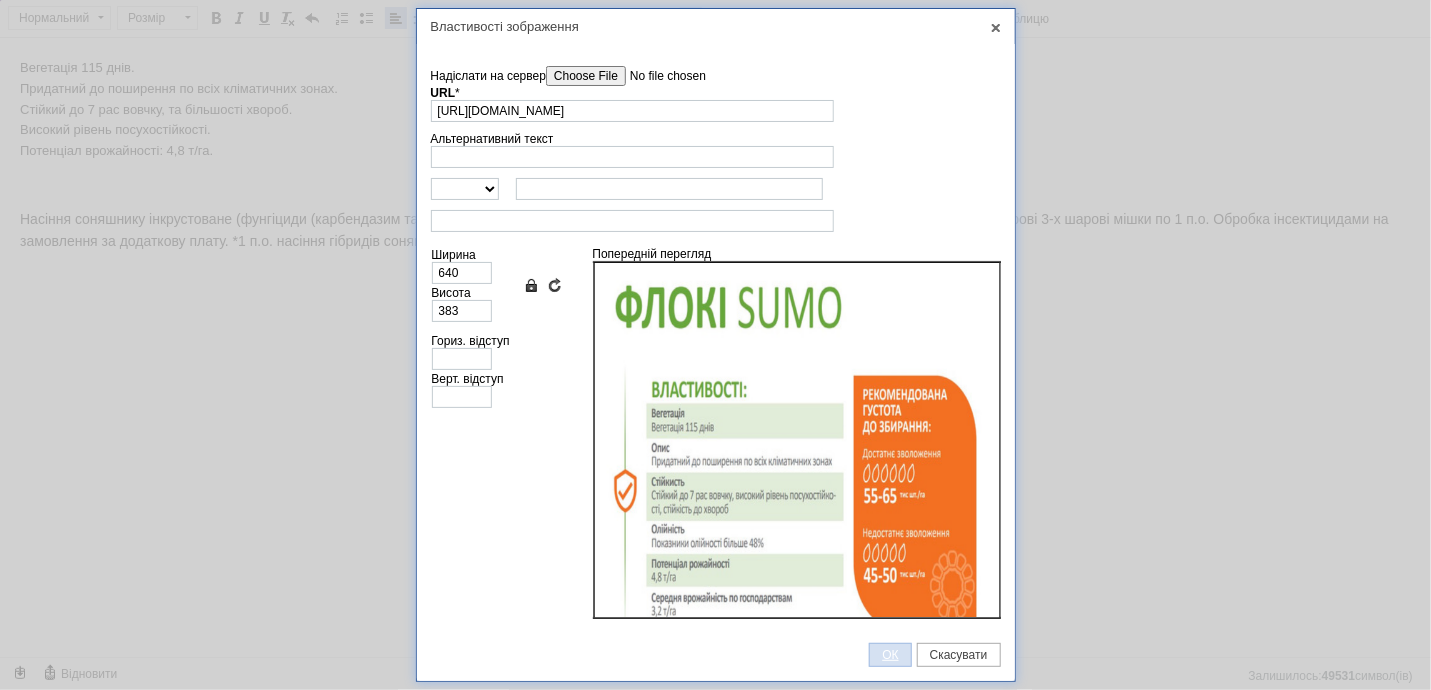 click on "ОК" at bounding box center (890, 655) 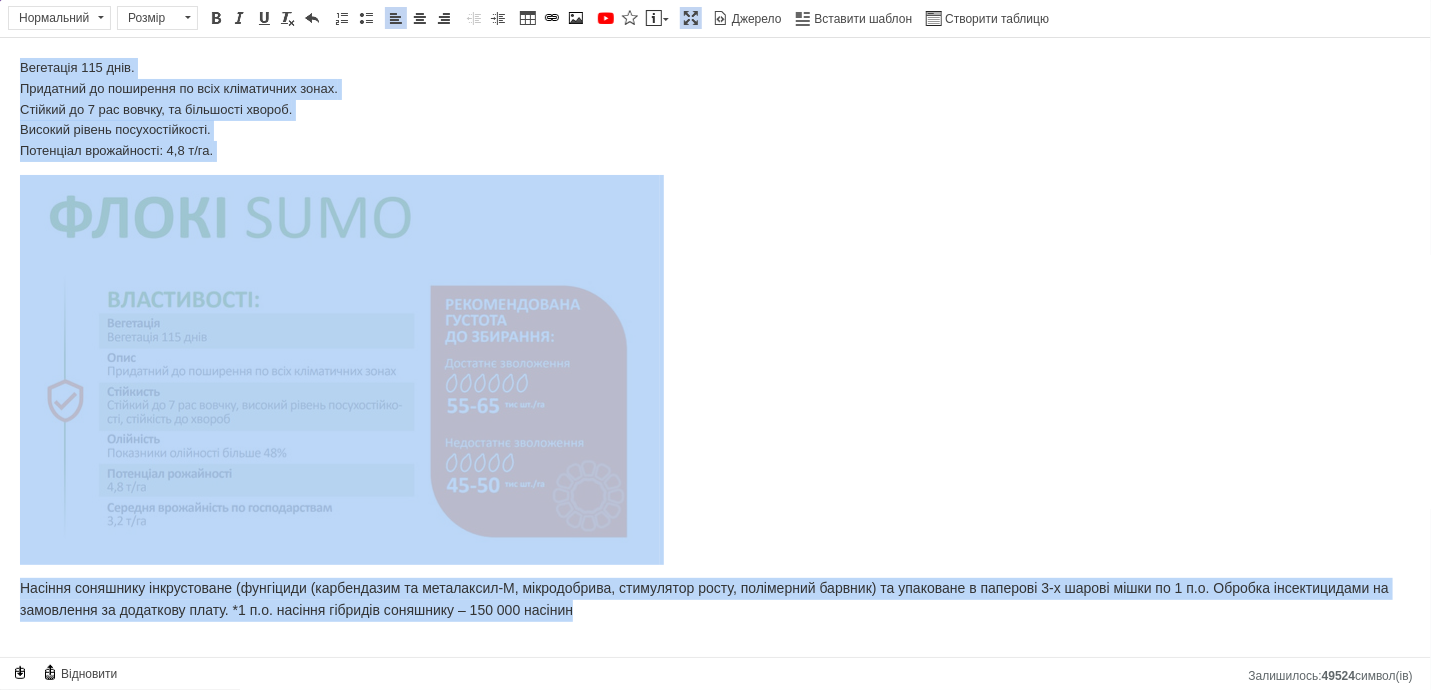 drag, startPoint x: 614, startPoint y: 608, endPoint x: 0, endPoint y: 46, distance: 832.3701 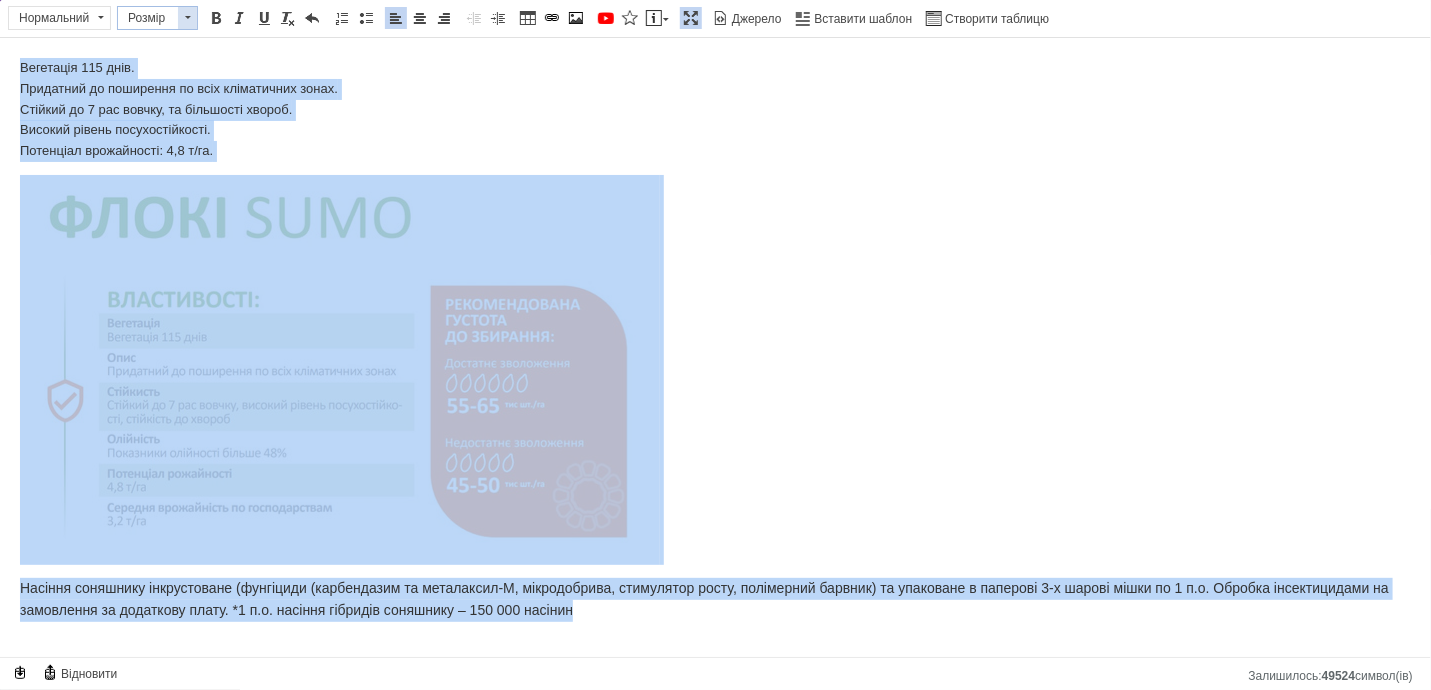 click at bounding box center (187, 18) 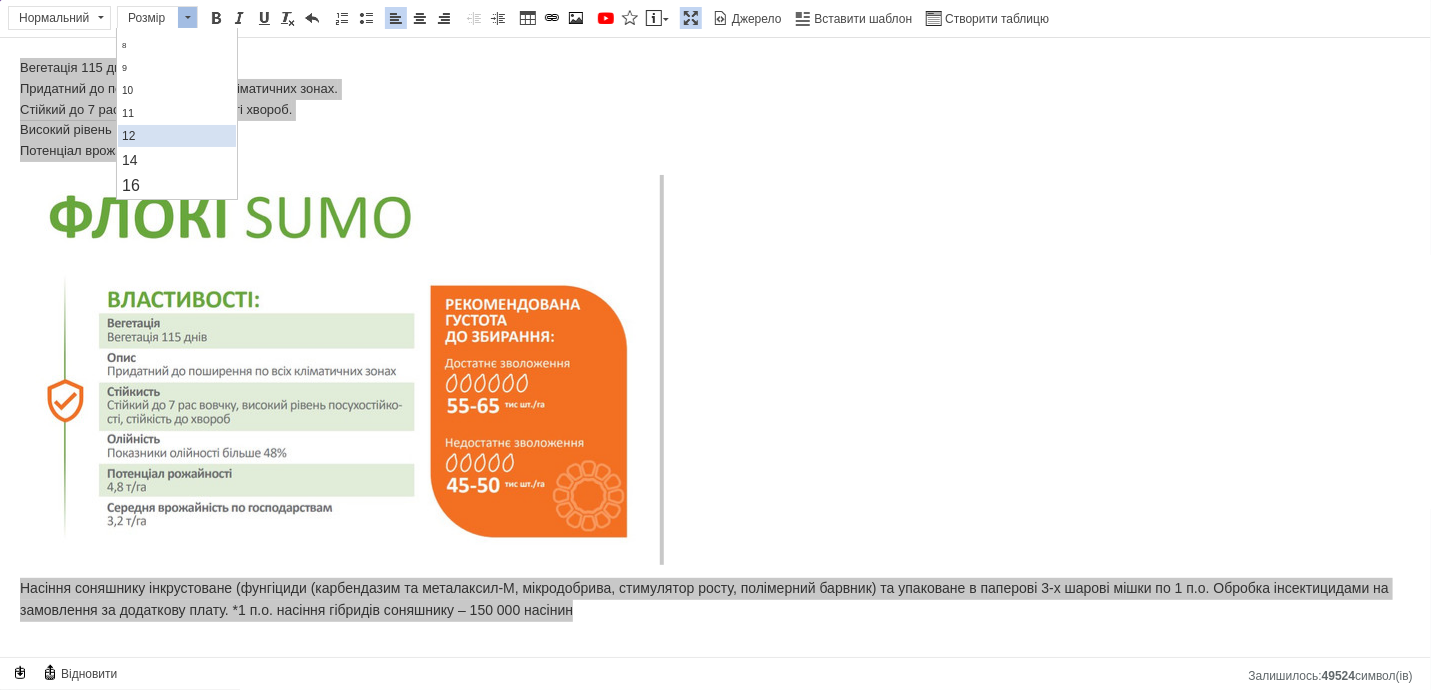 scroll, scrollTop: 90, scrollLeft: 0, axis: vertical 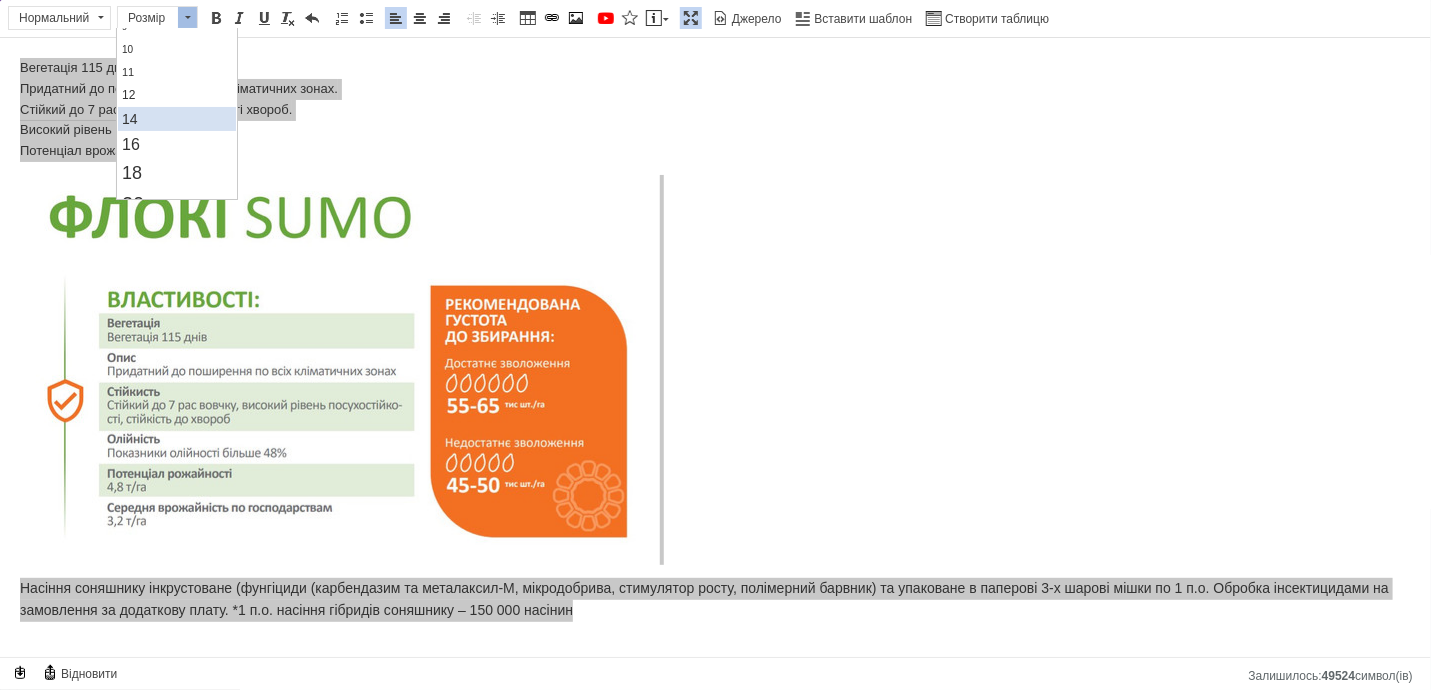 click on "14" at bounding box center [177, 118] 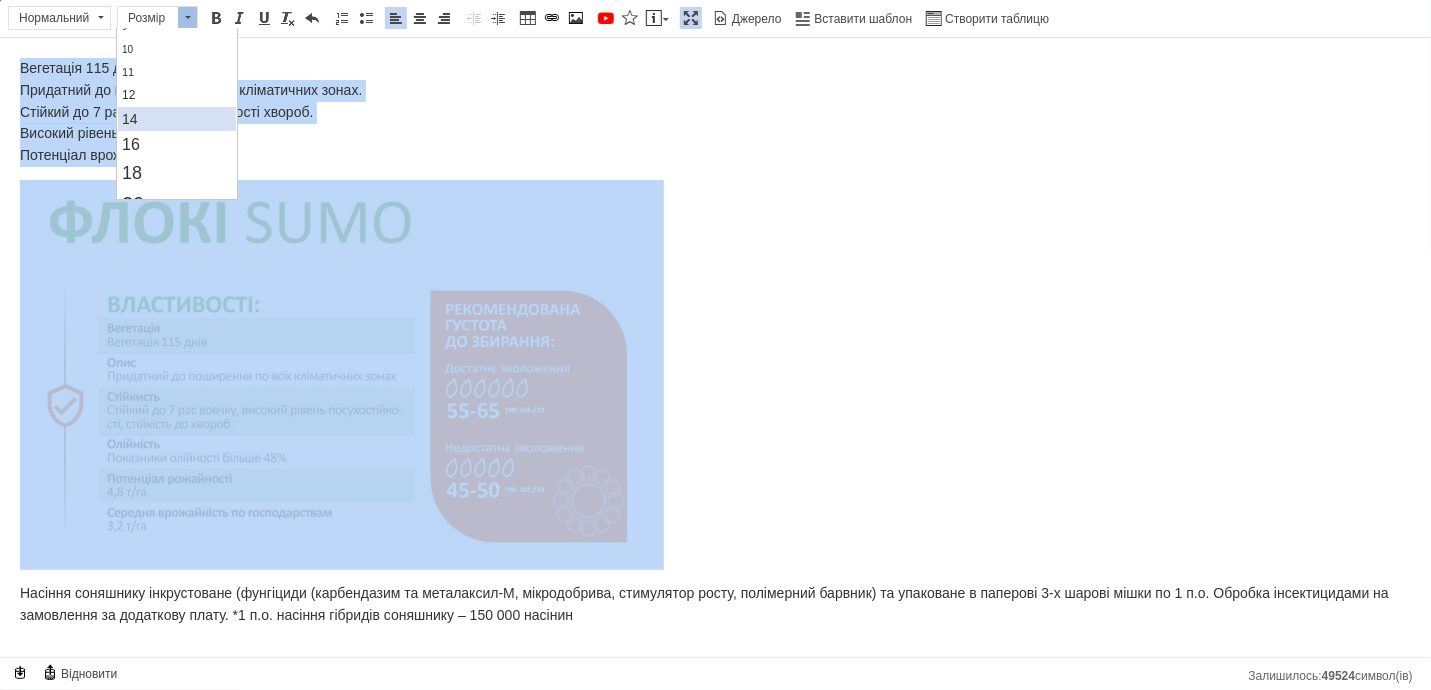 scroll, scrollTop: 0, scrollLeft: 0, axis: both 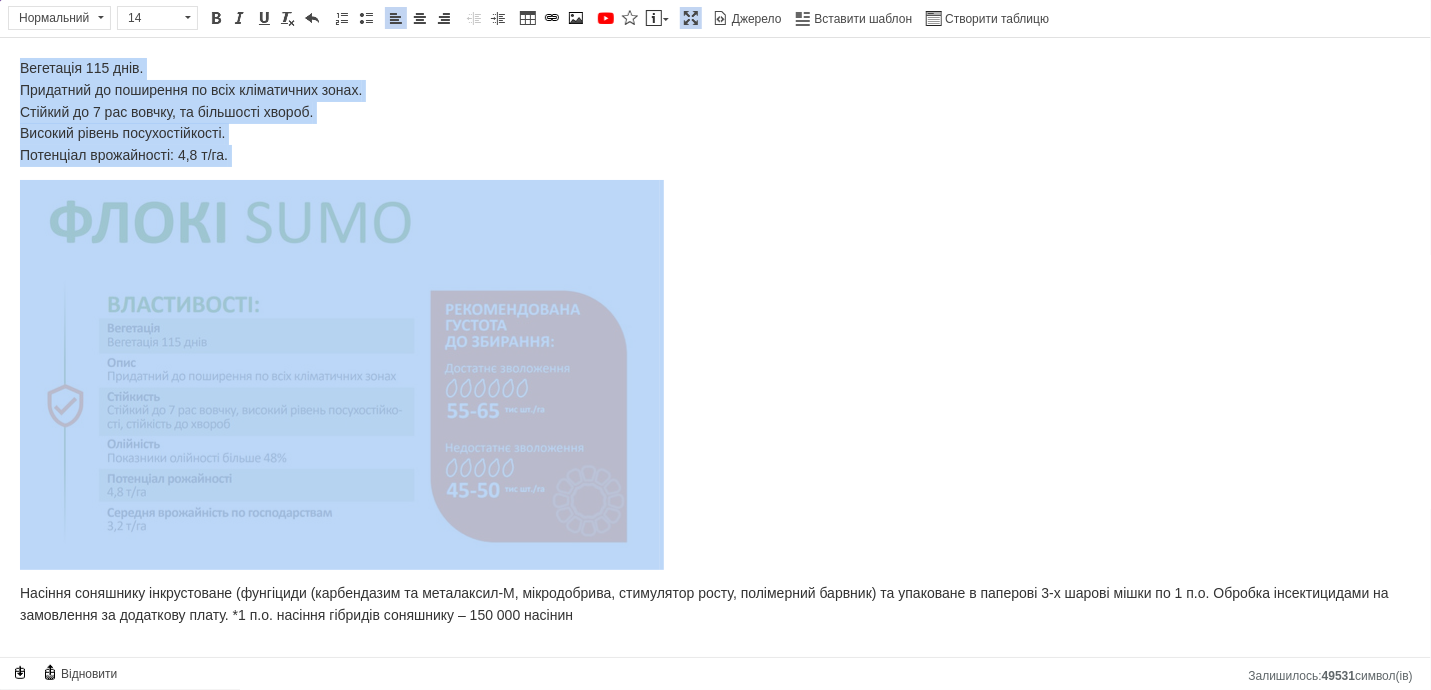 click on "Вегетація 115 днів. Придатний до поширення по всіх кліматичних зонах. Стійкий до 7 рас вовчку, та більшості хвороб. Високий рівень посухостійкості. Потенціал врожайності: 4,8 т/га." at bounding box center [715, 111] 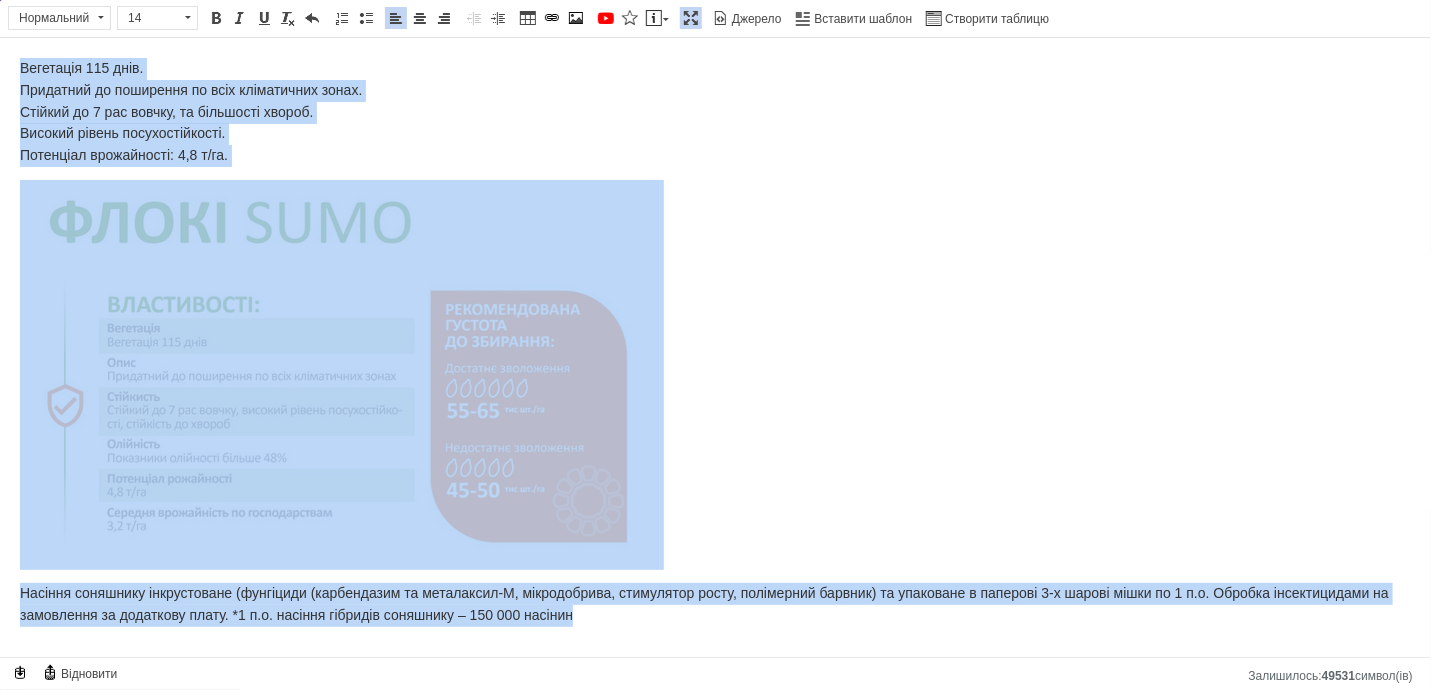 drag, startPoint x: 604, startPoint y: 617, endPoint x: 0, endPoint y: 73, distance: 812.8665 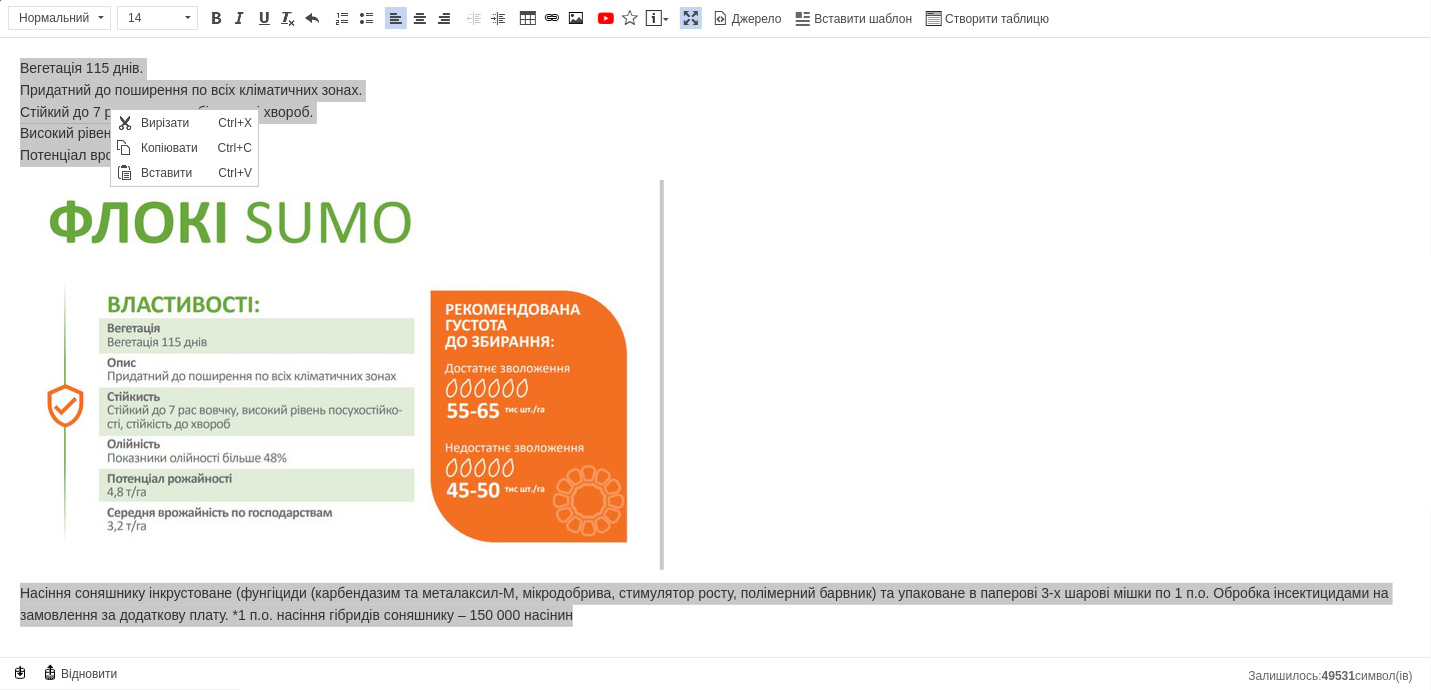 scroll, scrollTop: 0, scrollLeft: 0, axis: both 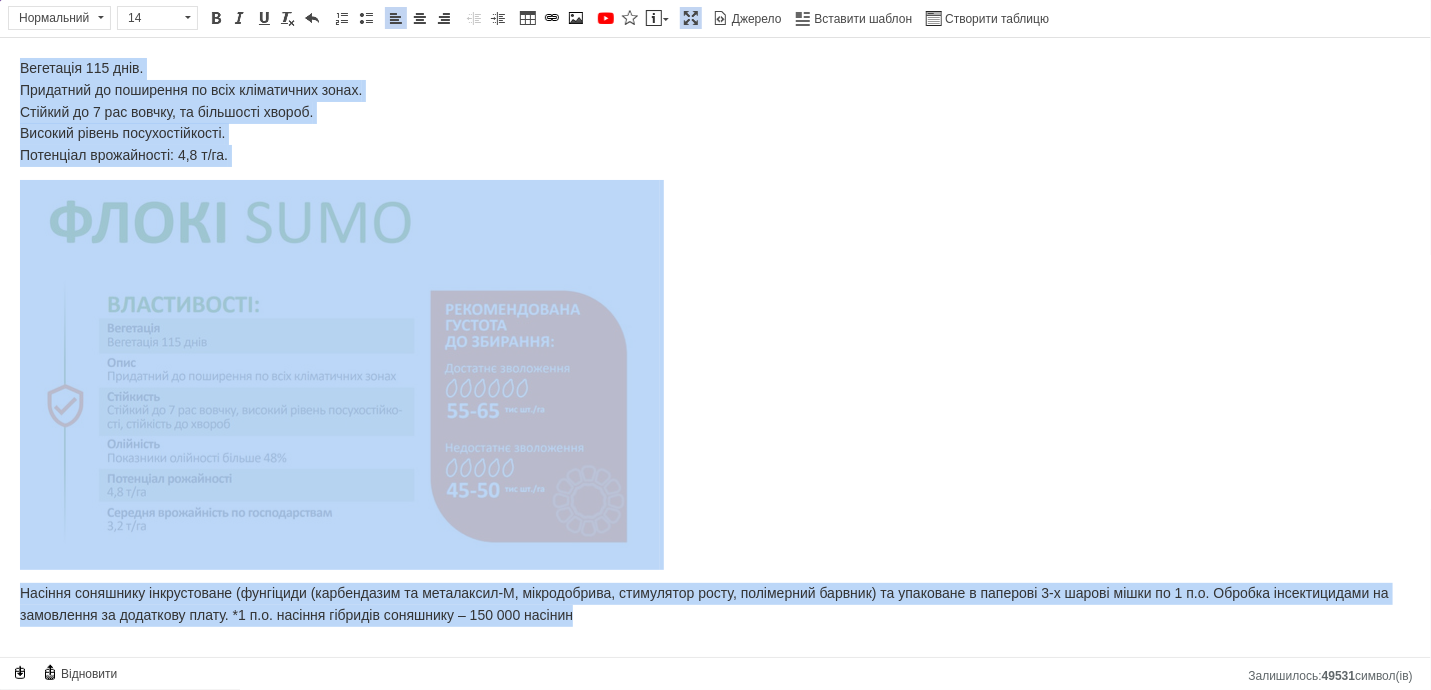 click on "Вегетація 115 днів. Придатний до поширення по всіх кліматичних зонах. Стійкий до 7 рас вовчку, та більшості хвороб. Високий рівень посухостійкості. Потенціал врожайності: 4,8 т/га." at bounding box center [715, 111] 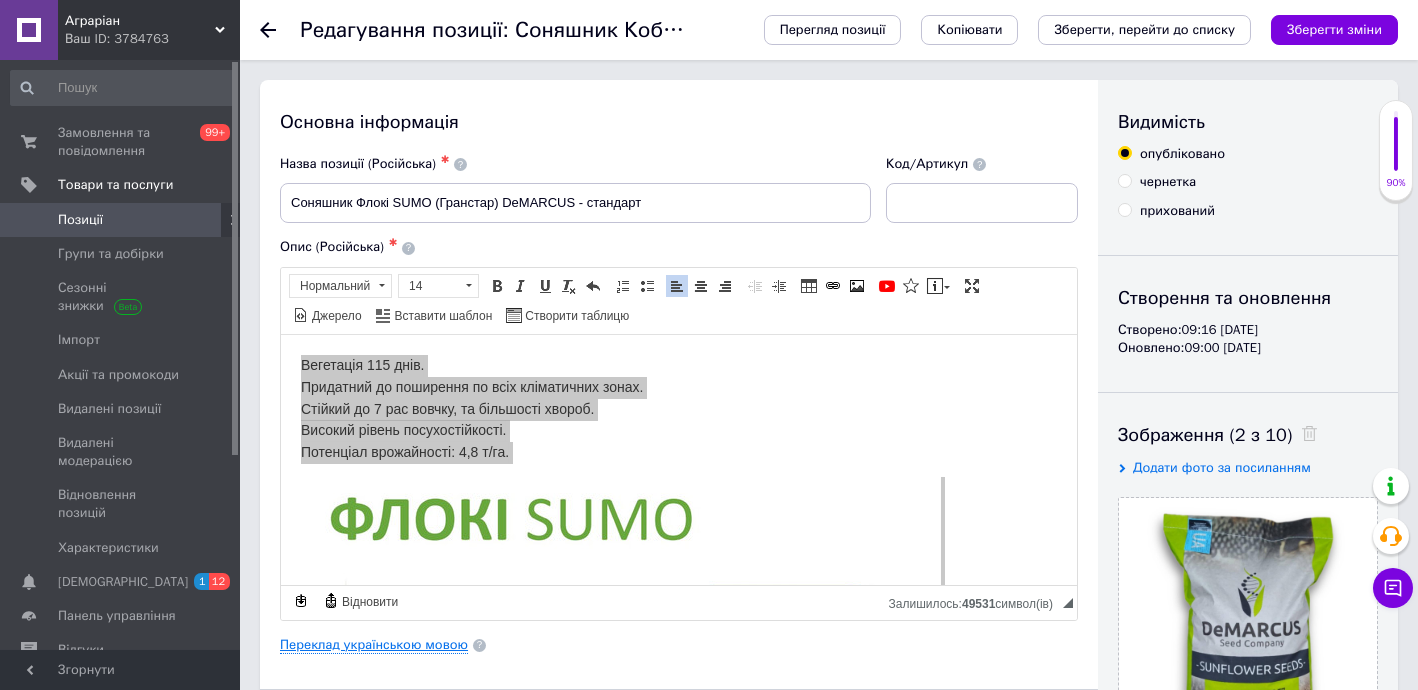 click on "Переклад українською мовою" at bounding box center (374, 645) 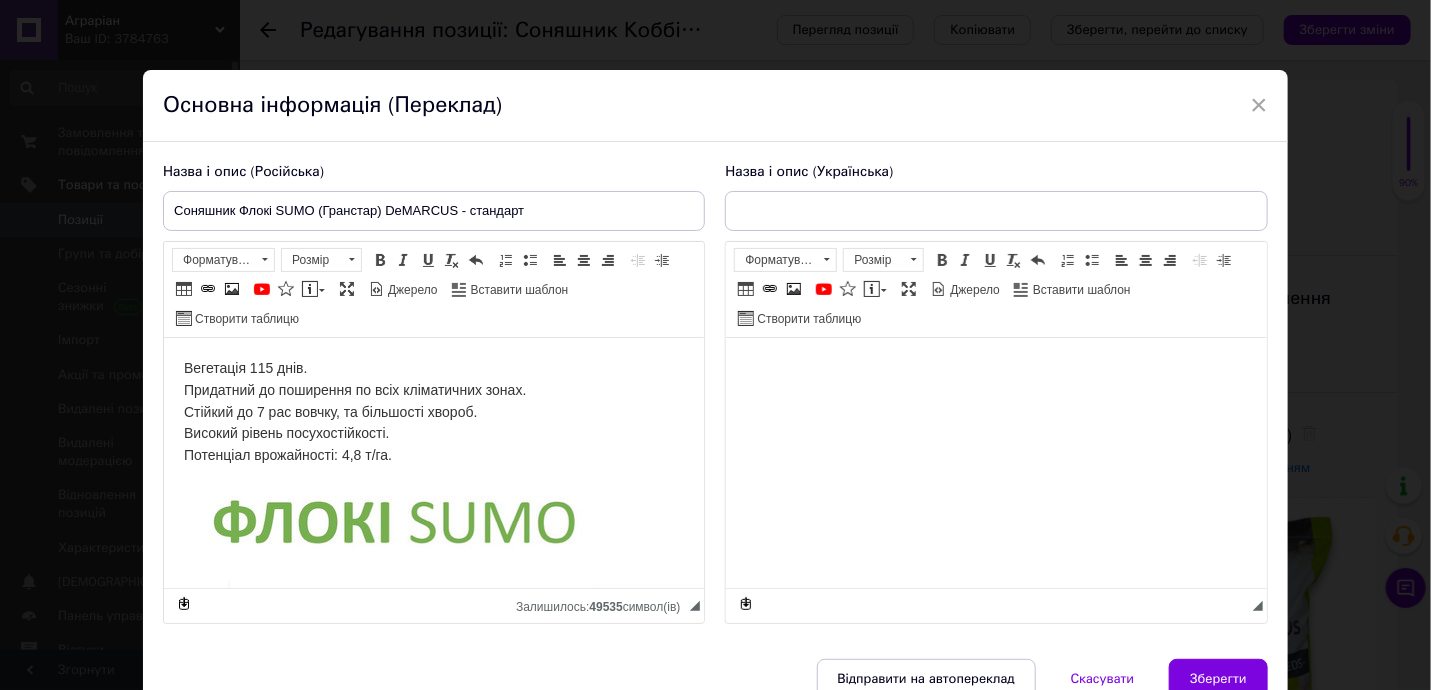 scroll, scrollTop: 0, scrollLeft: 0, axis: both 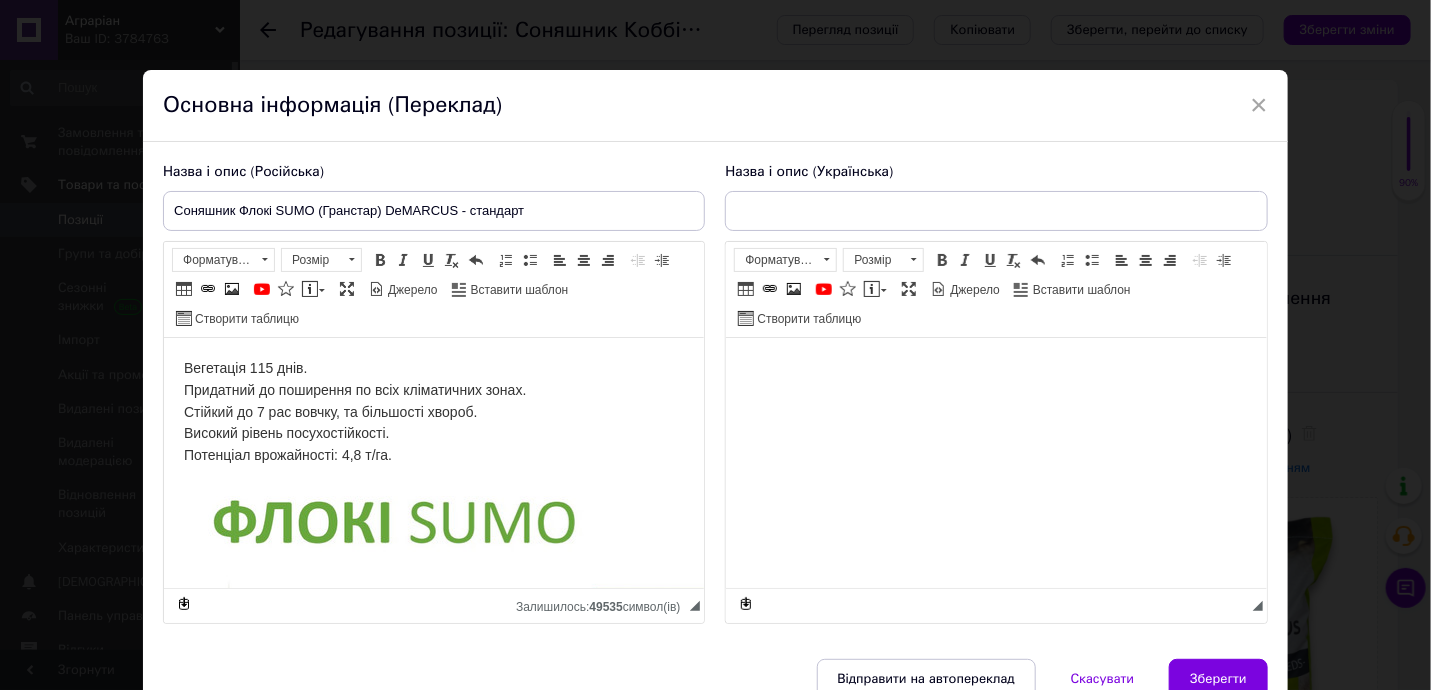click at bounding box center (996, 368) 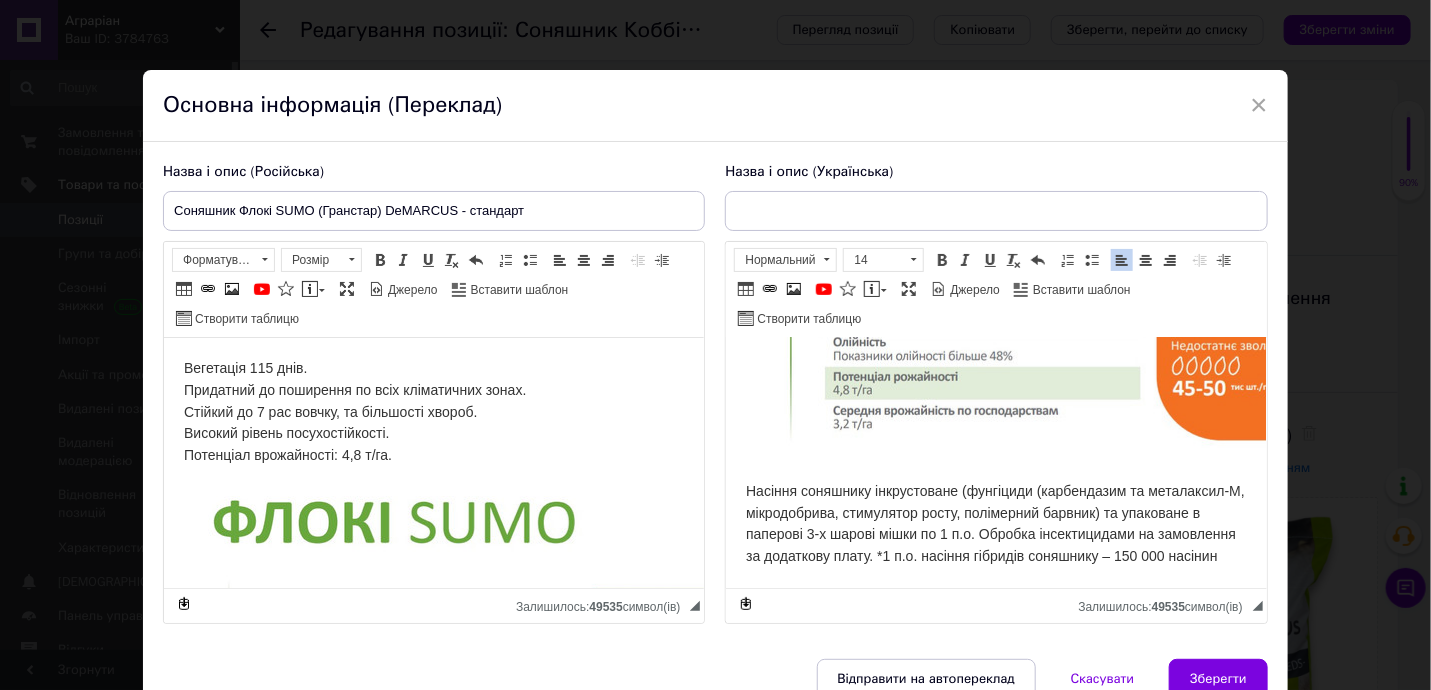 scroll, scrollTop: 433, scrollLeft: 0, axis: vertical 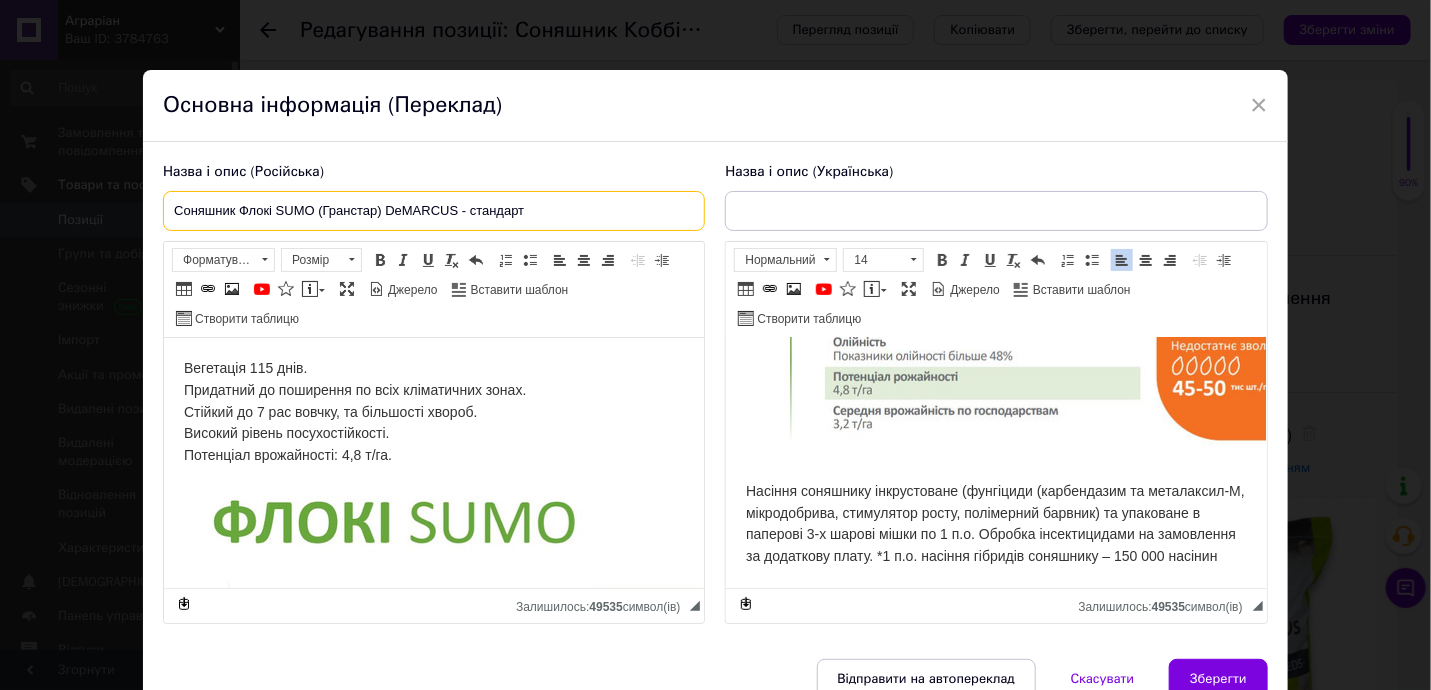 drag, startPoint x: 562, startPoint y: 210, endPoint x: 60, endPoint y: 198, distance: 502.1434 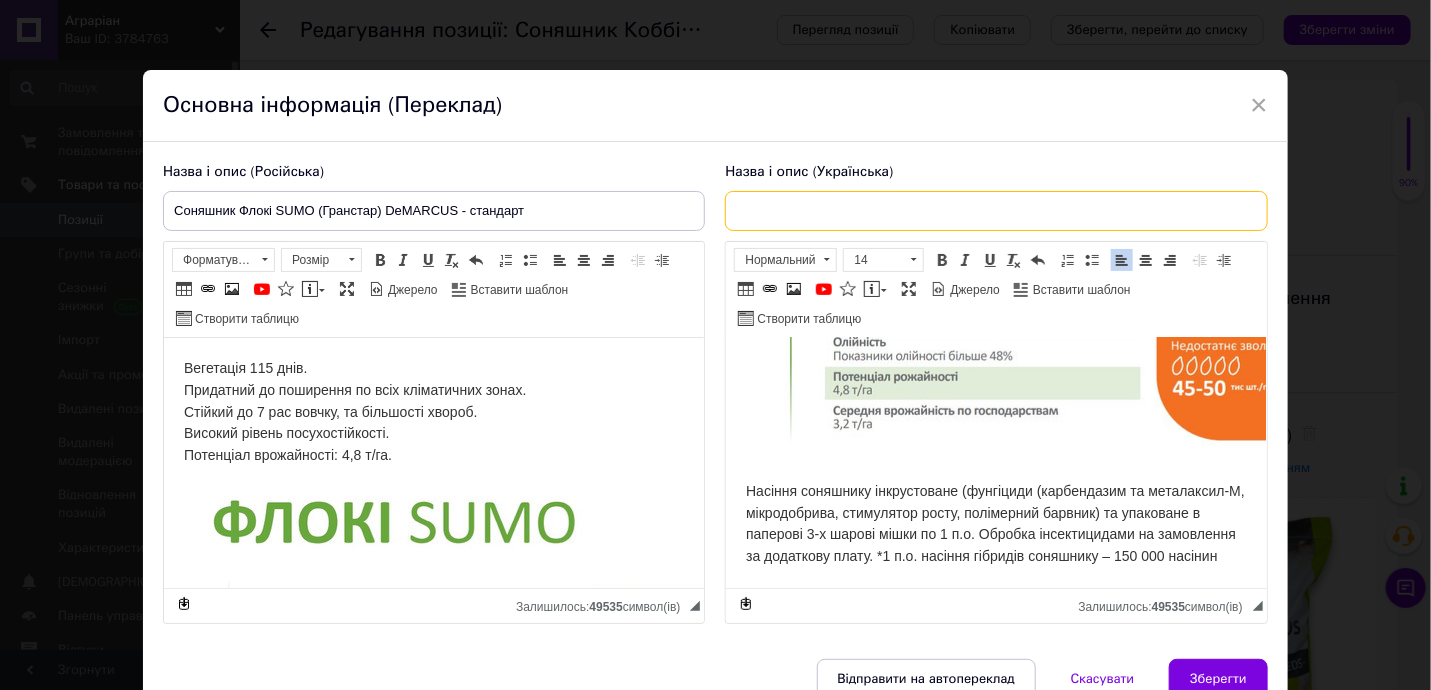click at bounding box center [996, 211] 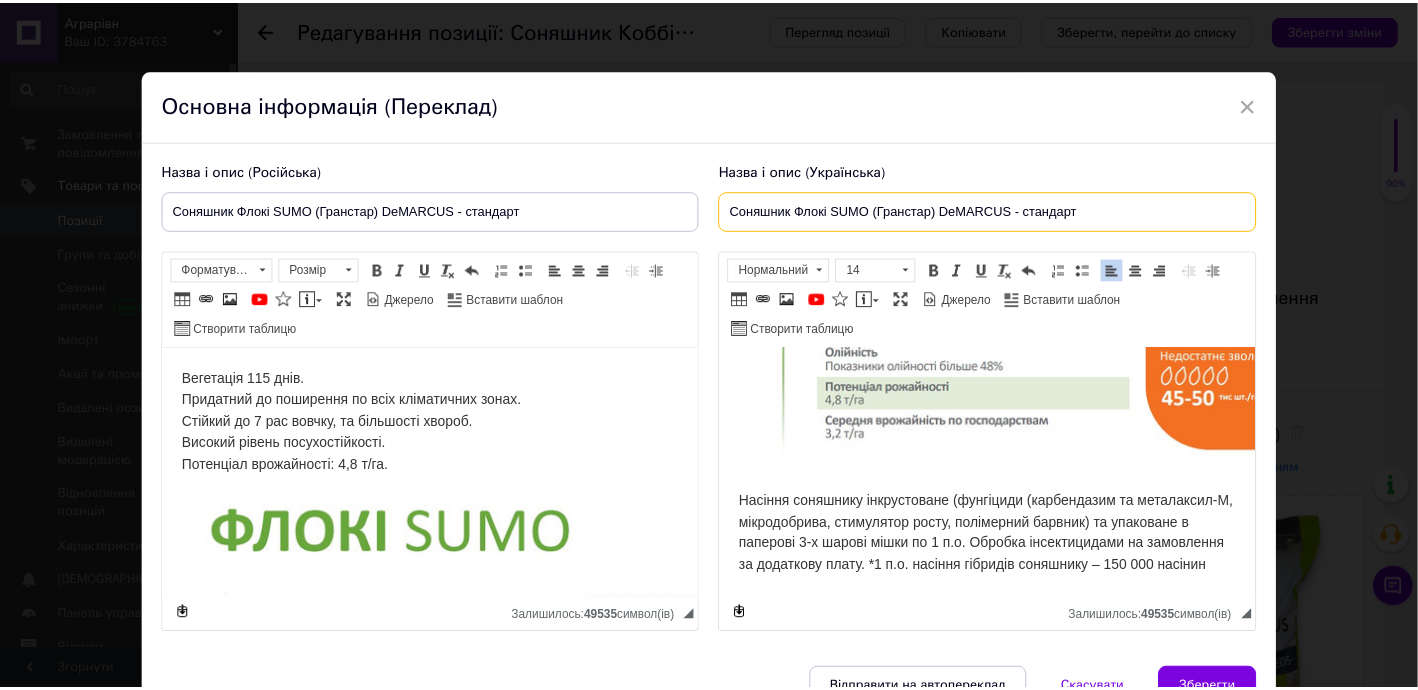 scroll, scrollTop: 105, scrollLeft: 0, axis: vertical 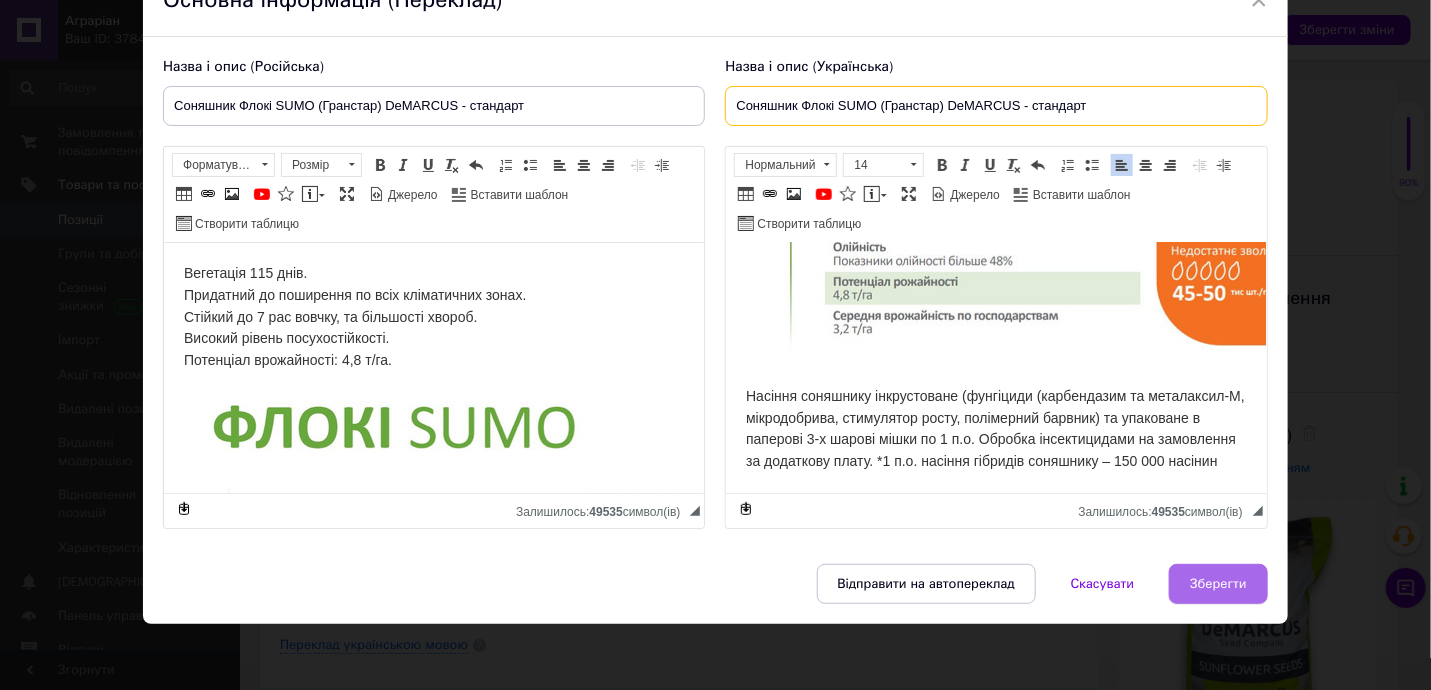 type on "Соняшник Флокі SUMO (Гранстар) DeMARCUS - стандарт" 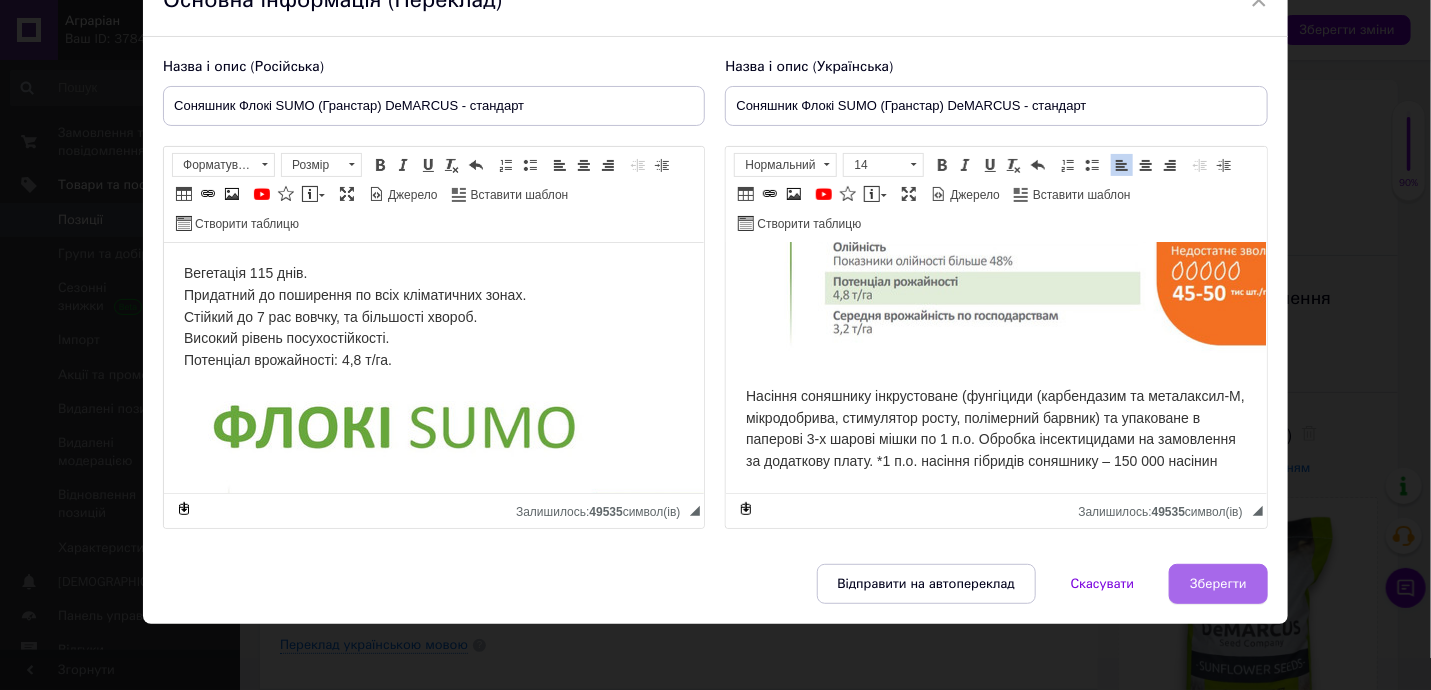click on "Зберегти" at bounding box center [1218, 584] 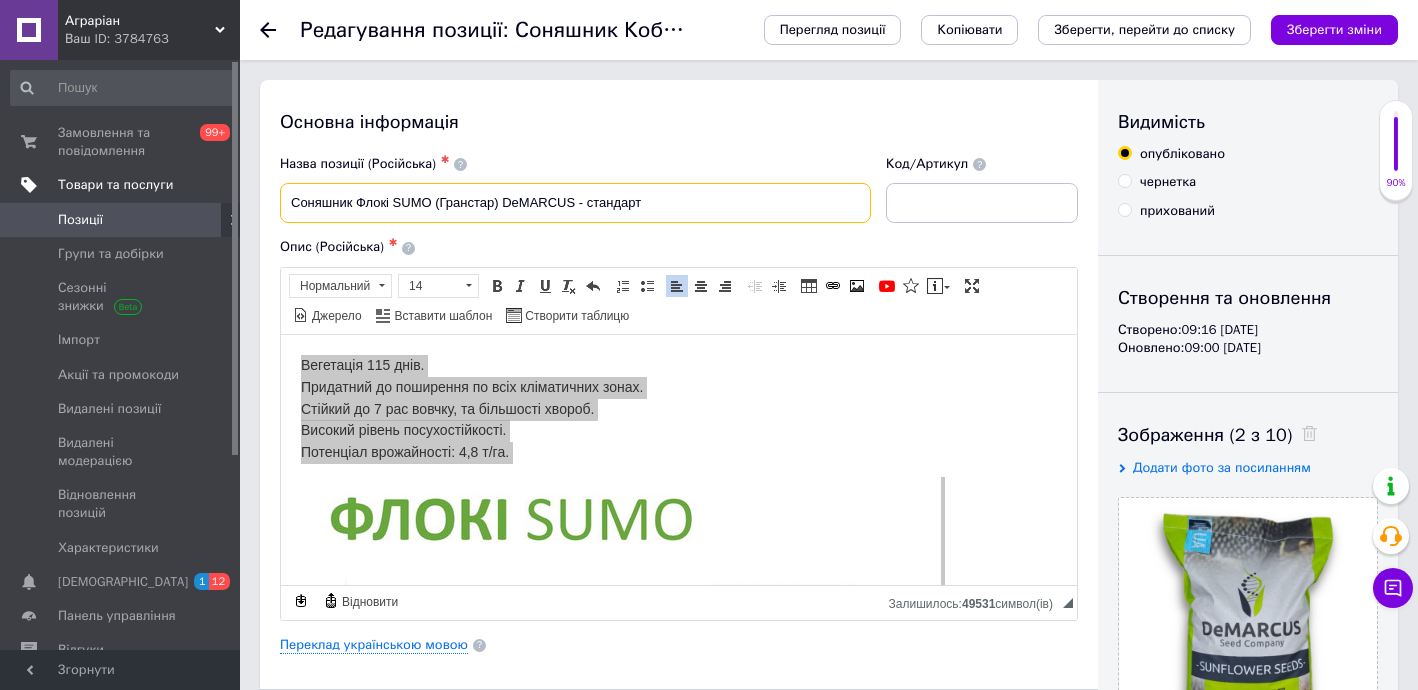 drag, startPoint x: 374, startPoint y: 201, endPoint x: 99, endPoint y: 184, distance: 275.52496 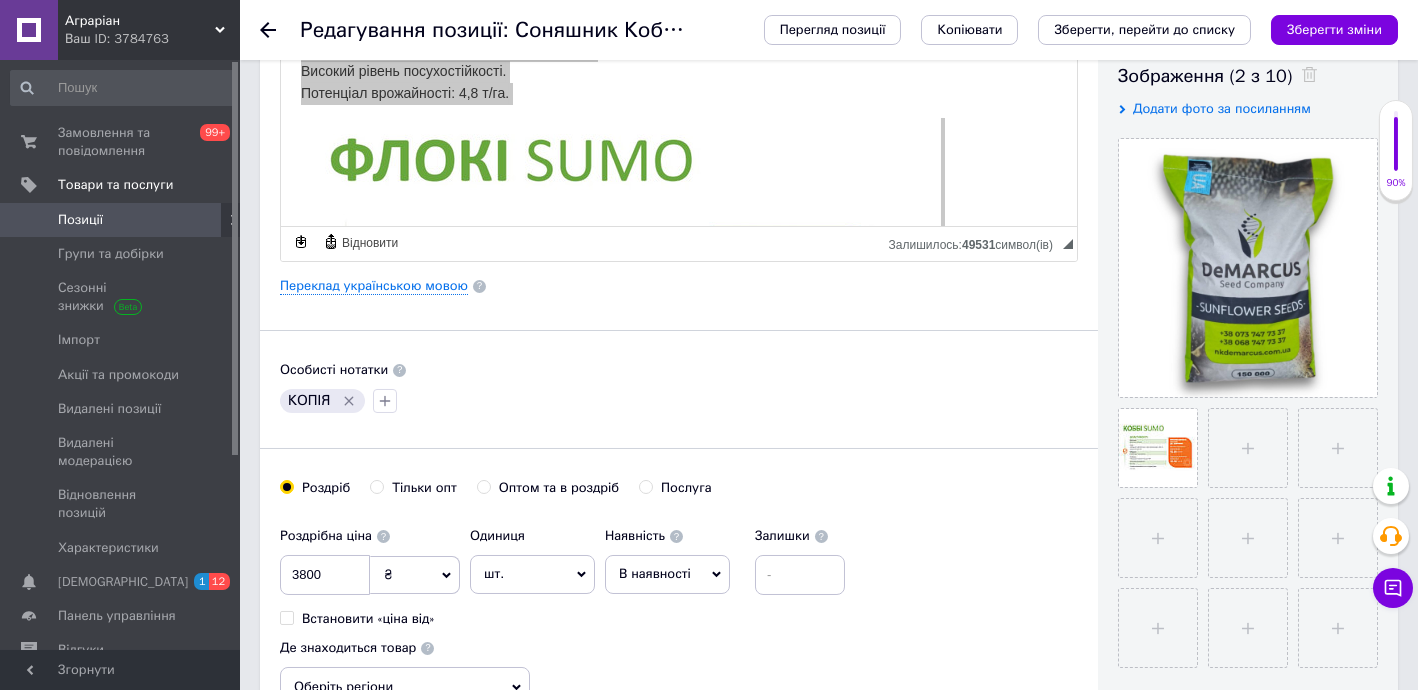 scroll, scrollTop: 454, scrollLeft: 0, axis: vertical 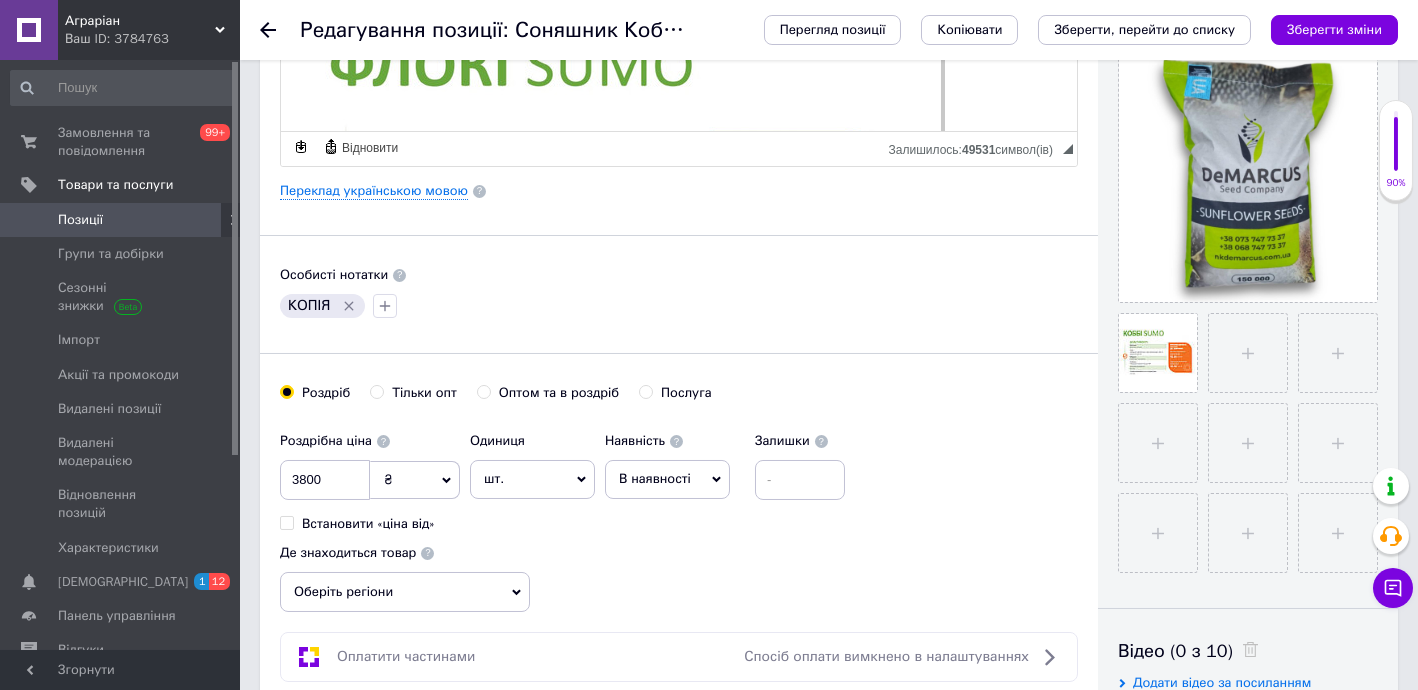 click 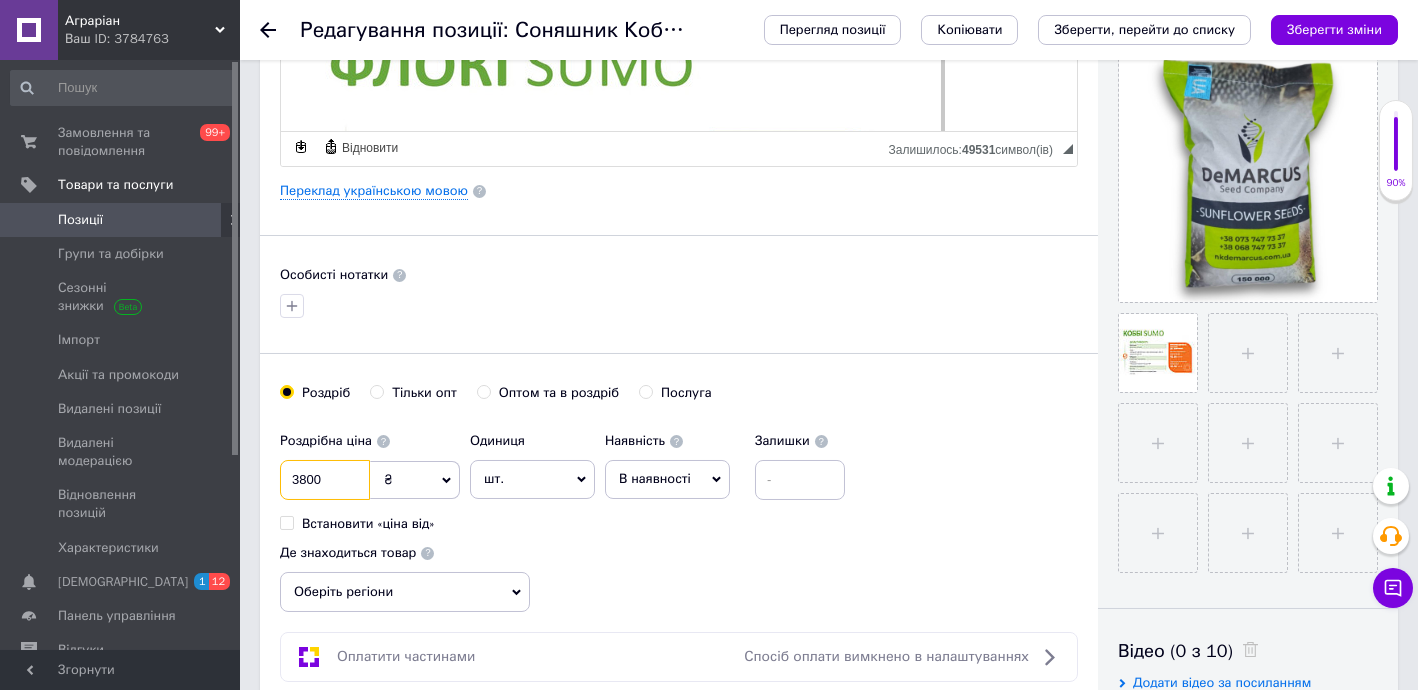 click on "3800" at bounding box center (325, 480) 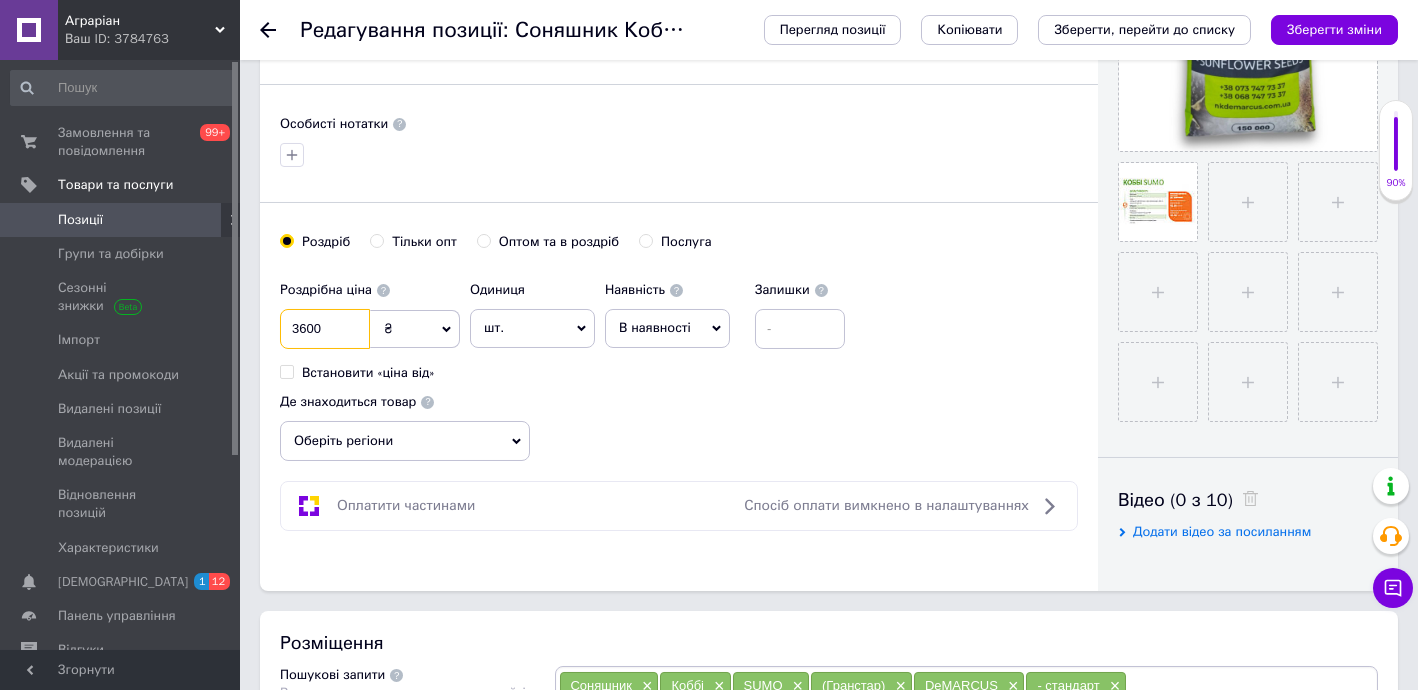 scroll, scrollTop: 636, scrollLeft: 0, axis: vertical 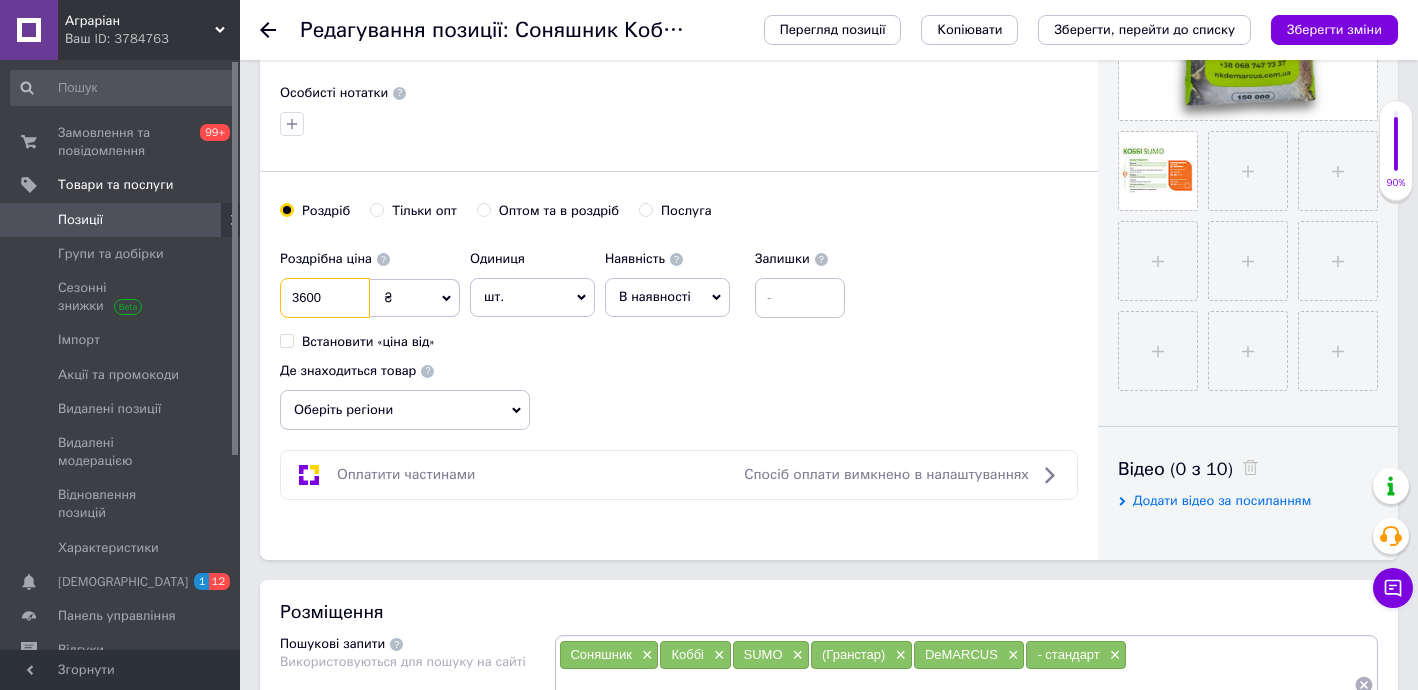 type on "3600" 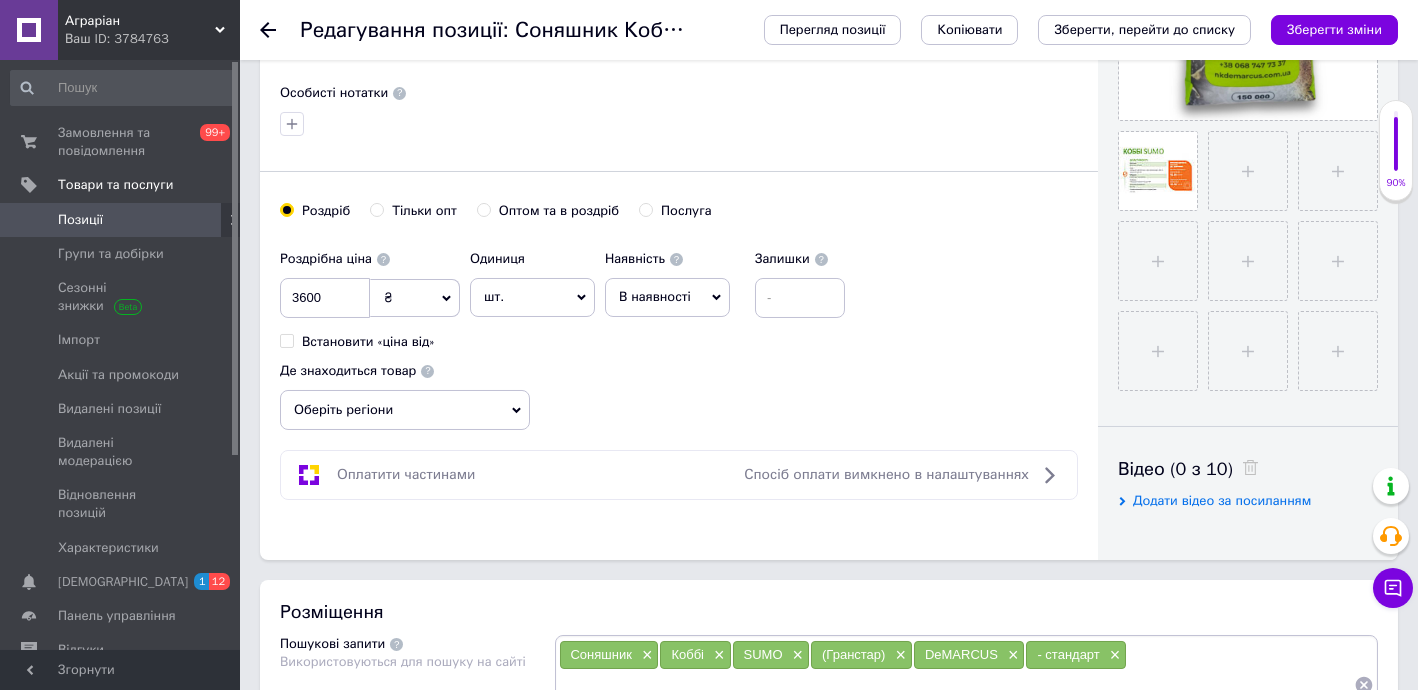 click 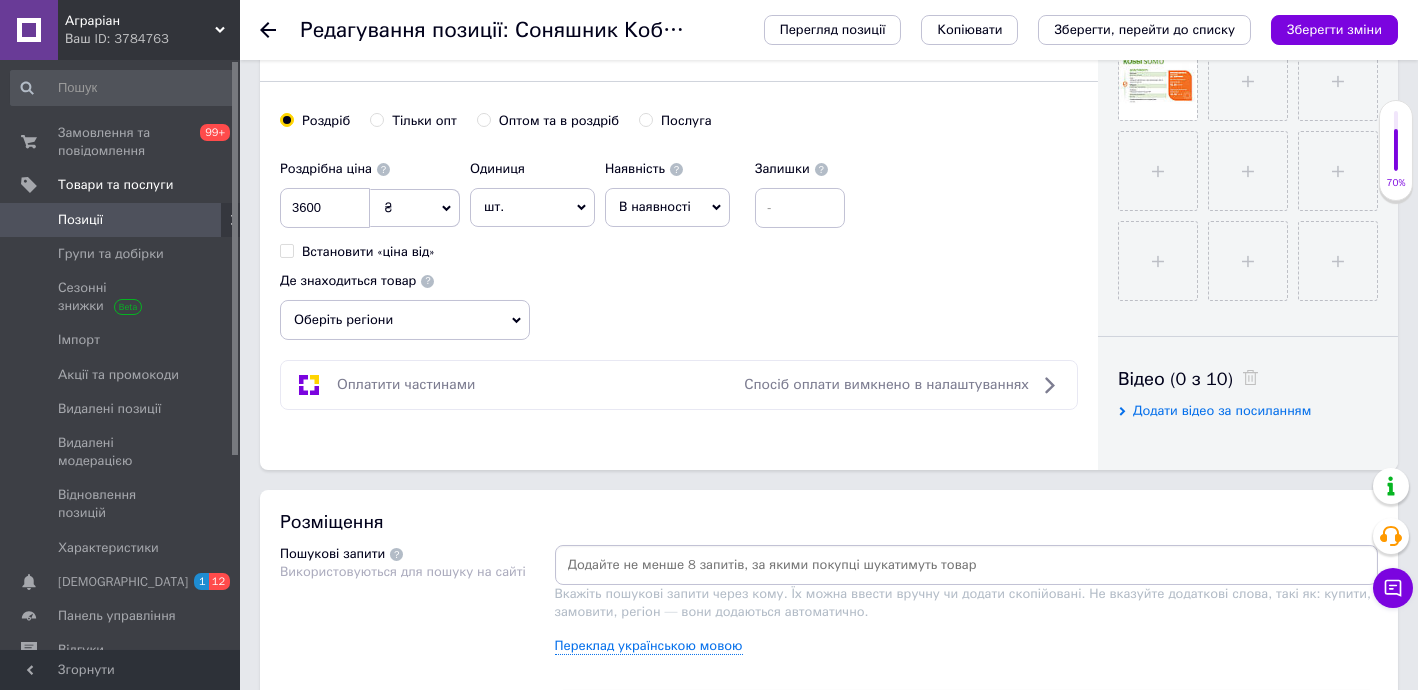 scroll, scrollTop: 727, scrollLeft: 0, axis: vertical 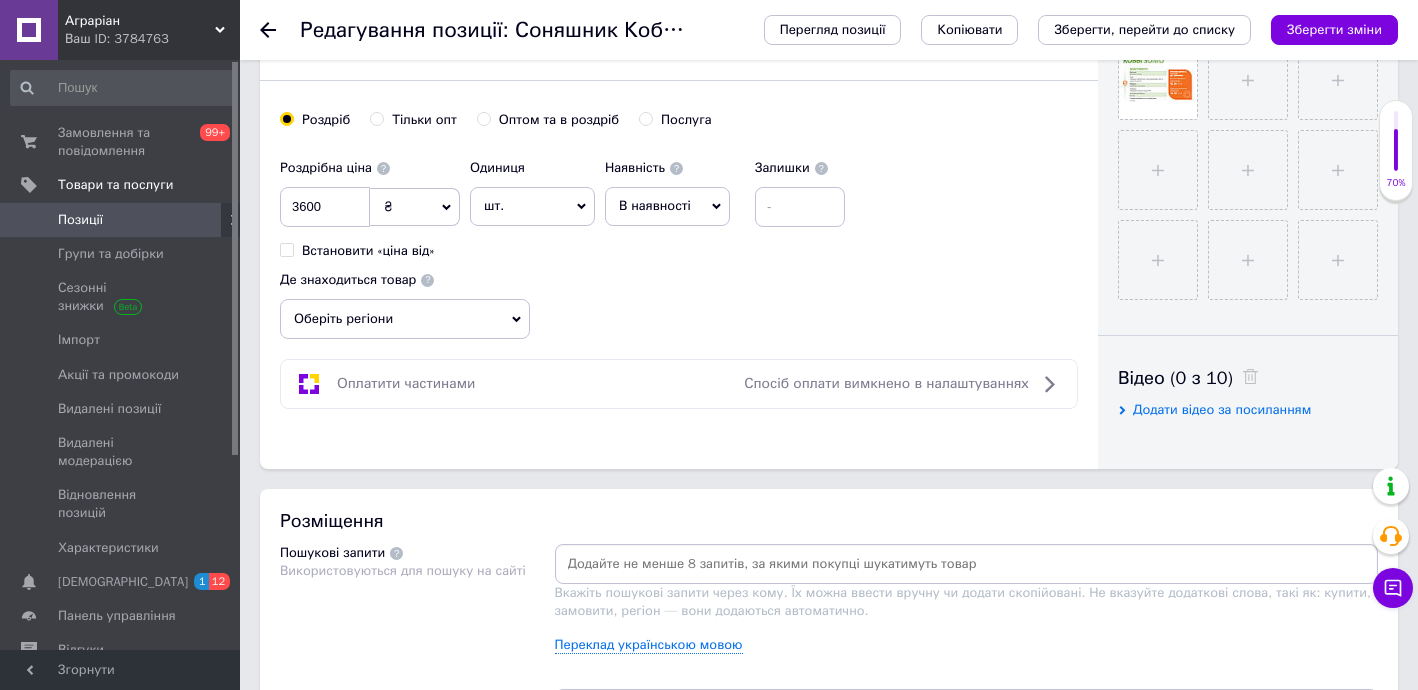 paste on "Соняшник Флокі SUMO (Гранстар) DeMARCUS - стандарт" 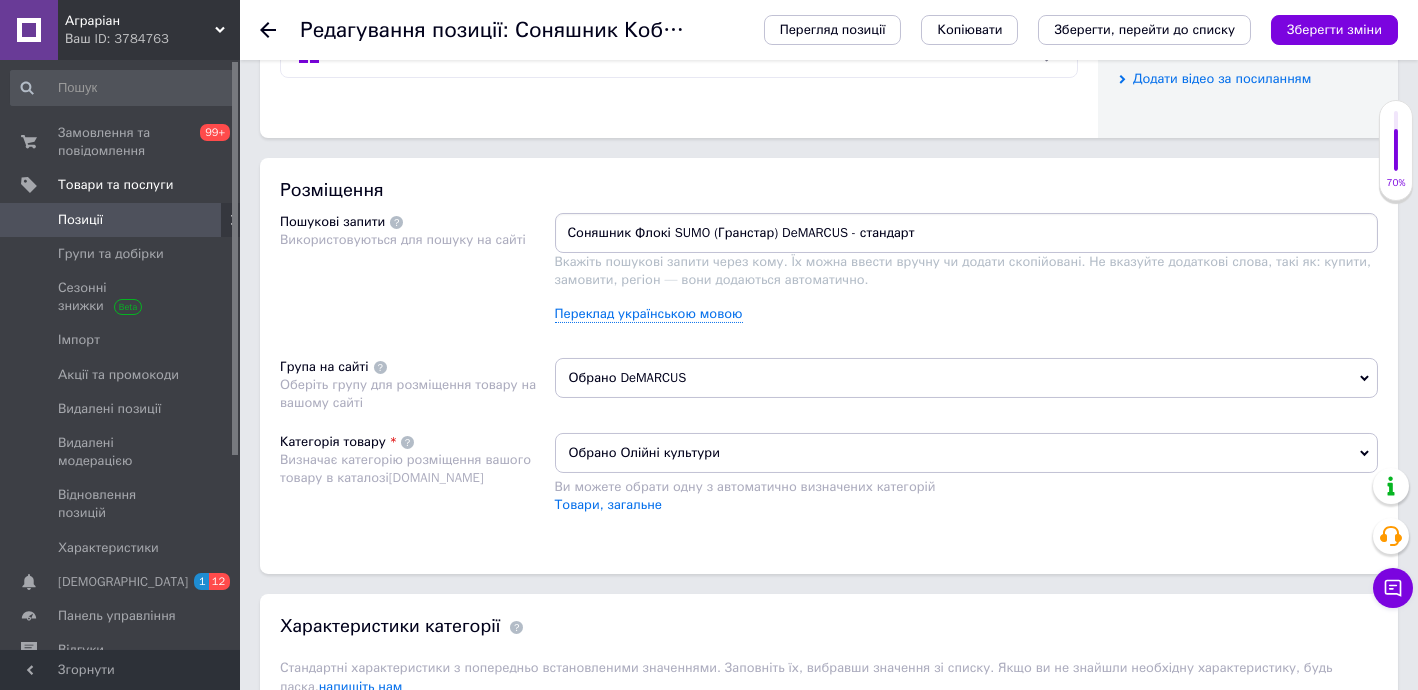 scroll, scrollTop: 1090, scrollLeft: 0, axis: vertical 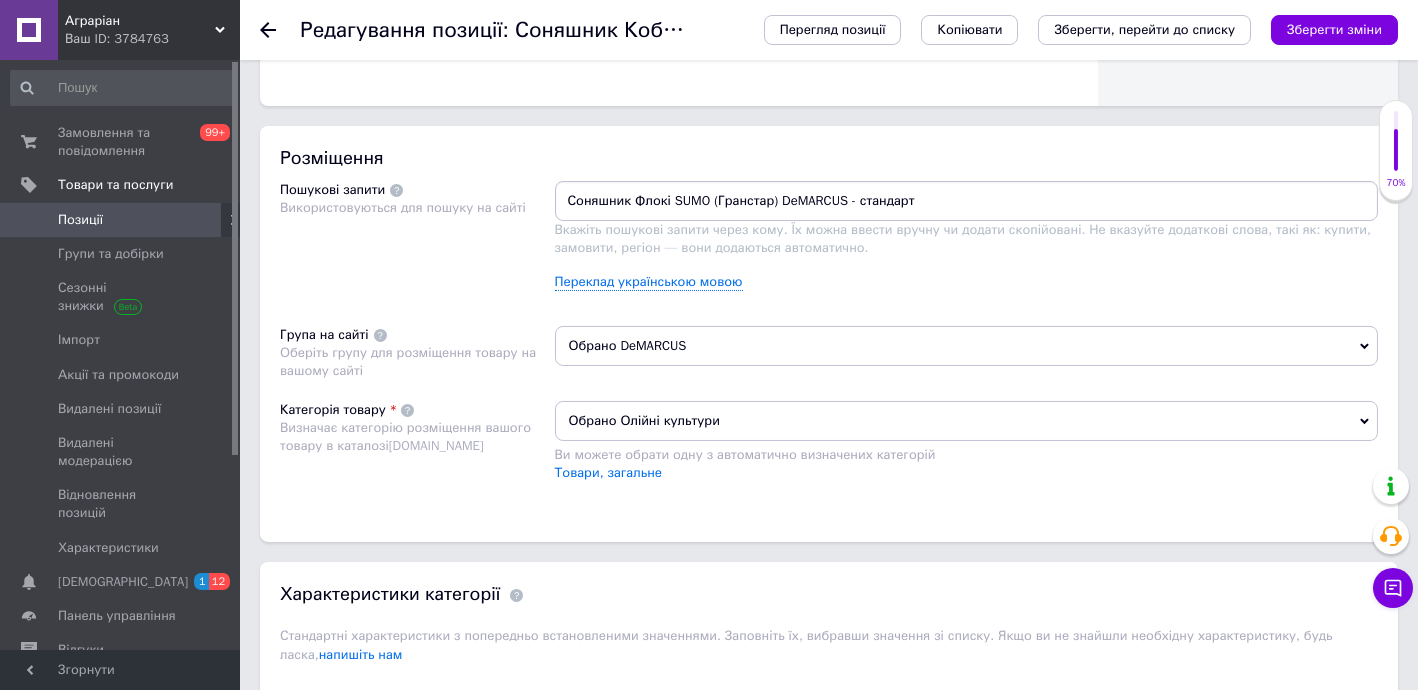 click on "Соняшник Флокі SUMO (Гранстар) DeMARCUS - стандарт" at bounding box center (967, 201) 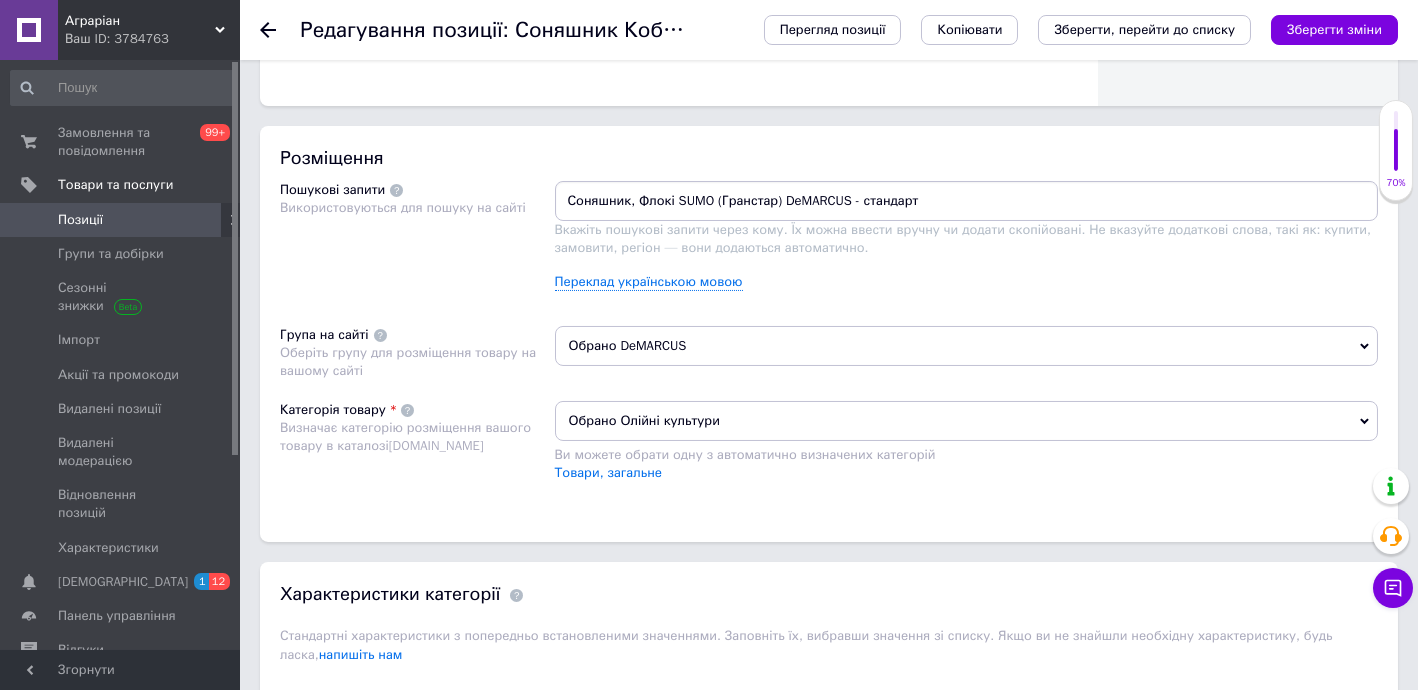 click on "Соняшник, Флокі SUMO (Гранстар) DeMARCUS - стандарт" at bounding box center (967, 201) 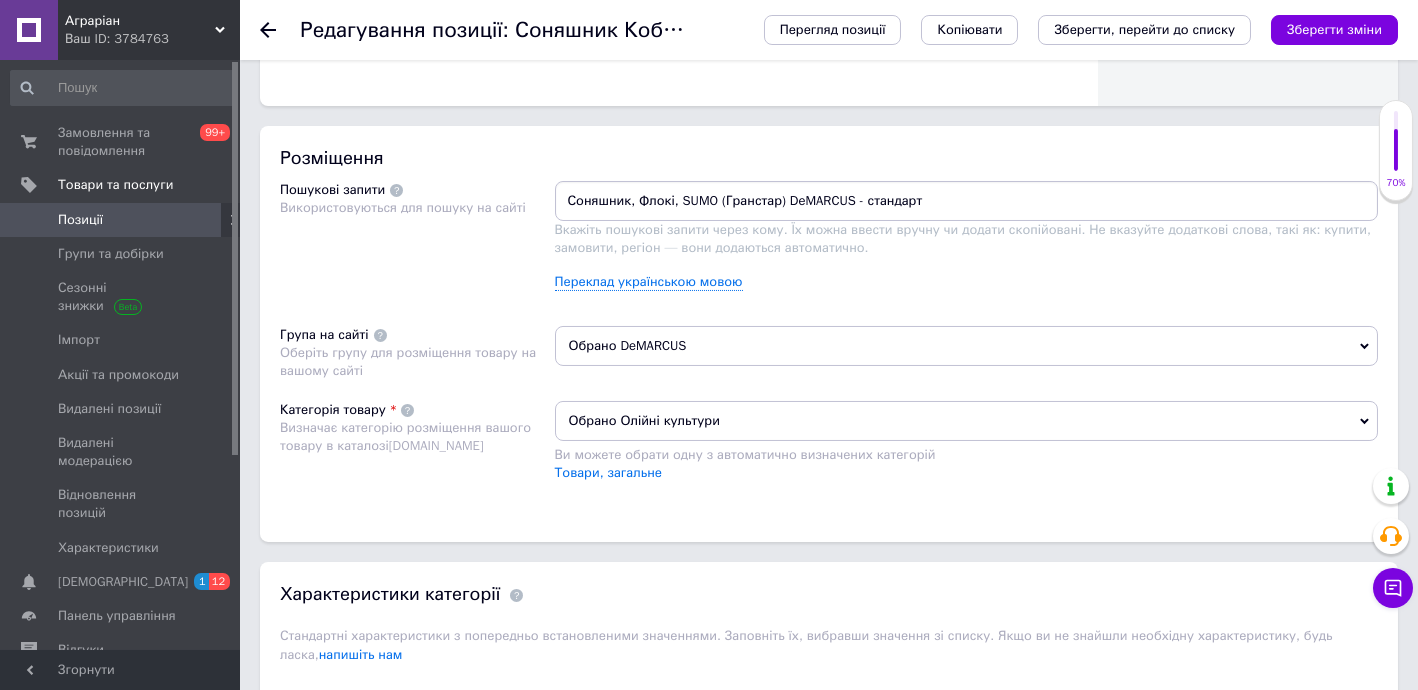 click on "Соняшник, Флокі, SUMO (Гранстар) DeMARCUS - стандарт" at bounding box center (967, 201) 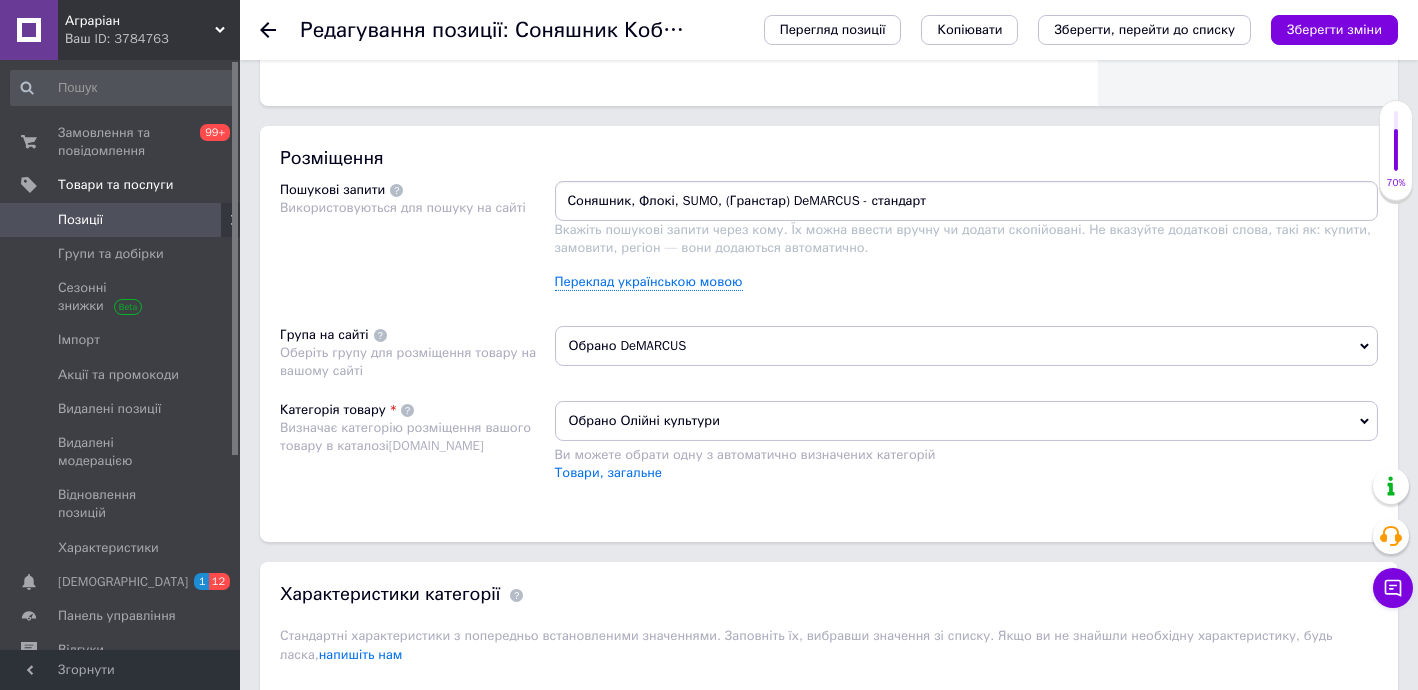 click on "Соняшник, Флокі, SUMO, (Гранстар) DeMARCUS - стандарт" at bounding box center [967, 201] 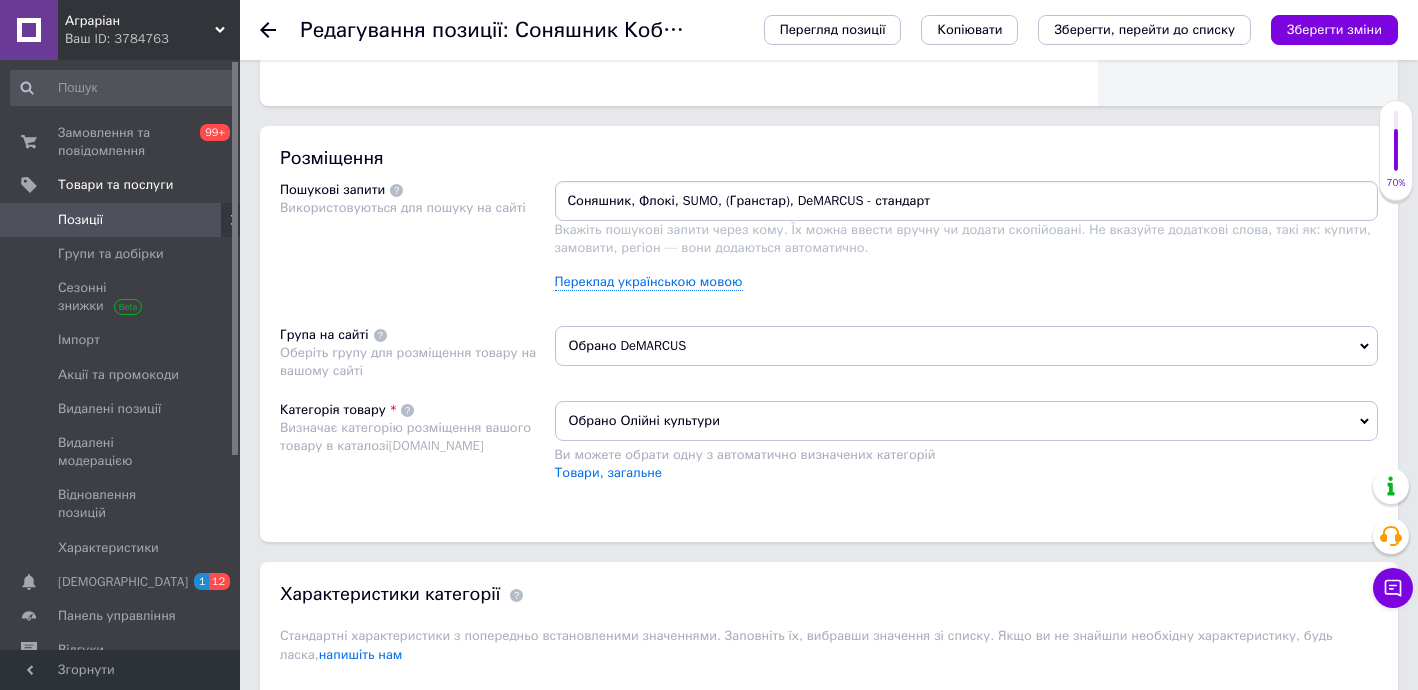 click on "Соняшник, Флокі, SUMO, (Гранстар), DeMARCUS - стандарт" at bounding box center (967, 201) 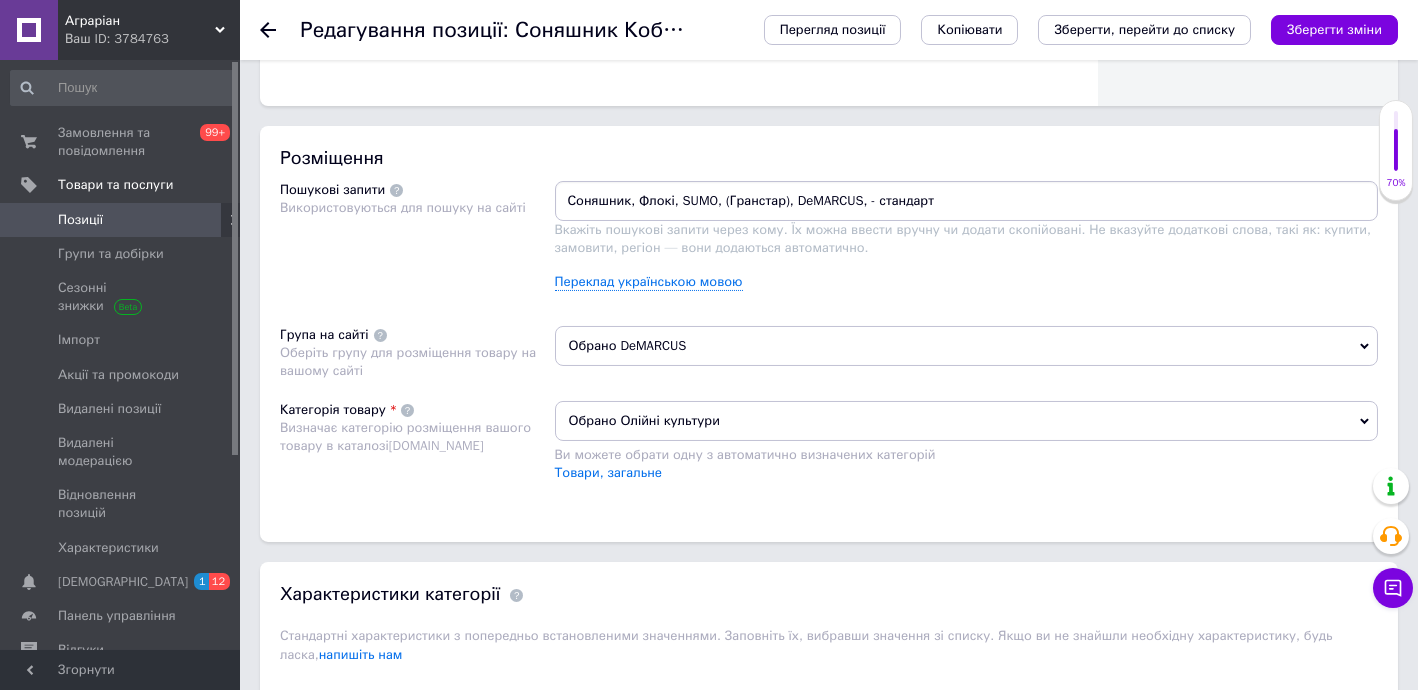 click on "Соняшник, Флокі, SUMO, (Гранстар), DeMARCUS, - стандарт" at bounding box center (967, 201) 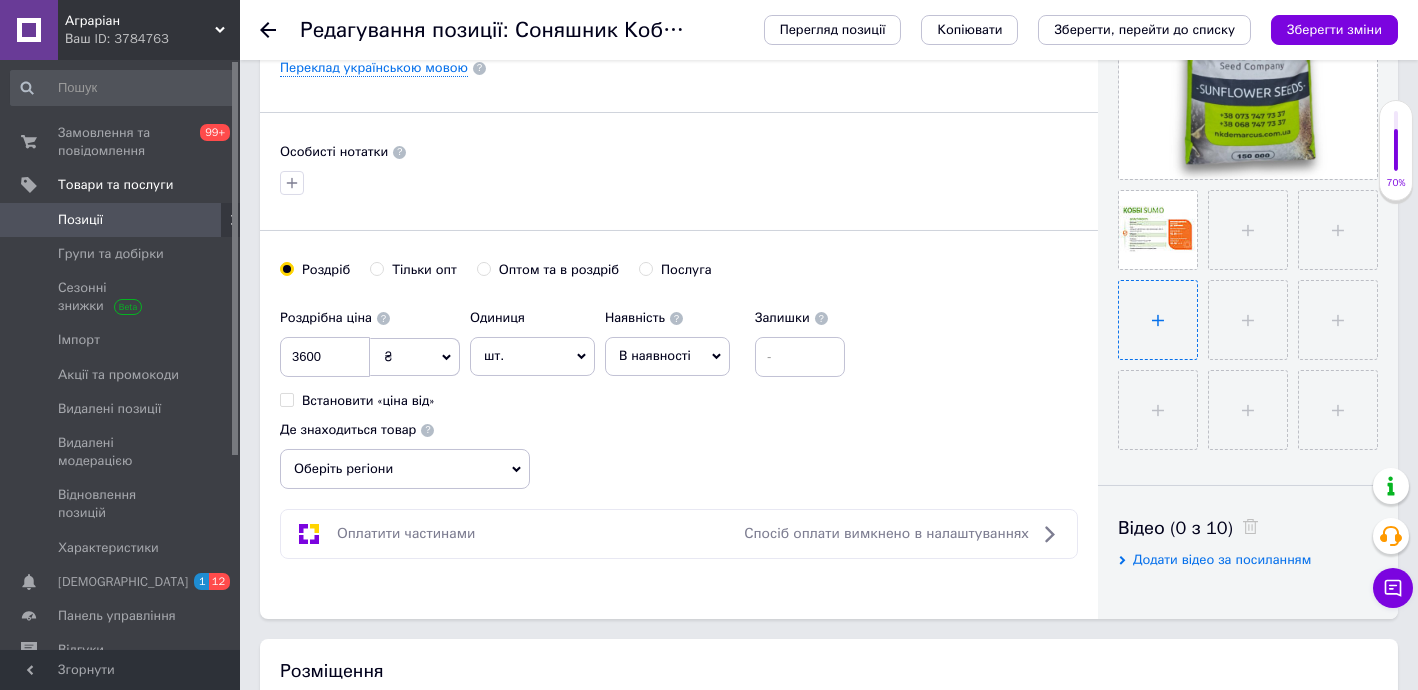scroll, scrollTop: 578, scrollLeft: 0, axis: vertical 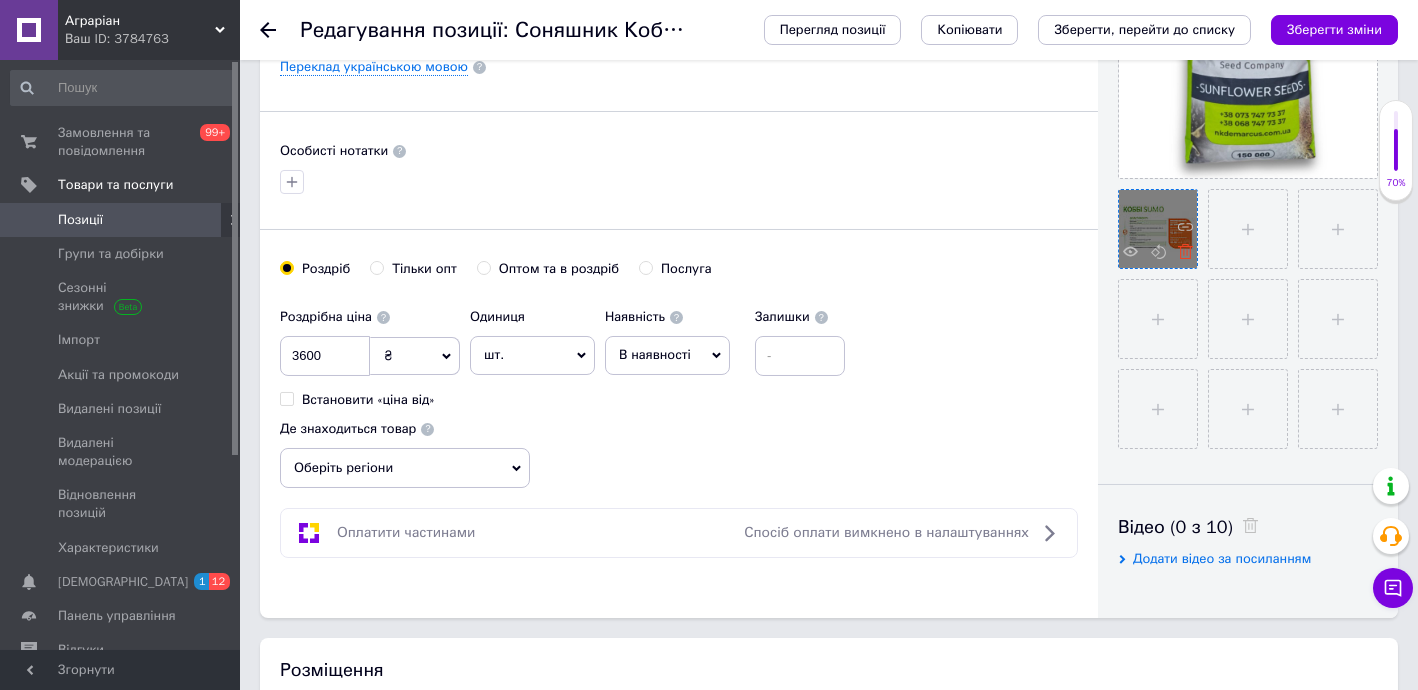 click 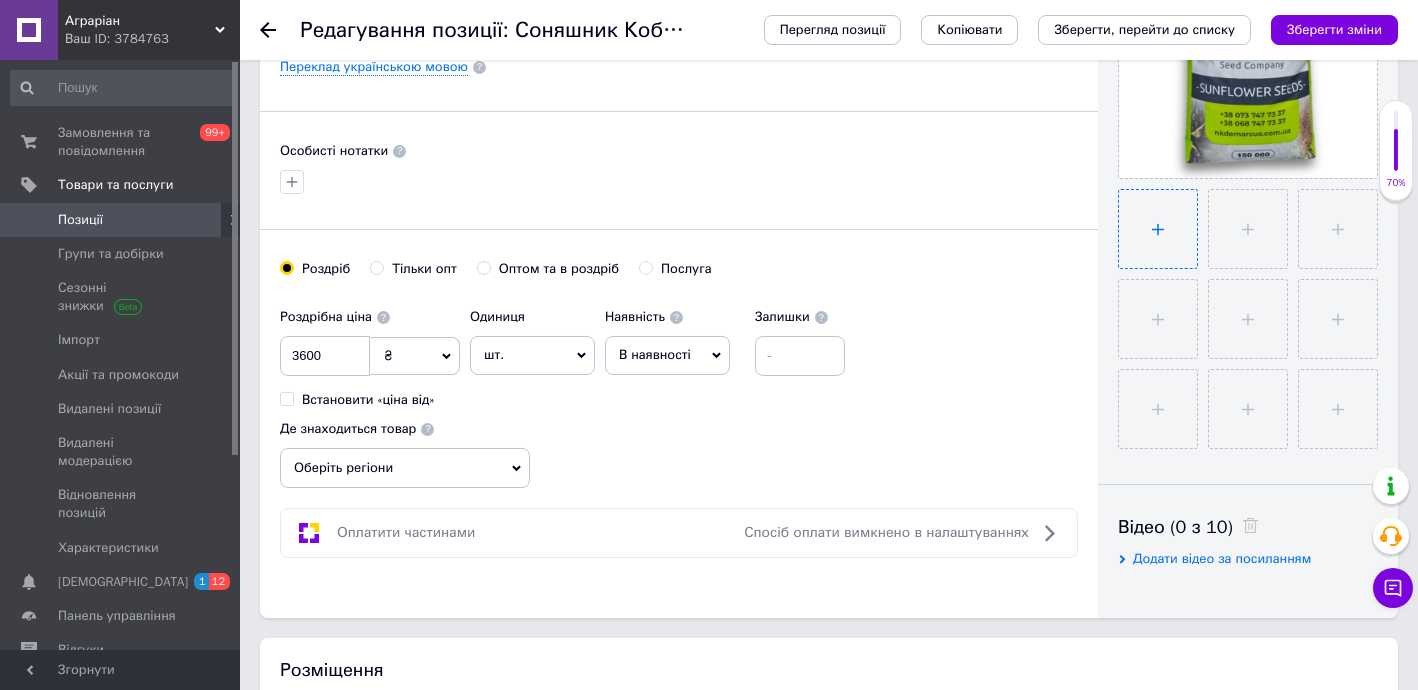 click at bounding box center (1158, 229) 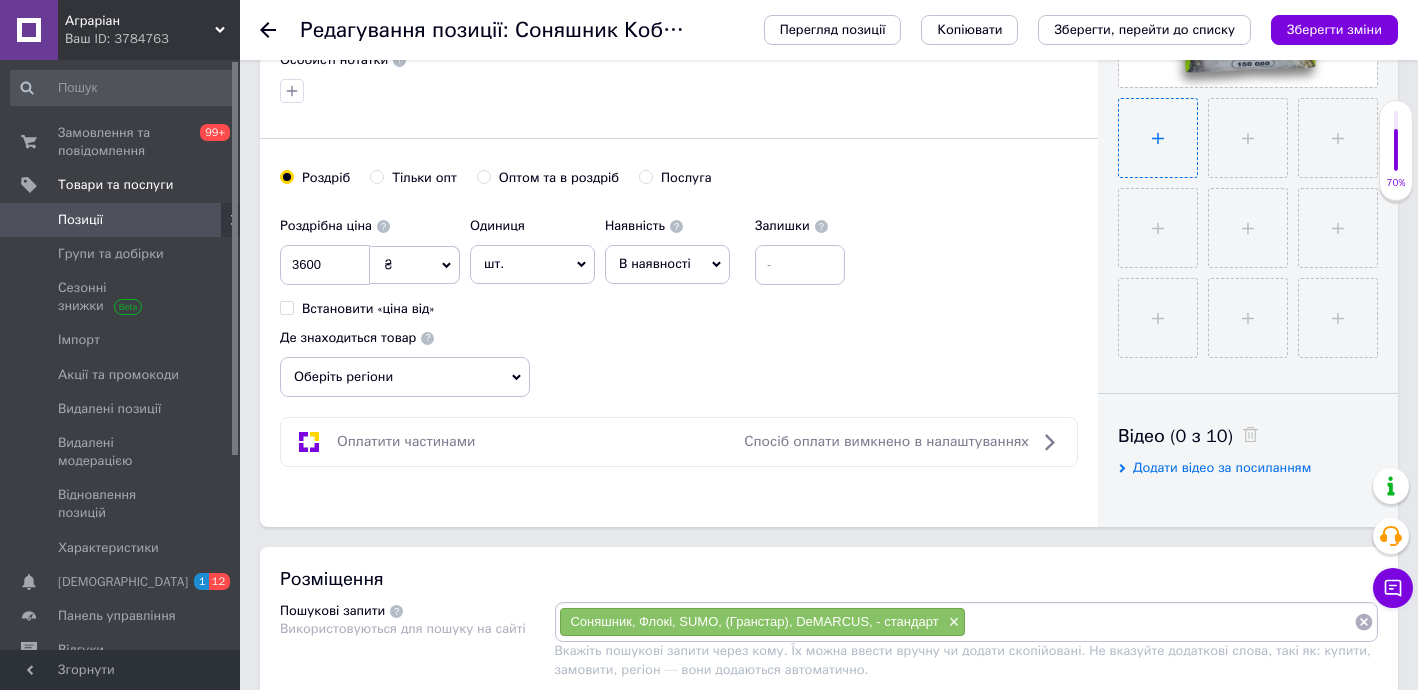 type on "C:\fakepath\флокі.jpg" 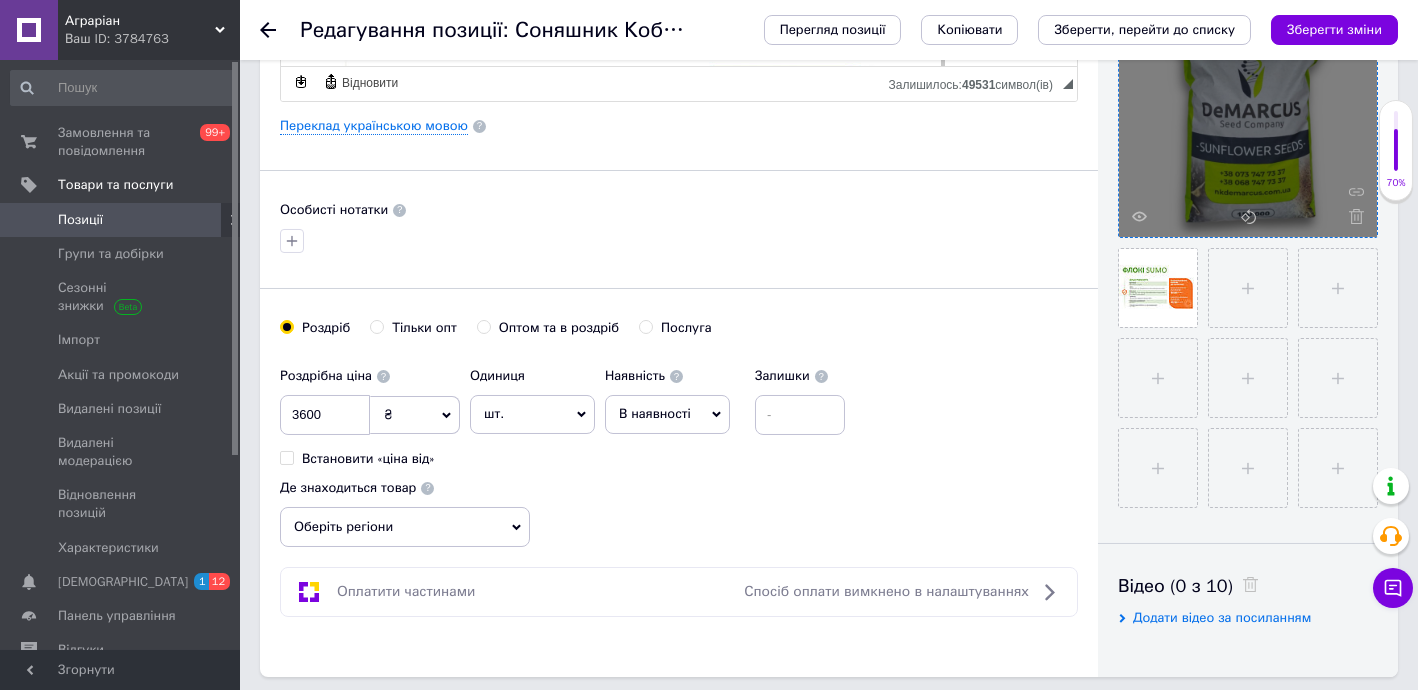 scroll, scrollTop: 487, scrollLeft: 0, axis: vertical 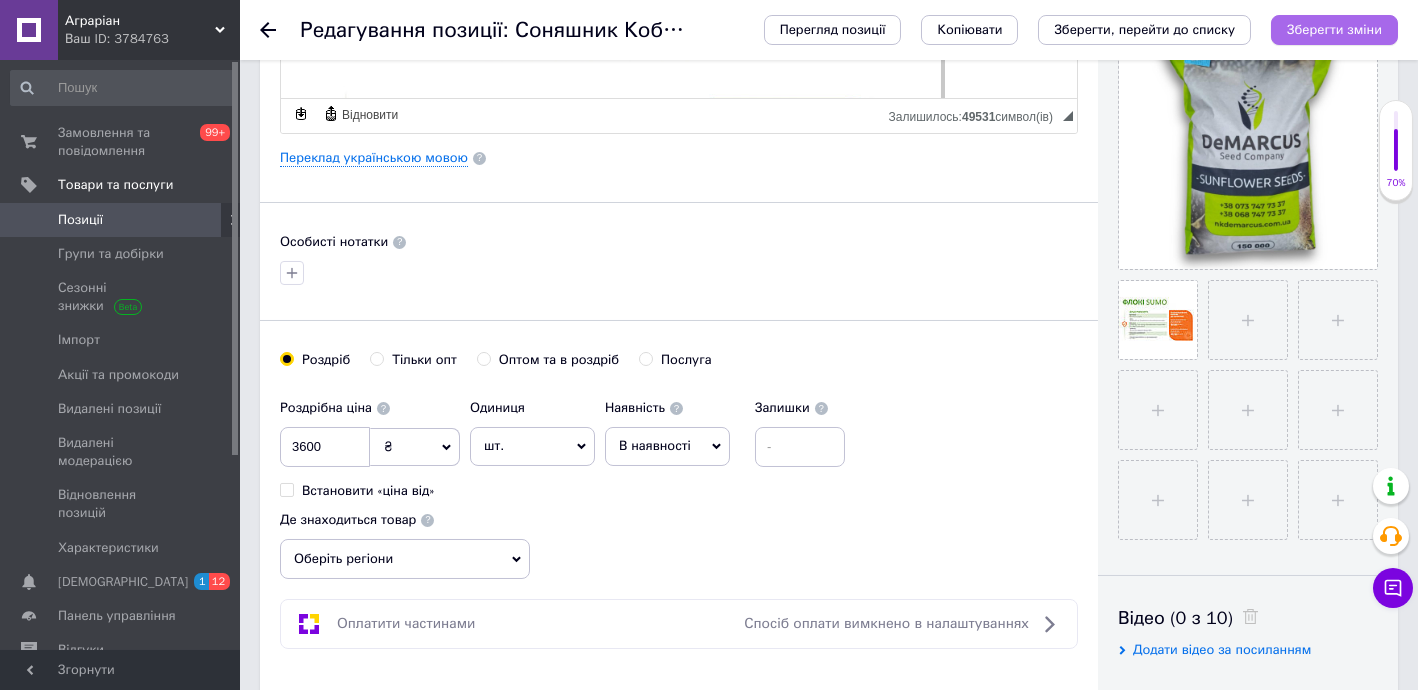 click on "Зберегти зміни" at bounding box center [1334, 29] 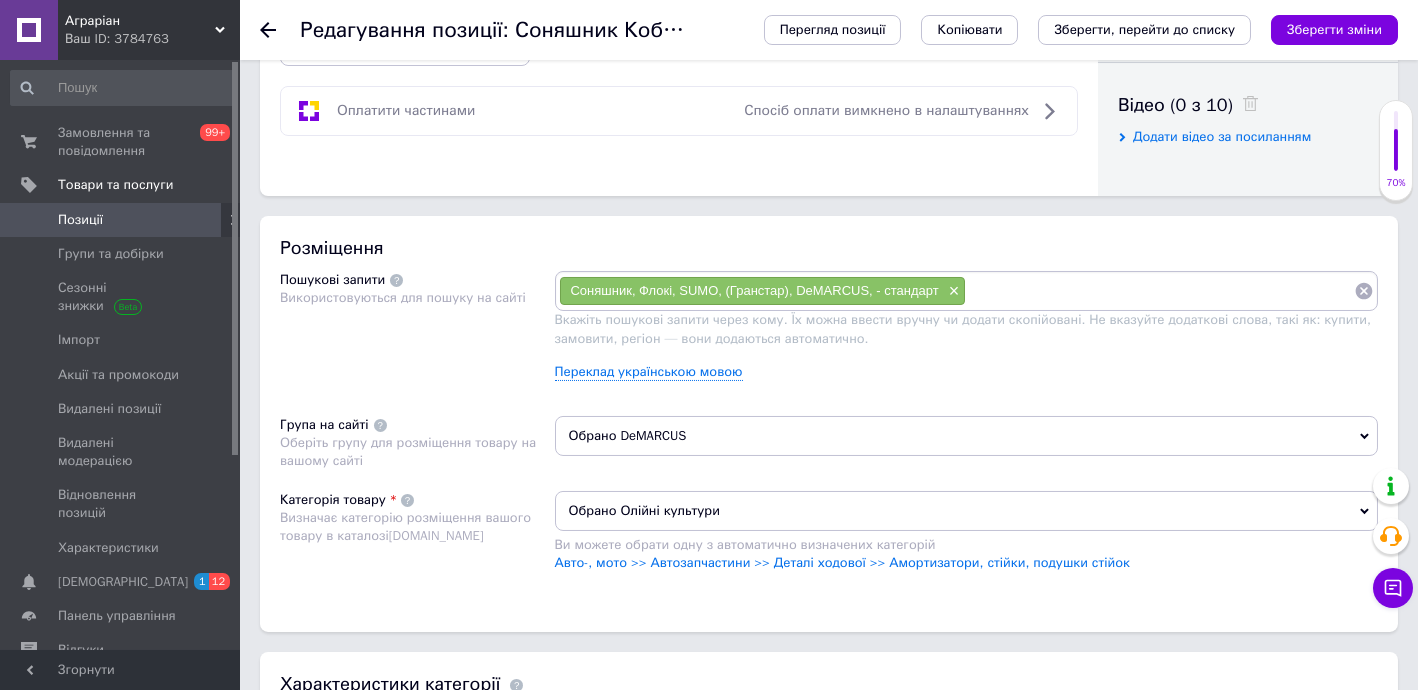 scroll, scrollTop: 1090, scrollLeft: 0, axis: vertical 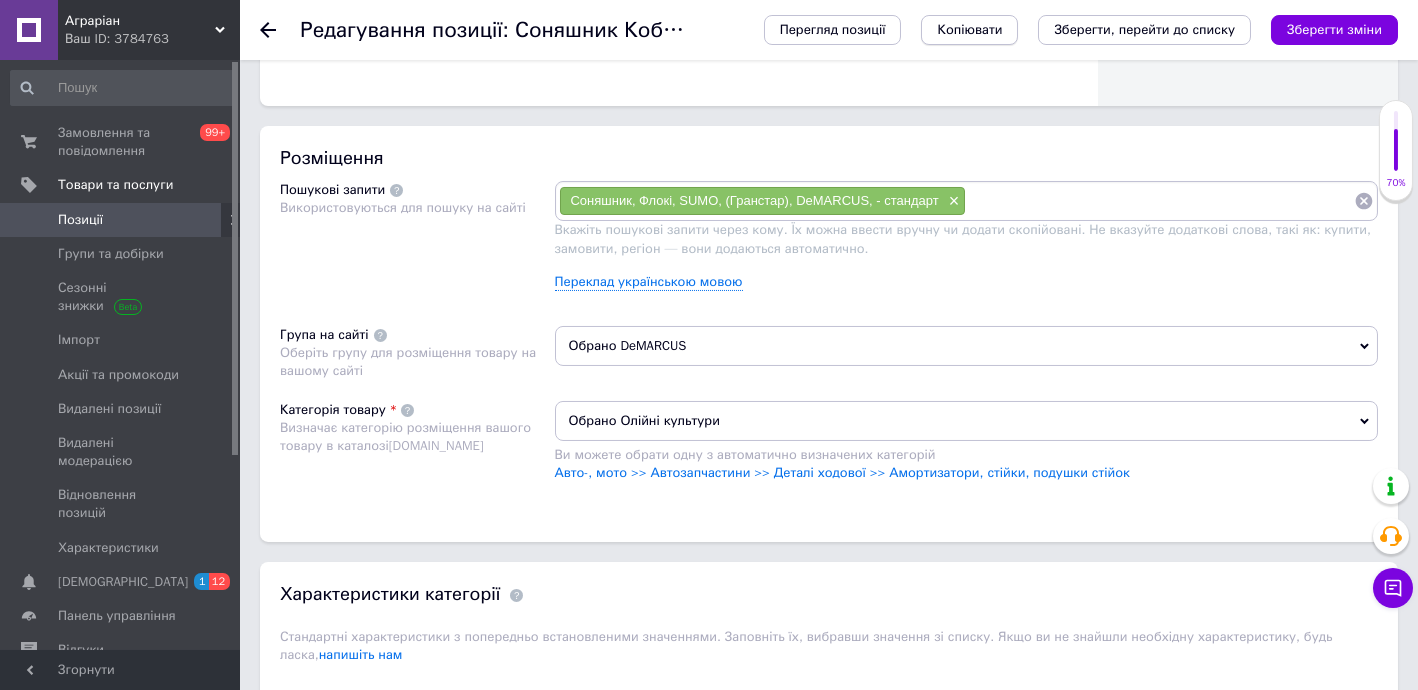 click on "Копіювати" at bounding box center (969, 30) 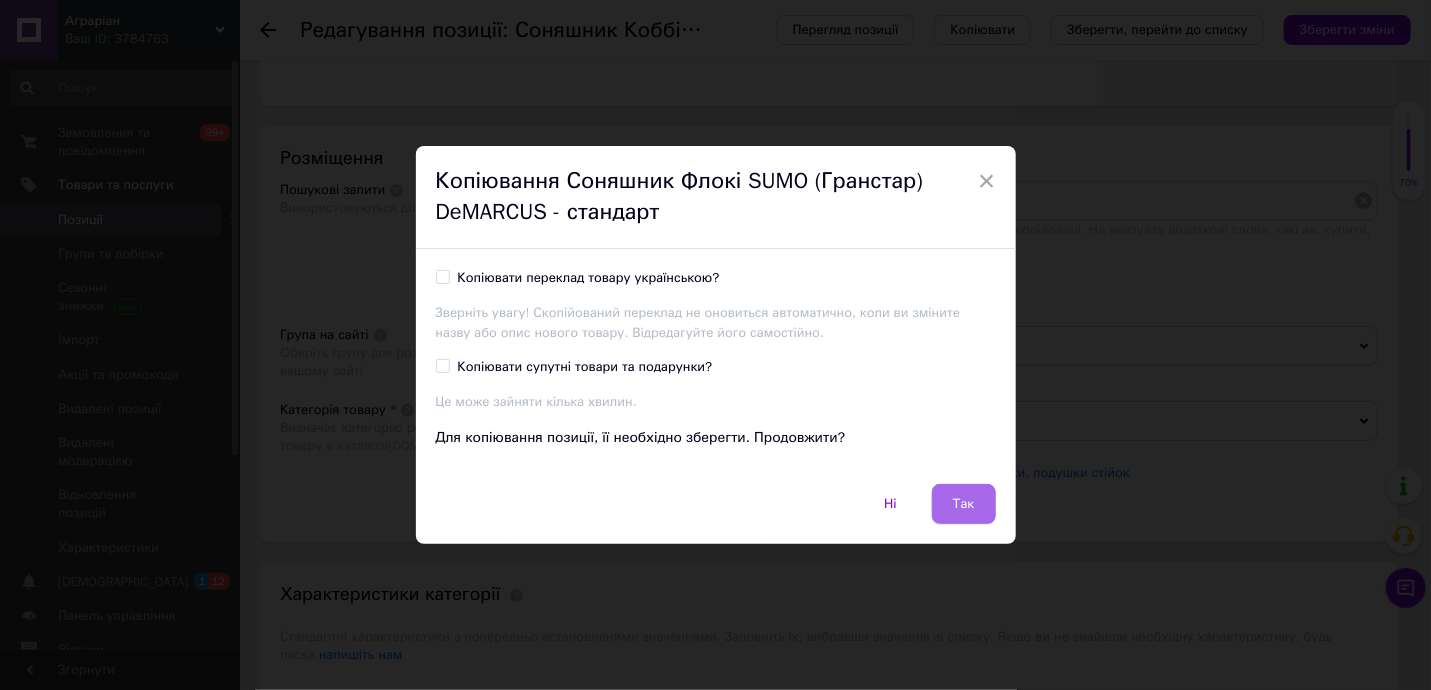 click on "Так" at bounding box center [964, 504] 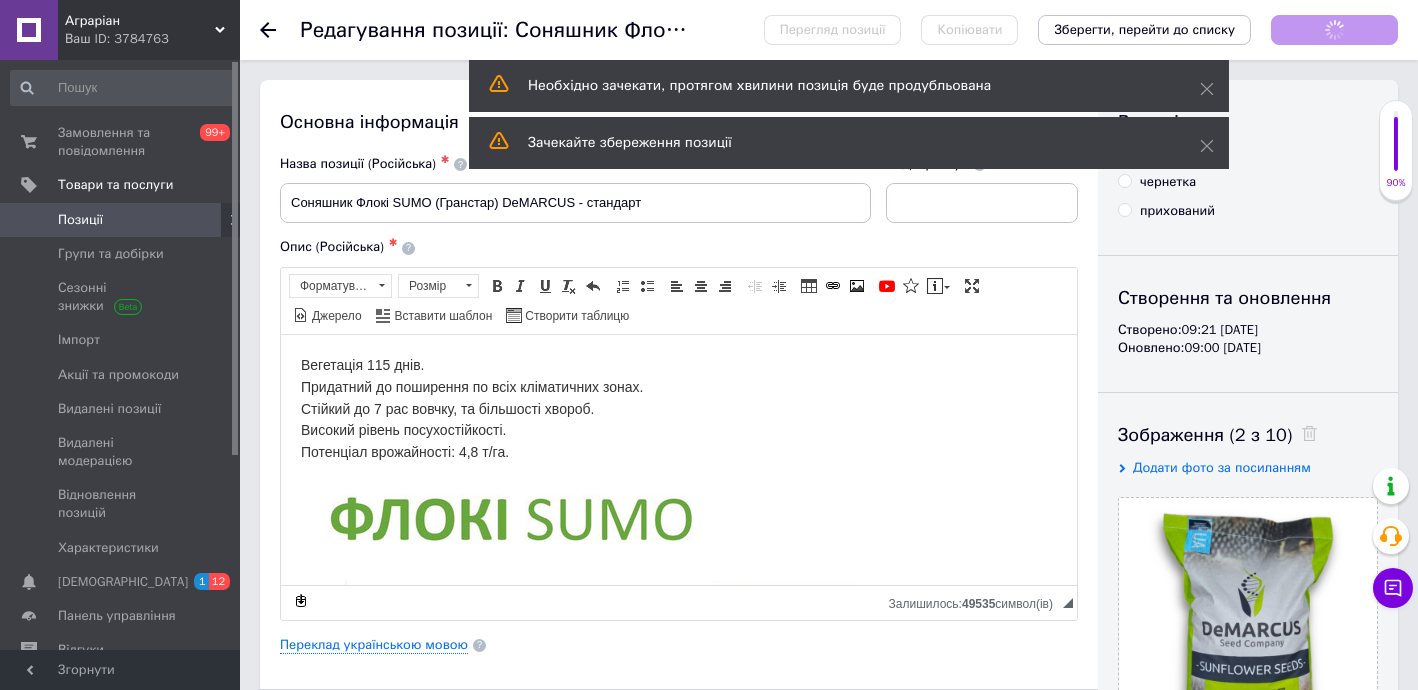 scroll, scrollTop: 0, scrollLeft: 0, axis: both 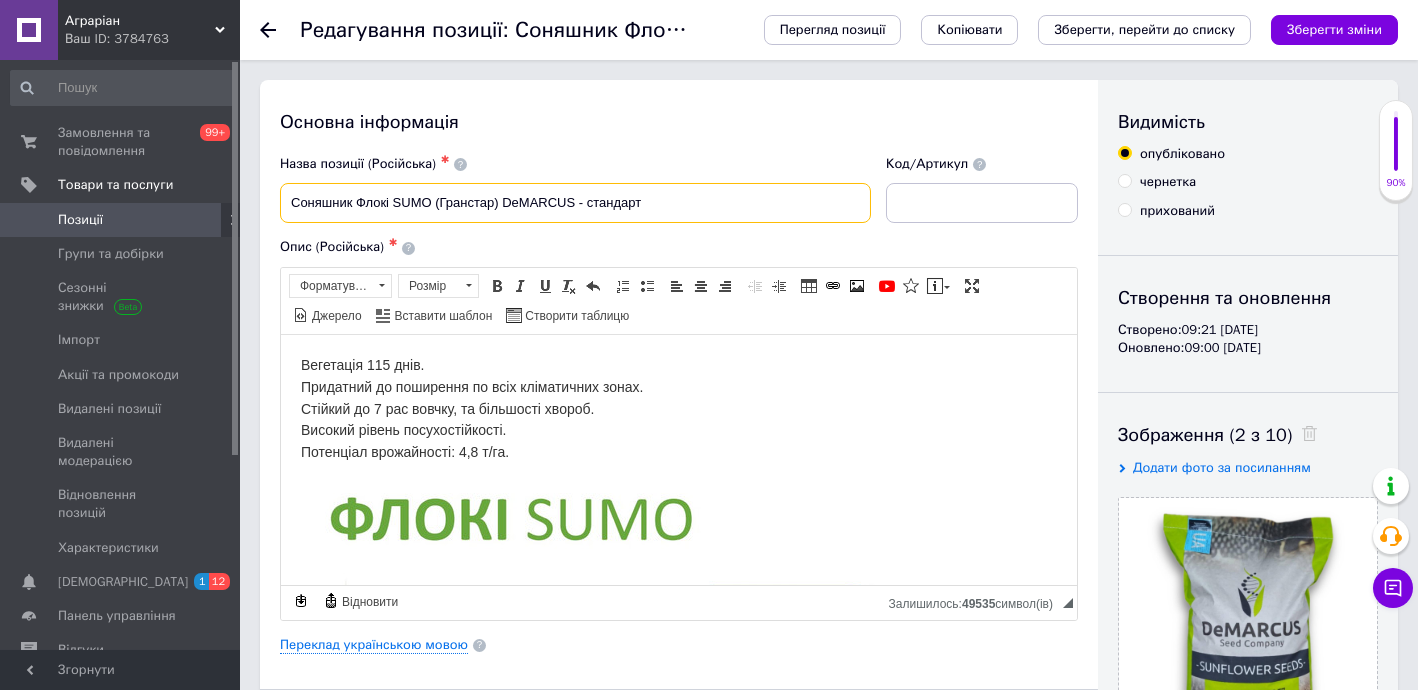 drag, startPoint x: 354, startPoint y: 202, endPoint x: 390, endPoint y: 203, distance: 36.013885 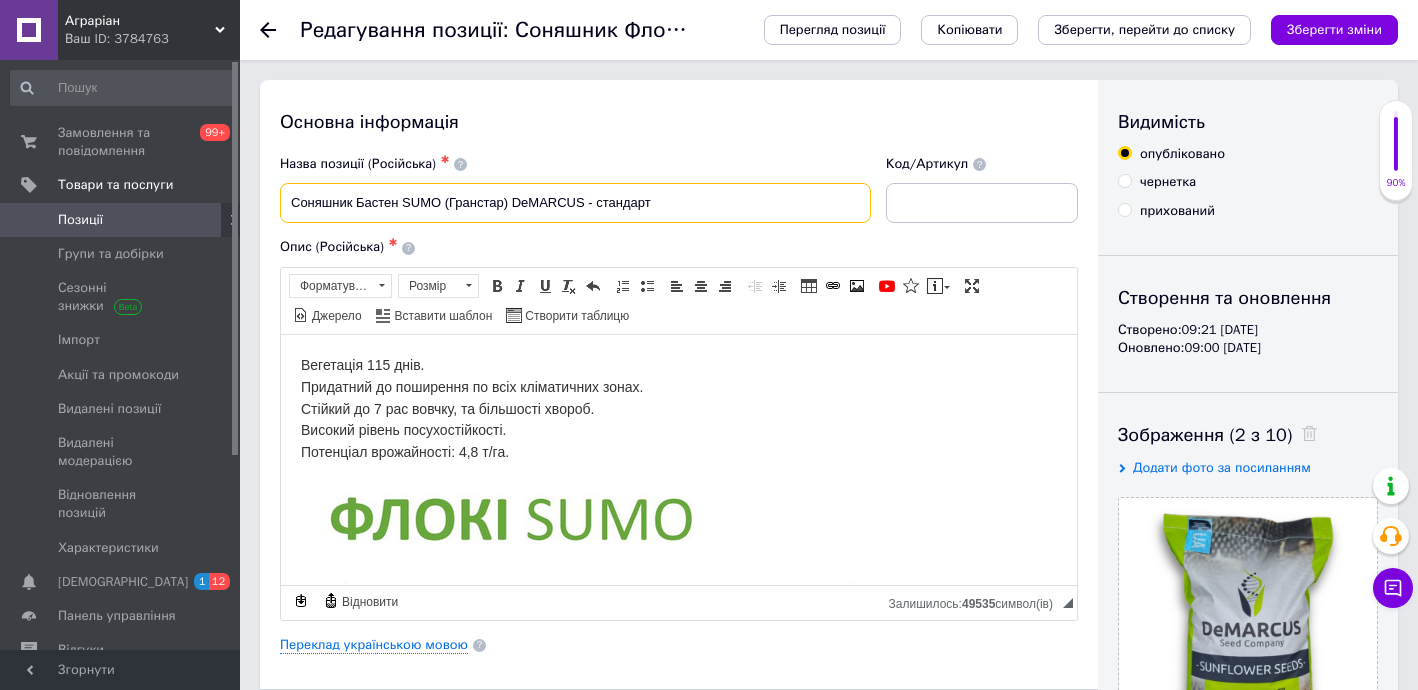 drag, startPoint x: 402, startPoint y: 201, endPoint x: 440, endPoint y: 203, distance: 38.052597 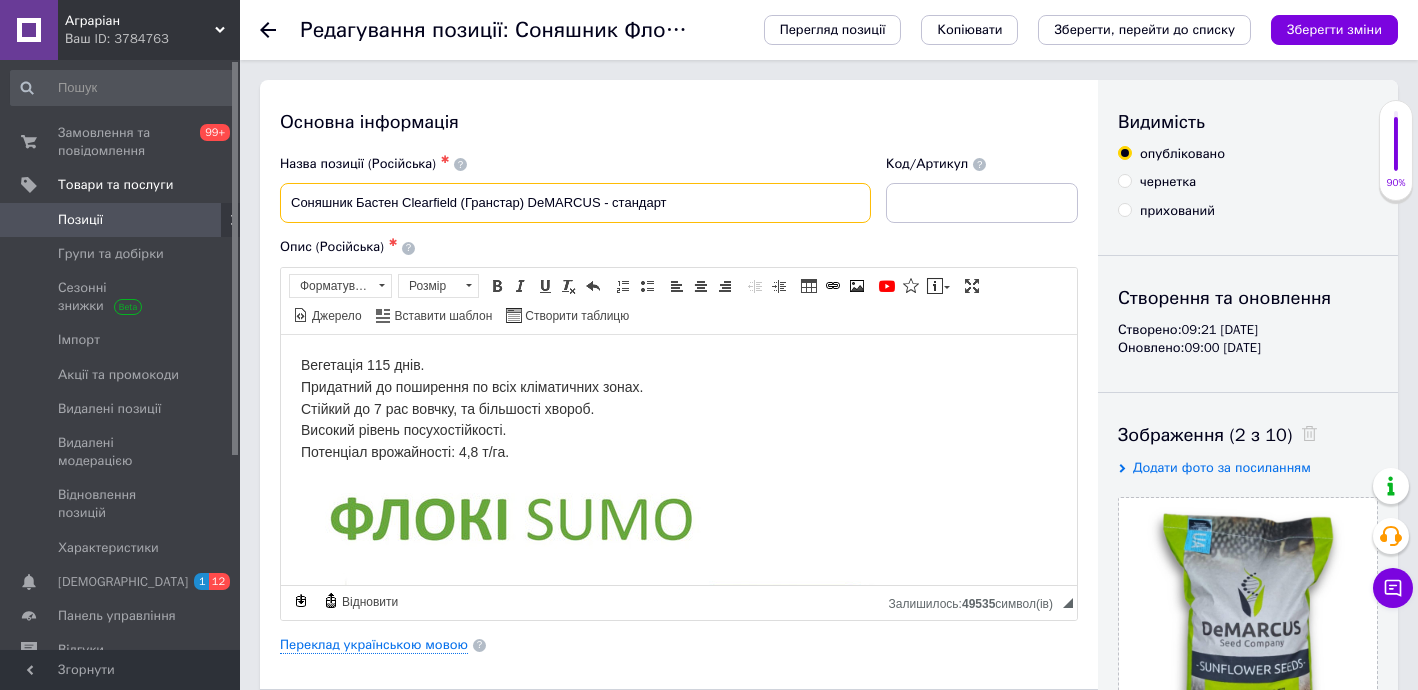 drag, startPoint x: 467, startPoint y: 204, endPoint x: 520, endPoint y: 212, distance: 53.600372 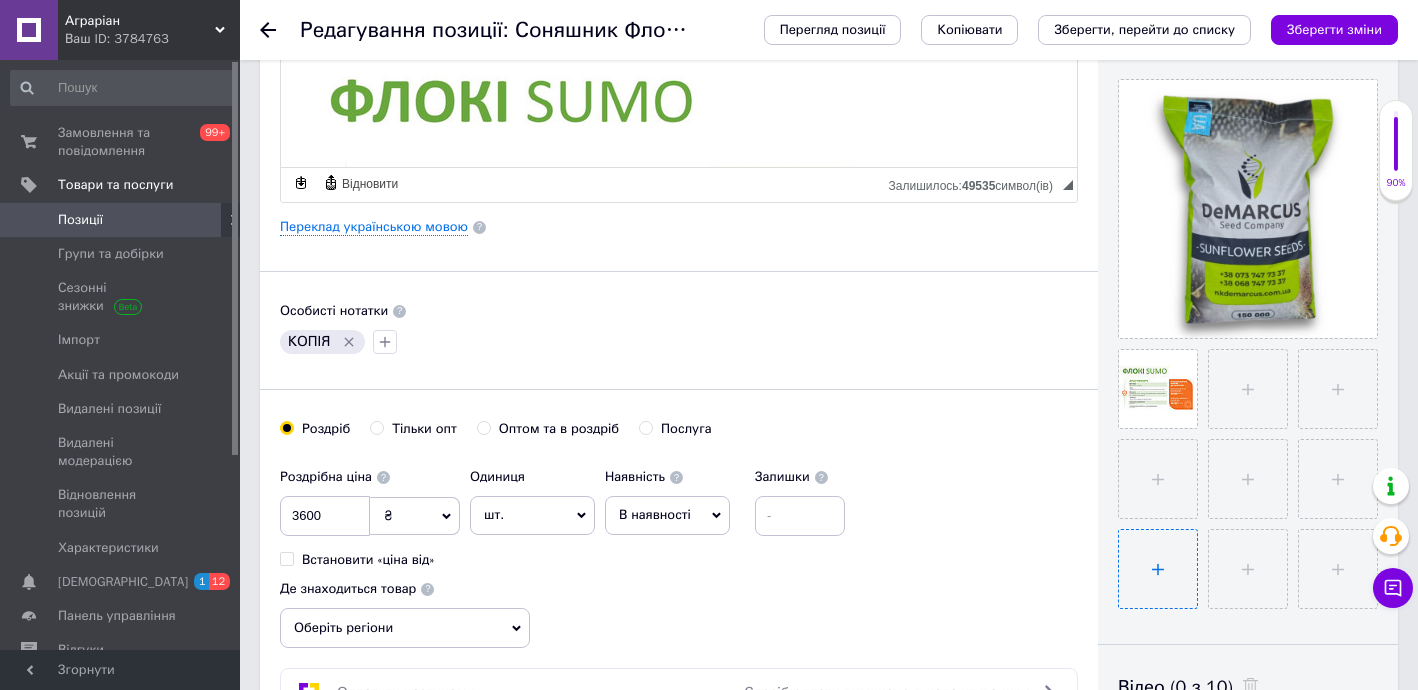 scroll, scrollTop: 454, scrollLeft: 0, axis: vertical 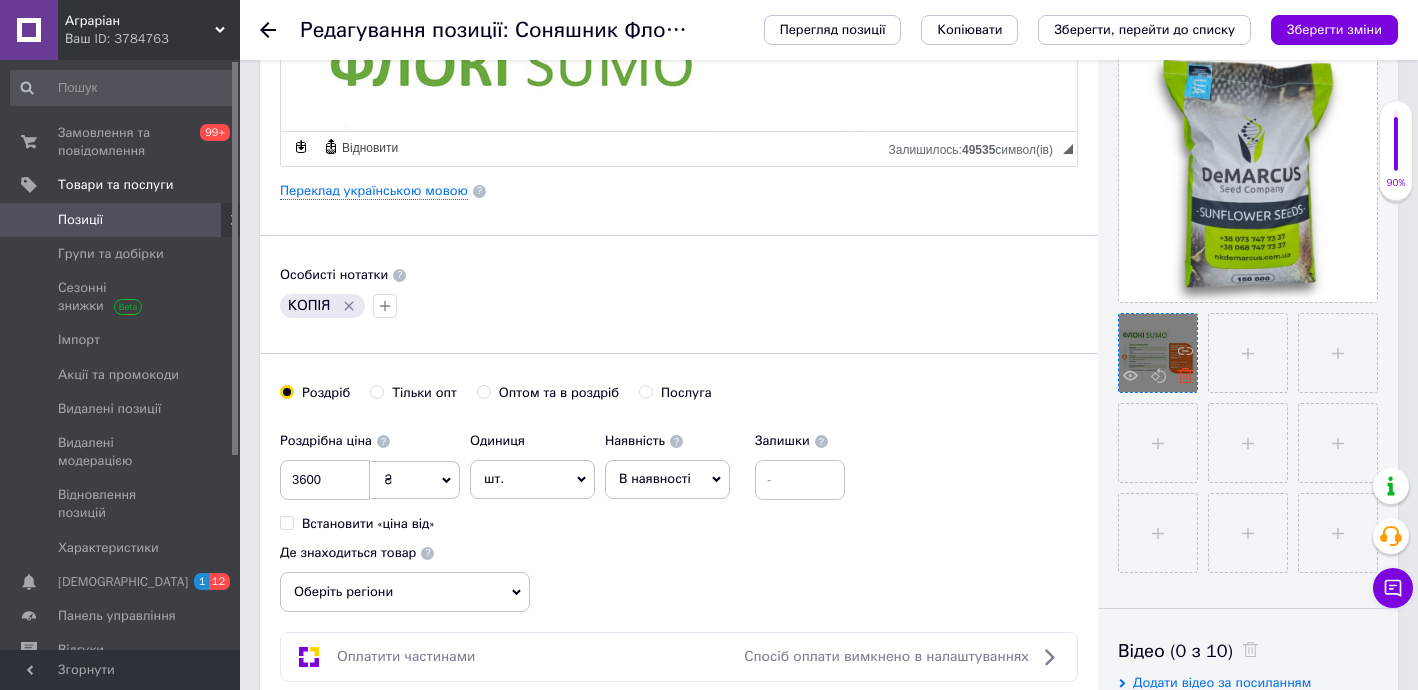 type on "Соняшник Бастен Clearfield (Євролайтінг) DeMARCUS - стандарт" 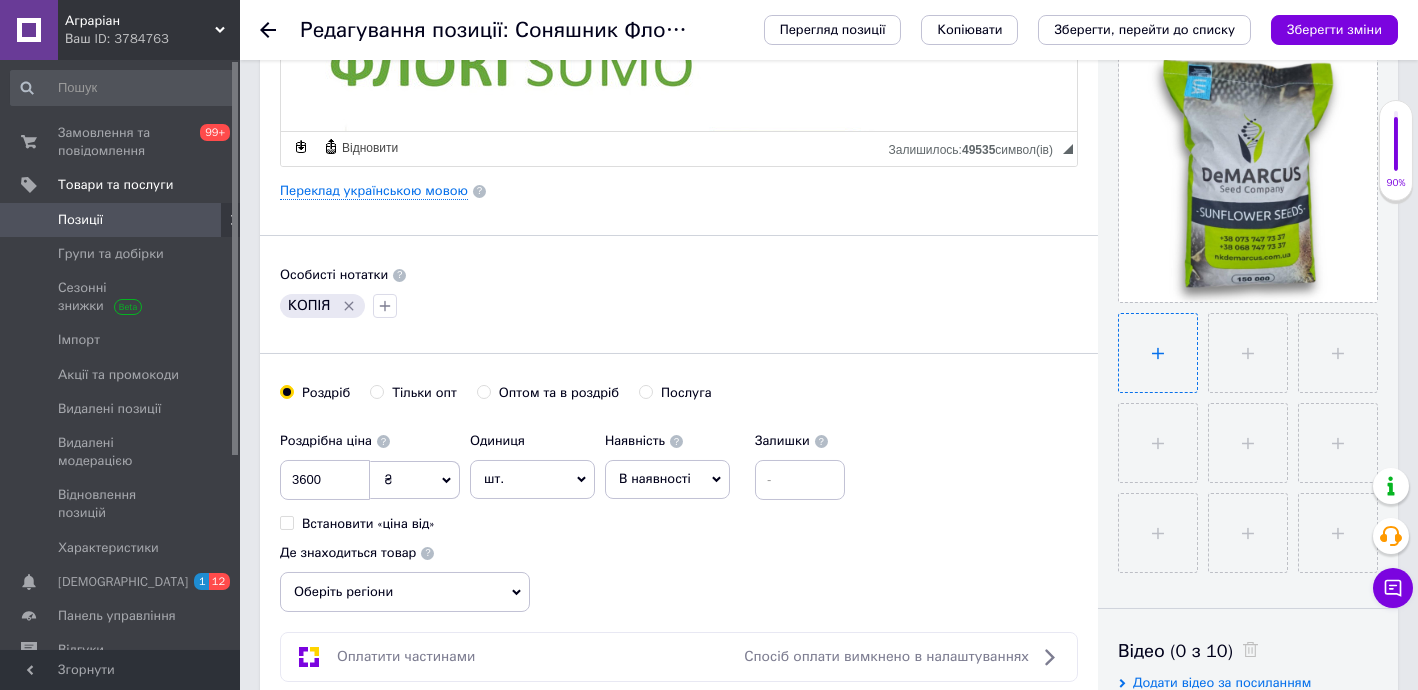click at bounding box center (1158, 353) 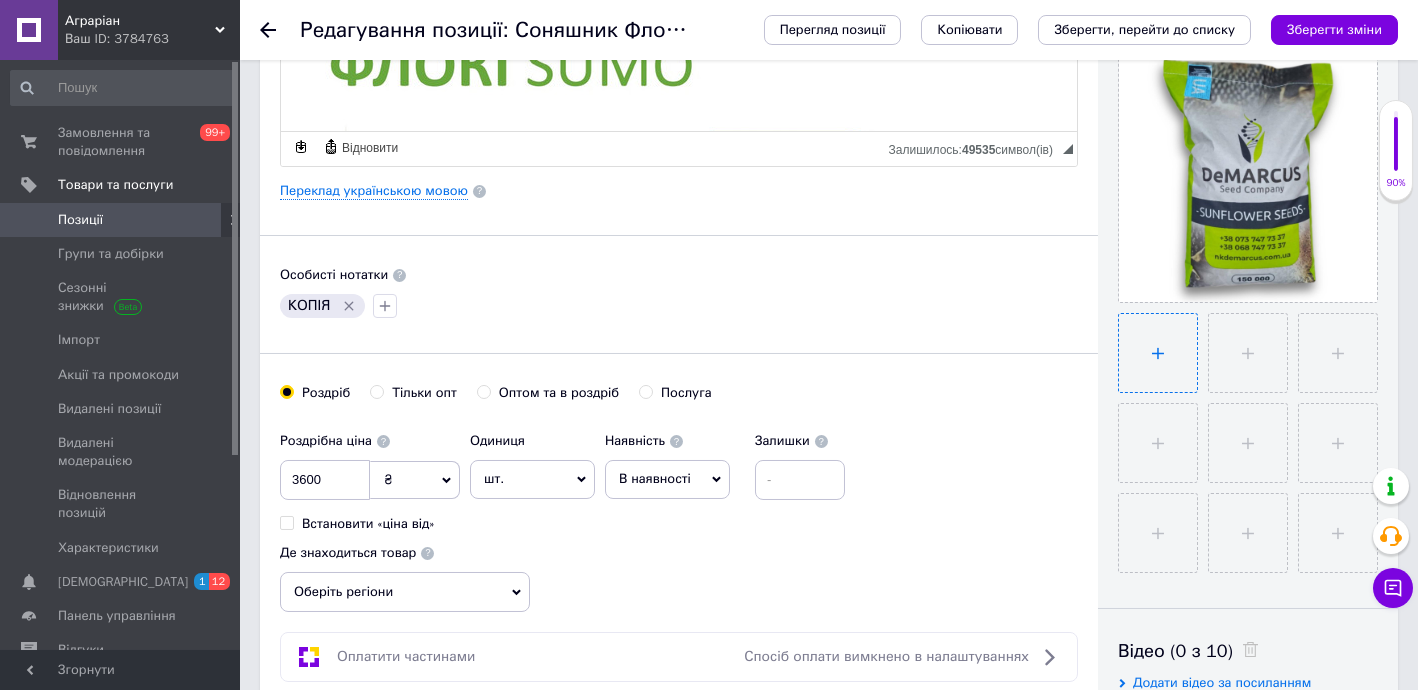 type on "C:\fakepath\бастен.jpg" 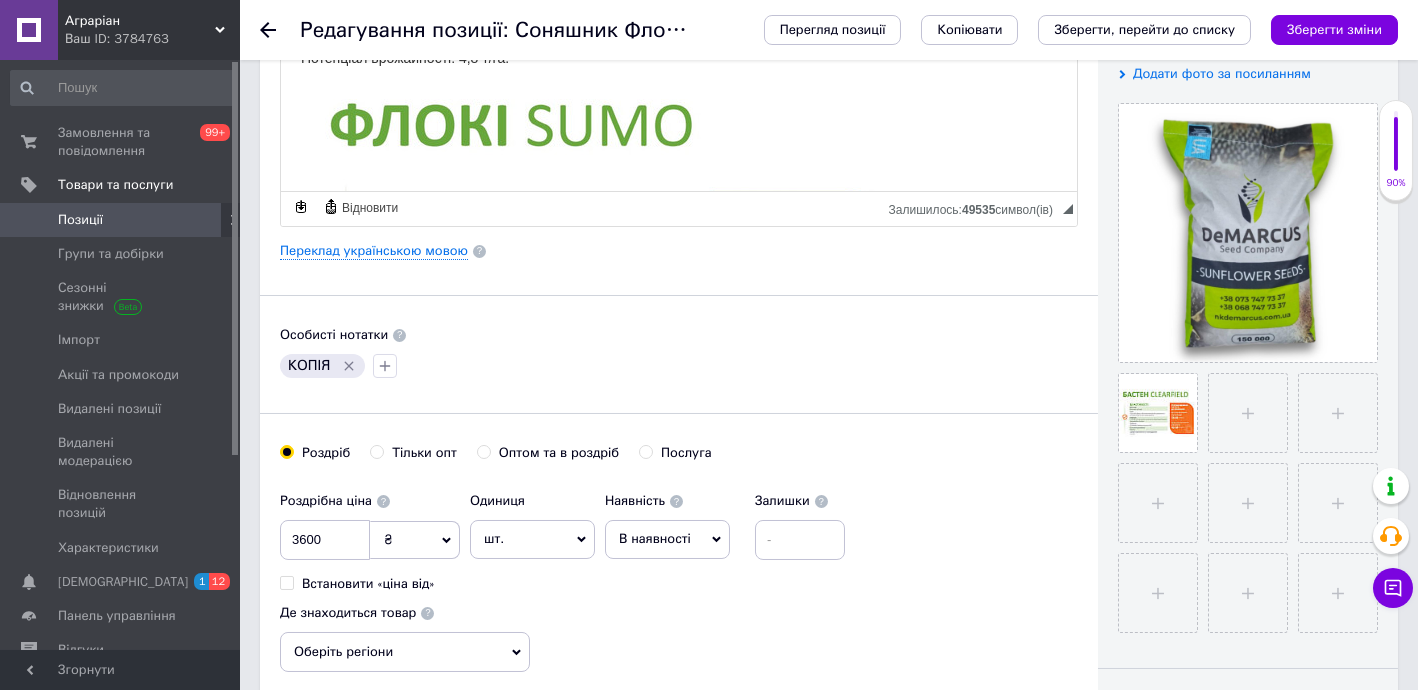 scroll, scrollTop: 363, scrollLeft: 0, axis: vertical 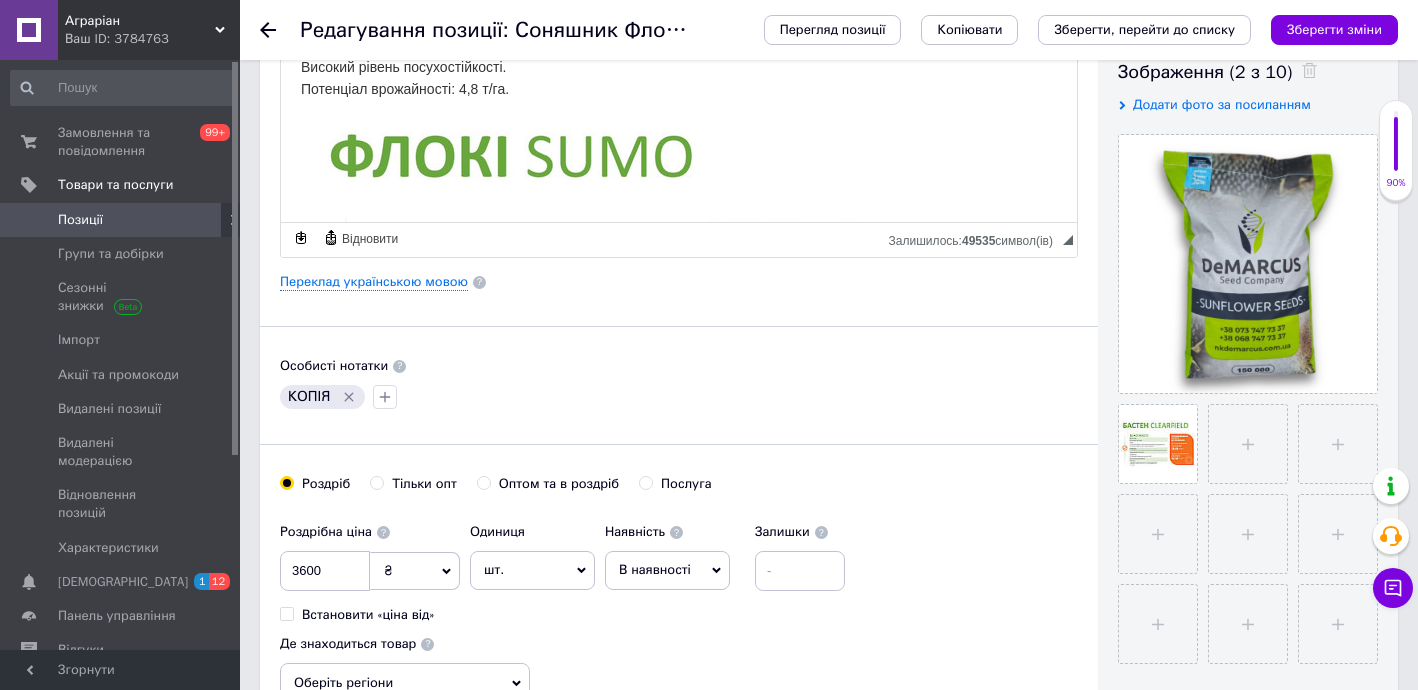 click 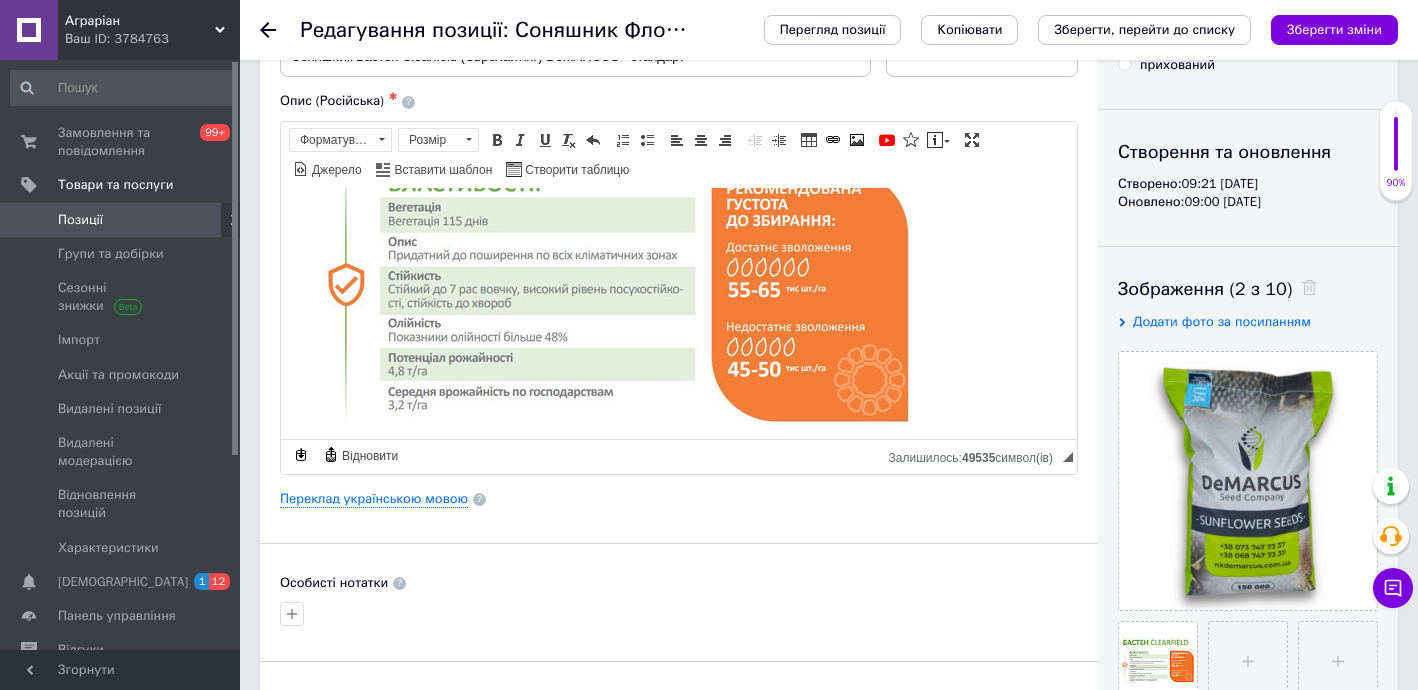 scroll, scrollTop: 90, scrollLeft: 0, axis: vertical 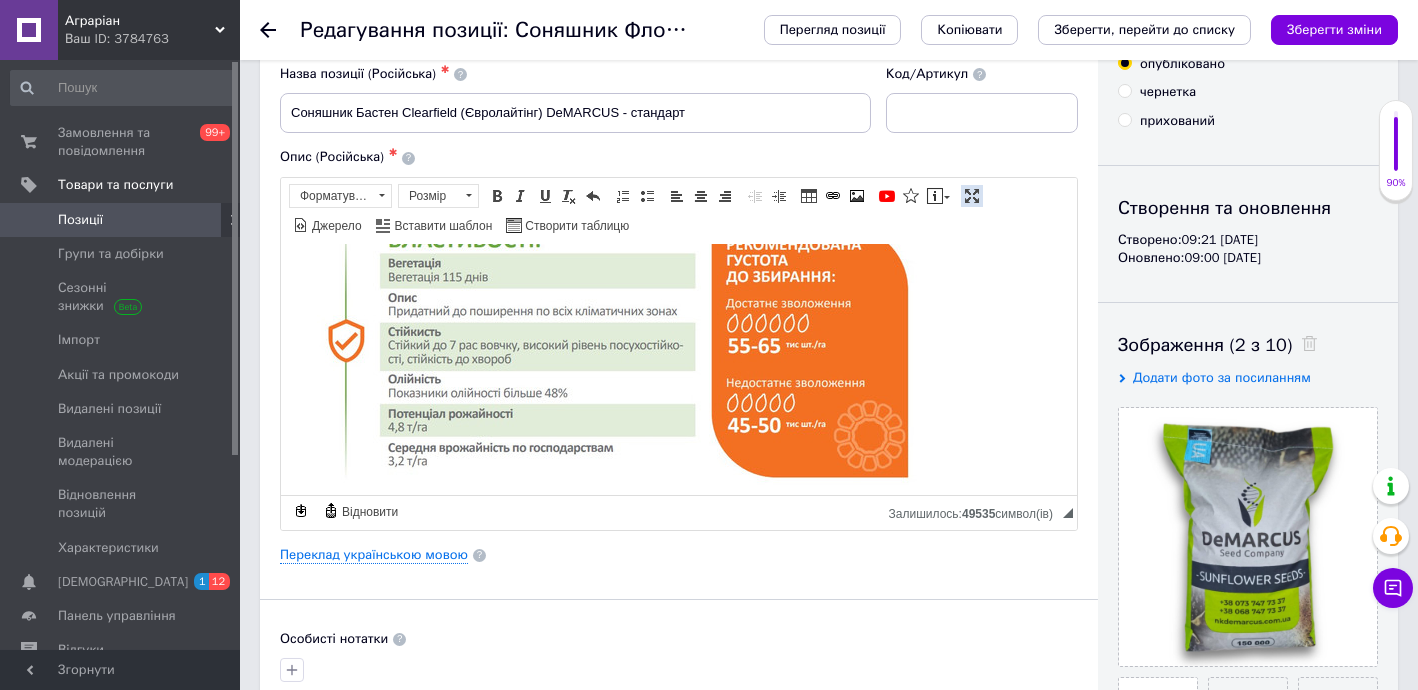 click at bounding box center (972, 196) 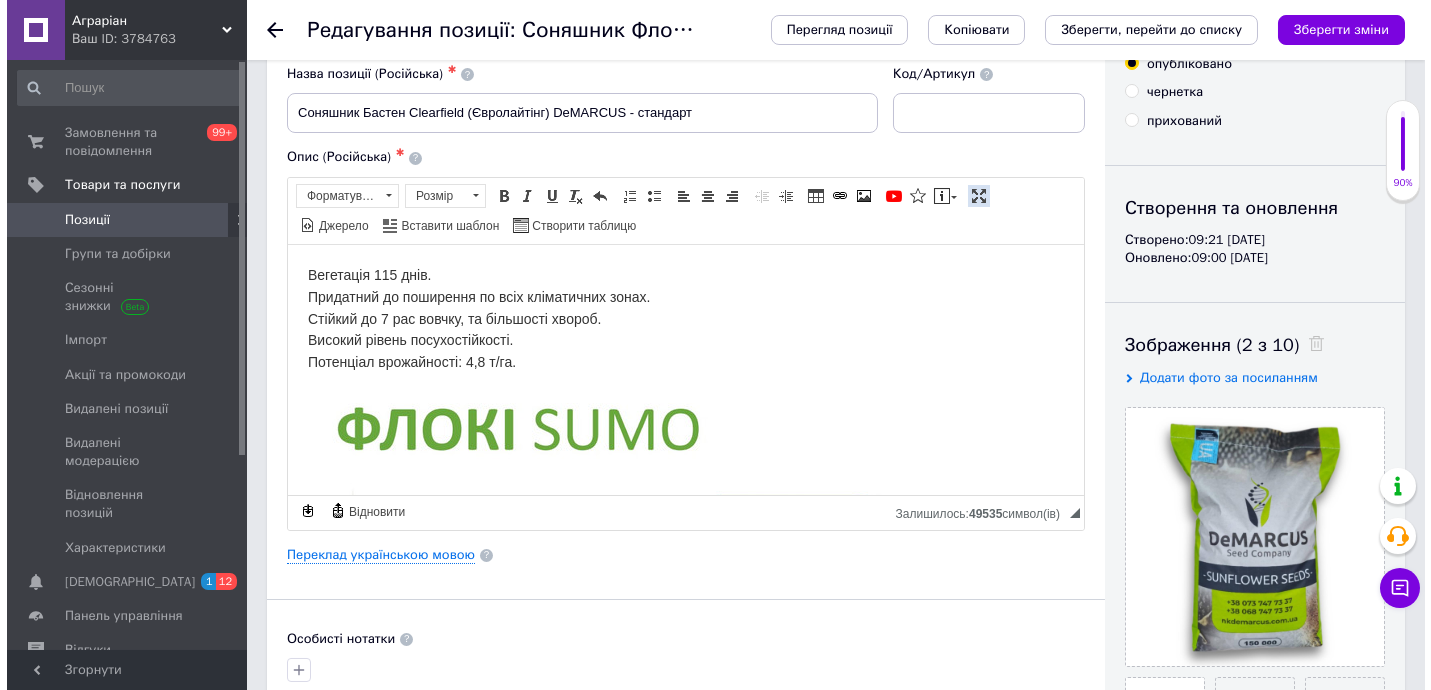scroll, scrollTop: 0, scrollLeft: 0, axis: both 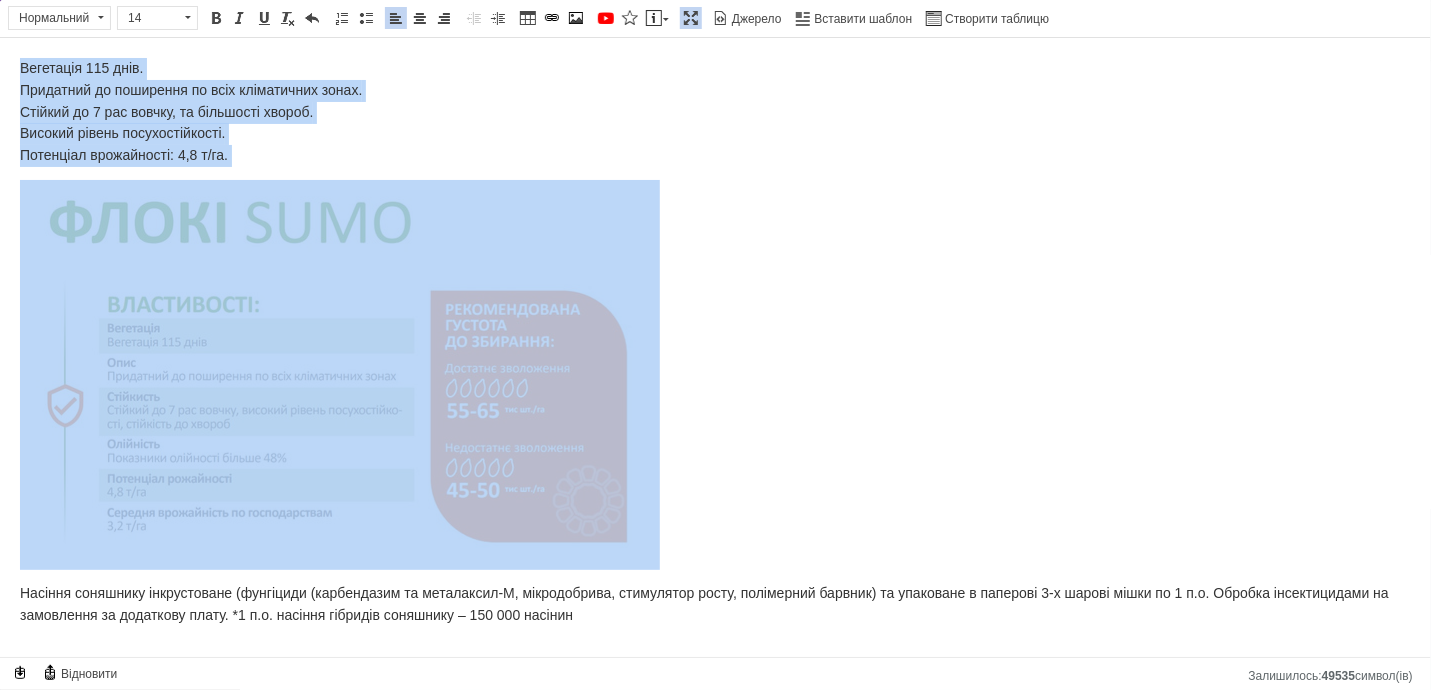 drag, startPoint x: 360, startPoint y: 346, endPoint x: 0, endPoint y: 53, distance: 464.16486 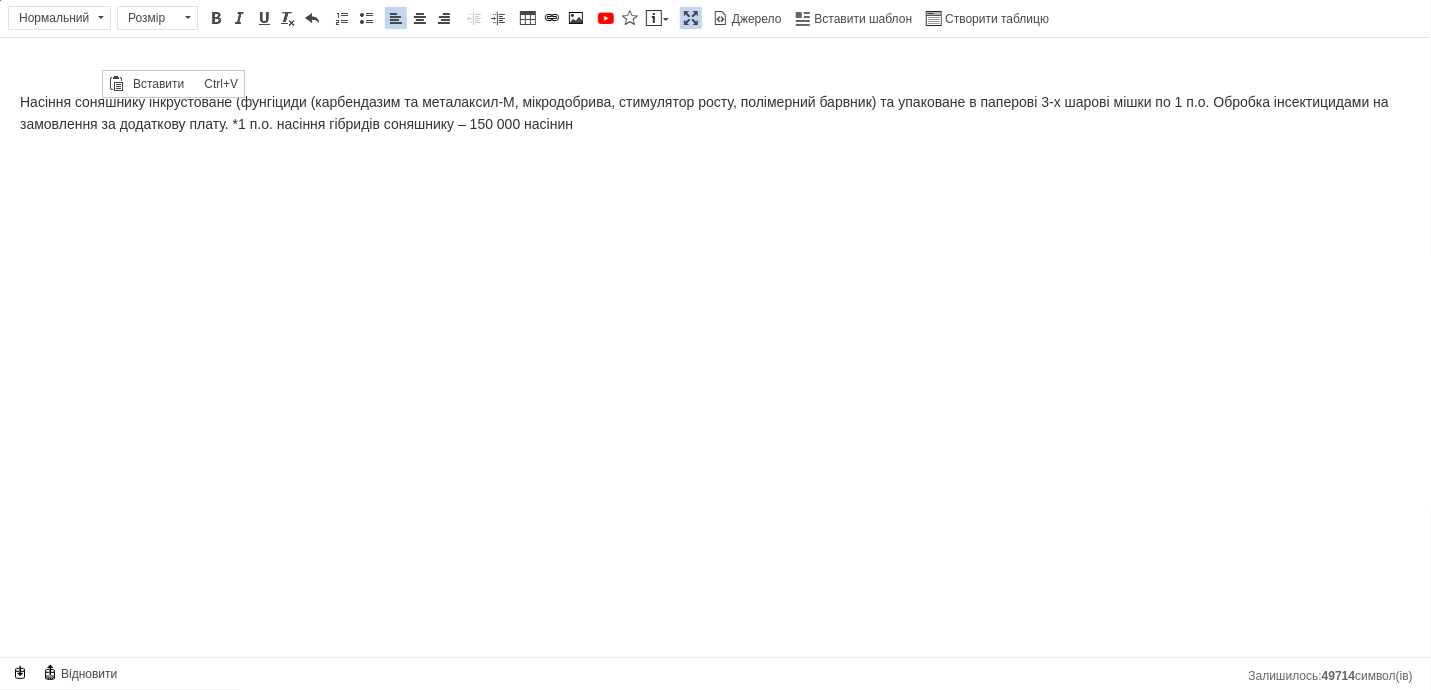 scroll, scrollTop: 0, scrollLeft: 0, axis: both 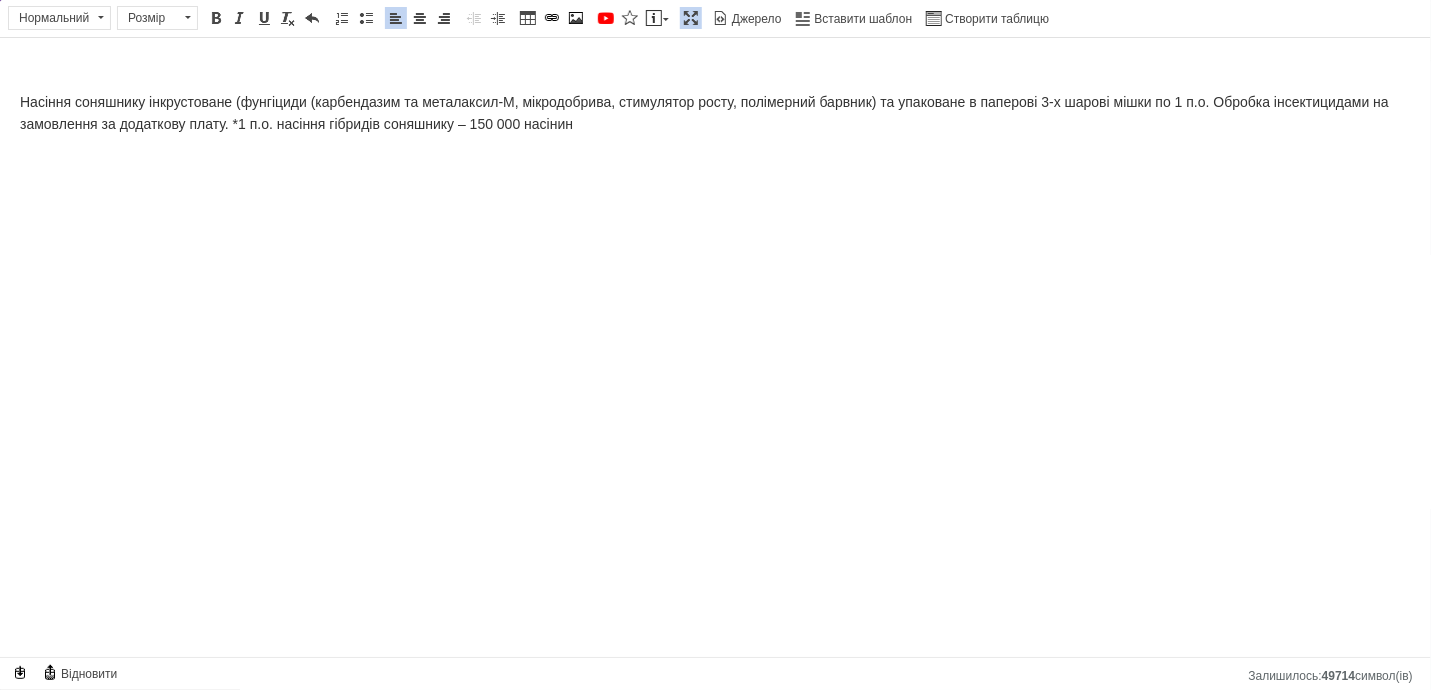 click at bounding box center (715, 67) 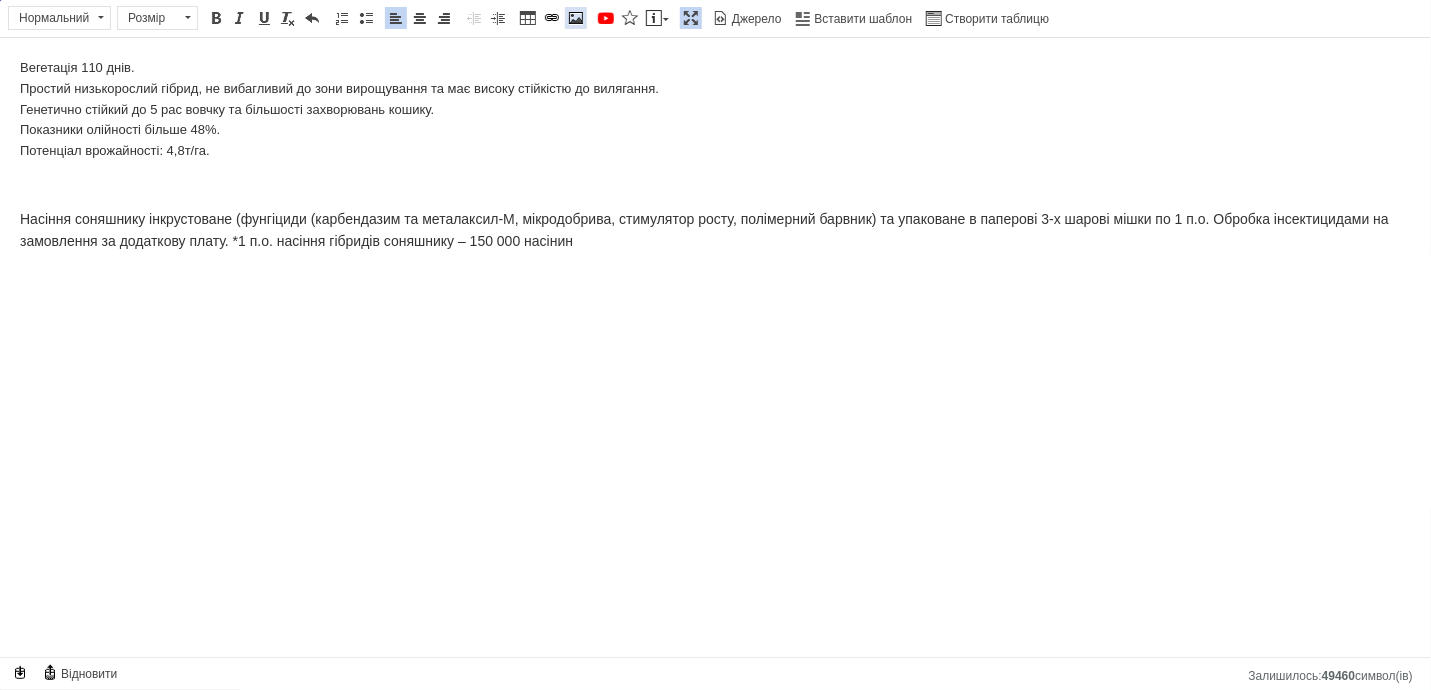 click at bounding box center (576, 18) 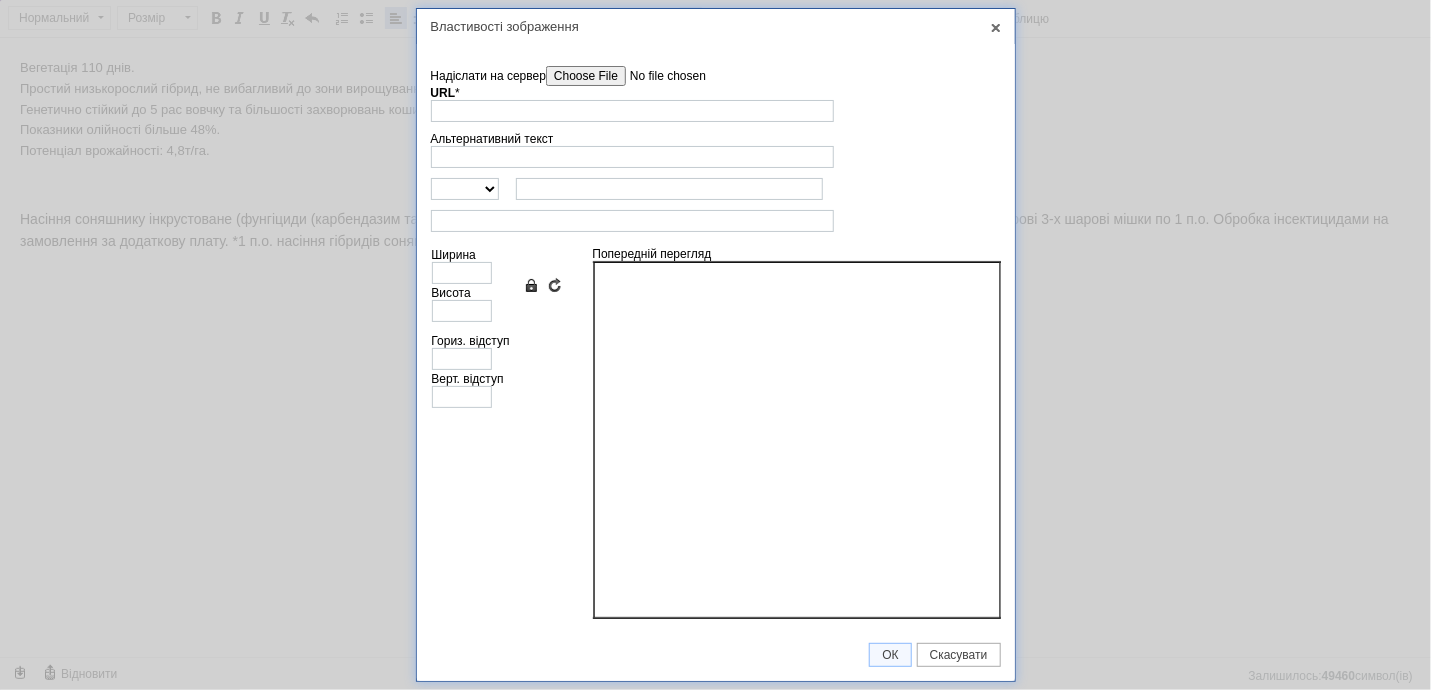 click on "Надіслати на сервер" at bounding box center (659, 76) 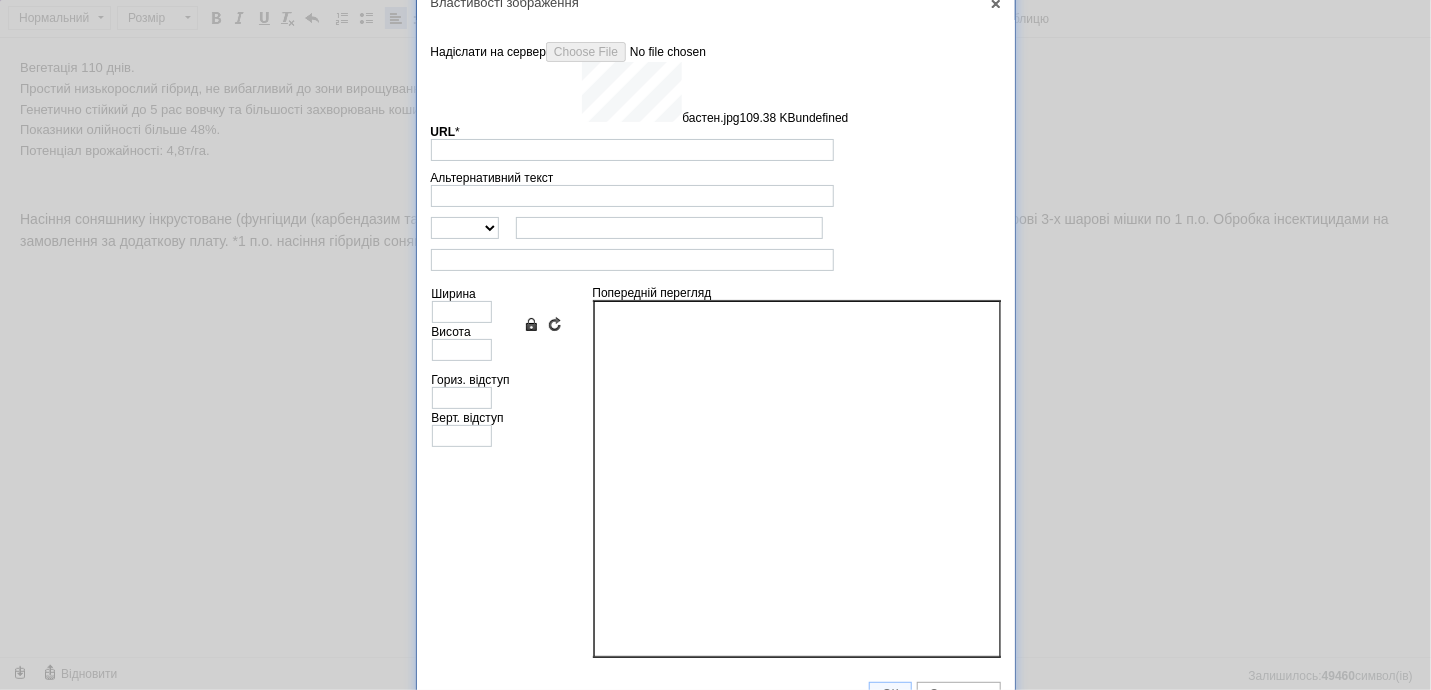 scroll, scrollTop: 44, scrollLeft: 0, axis: vertical 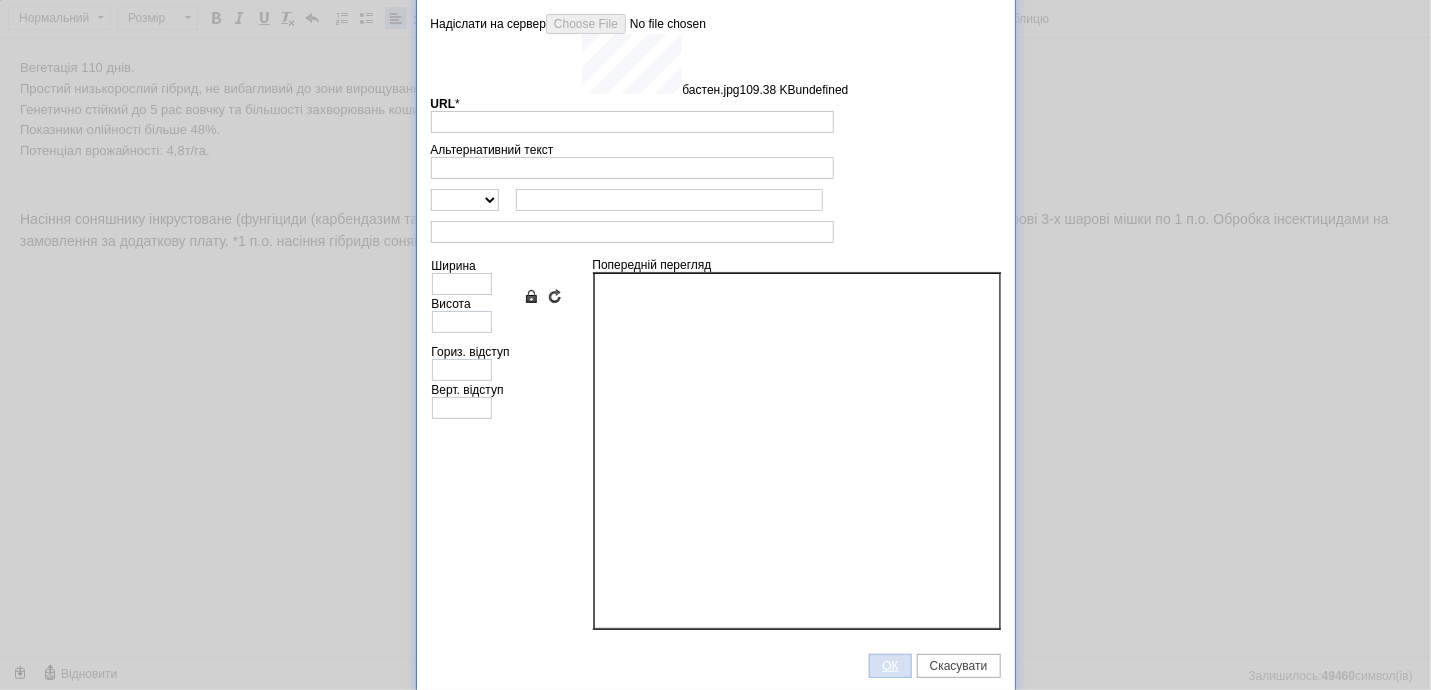 type on "https://images.prom.ua/6743450399_w640_h2048_basten.jpg?fresh=1&PIMAGE_ID=6743450399" 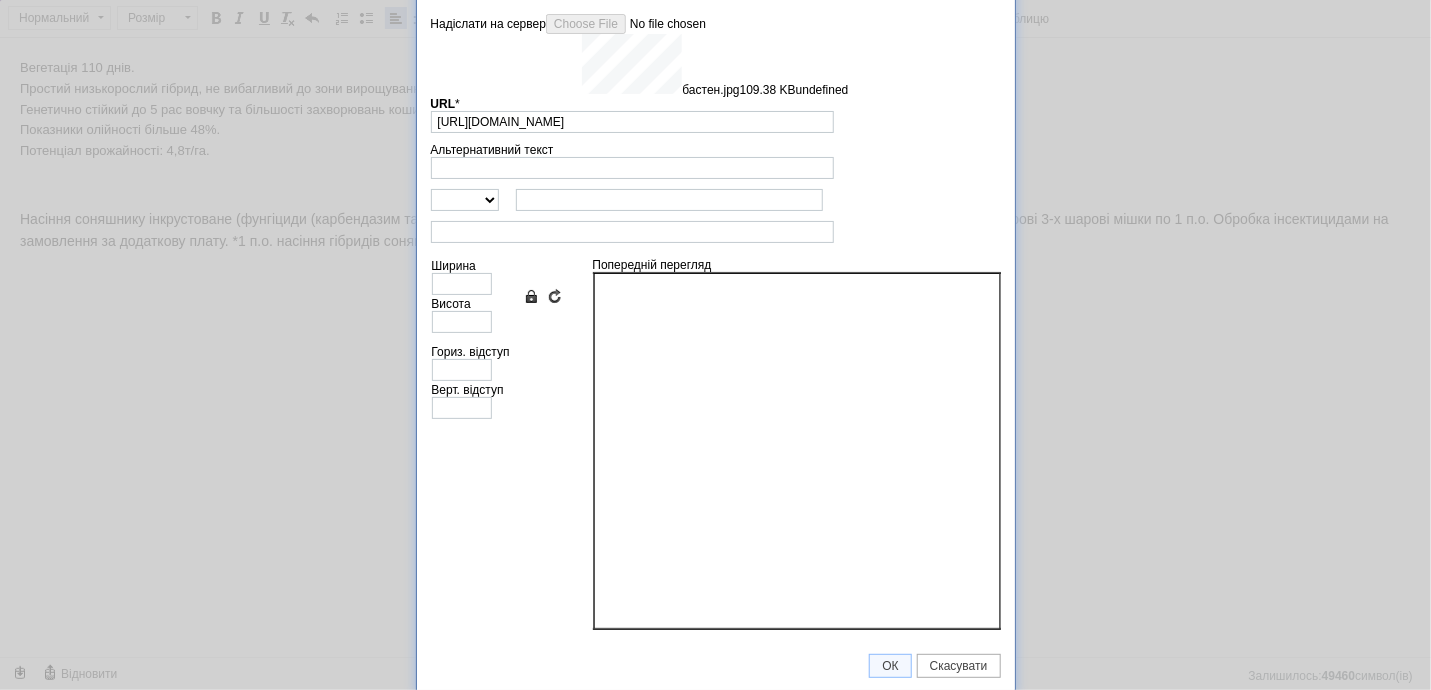 scroll, scrollTop: 0, scrollLeft: 0, axis: both 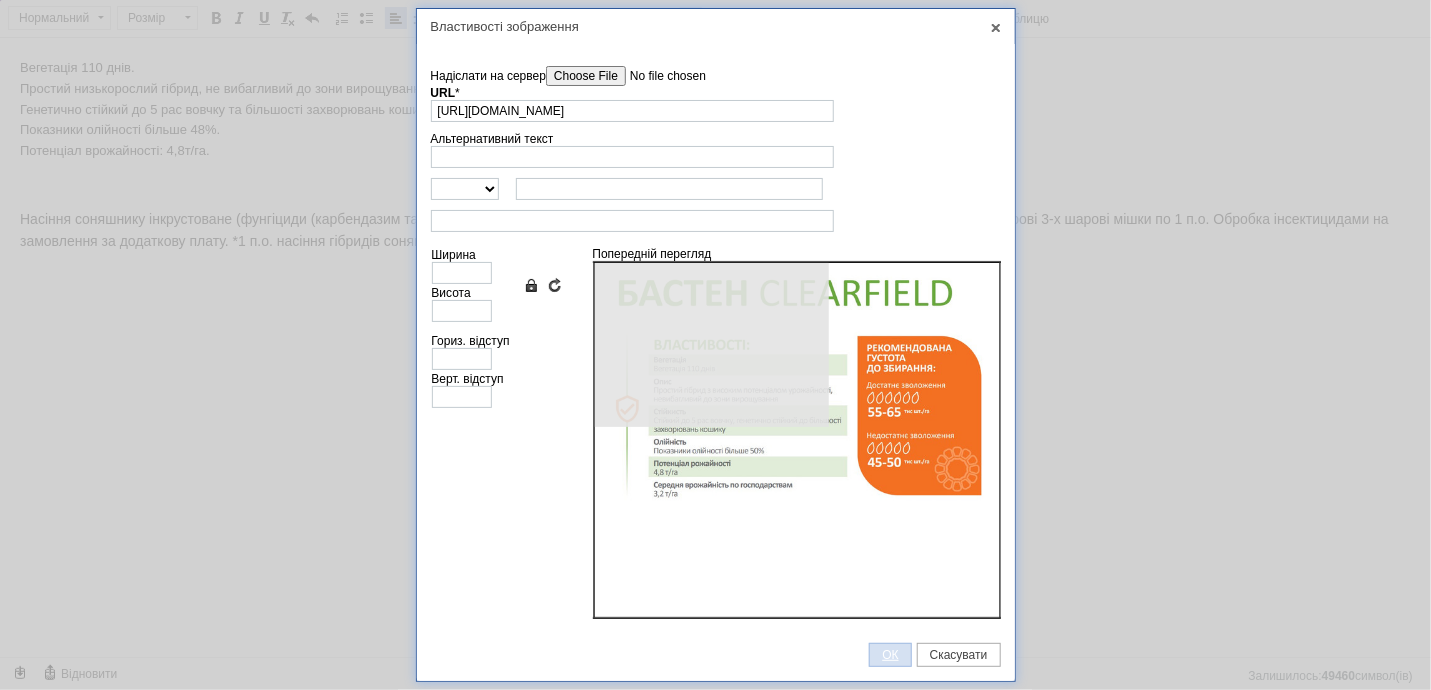 type on "640" 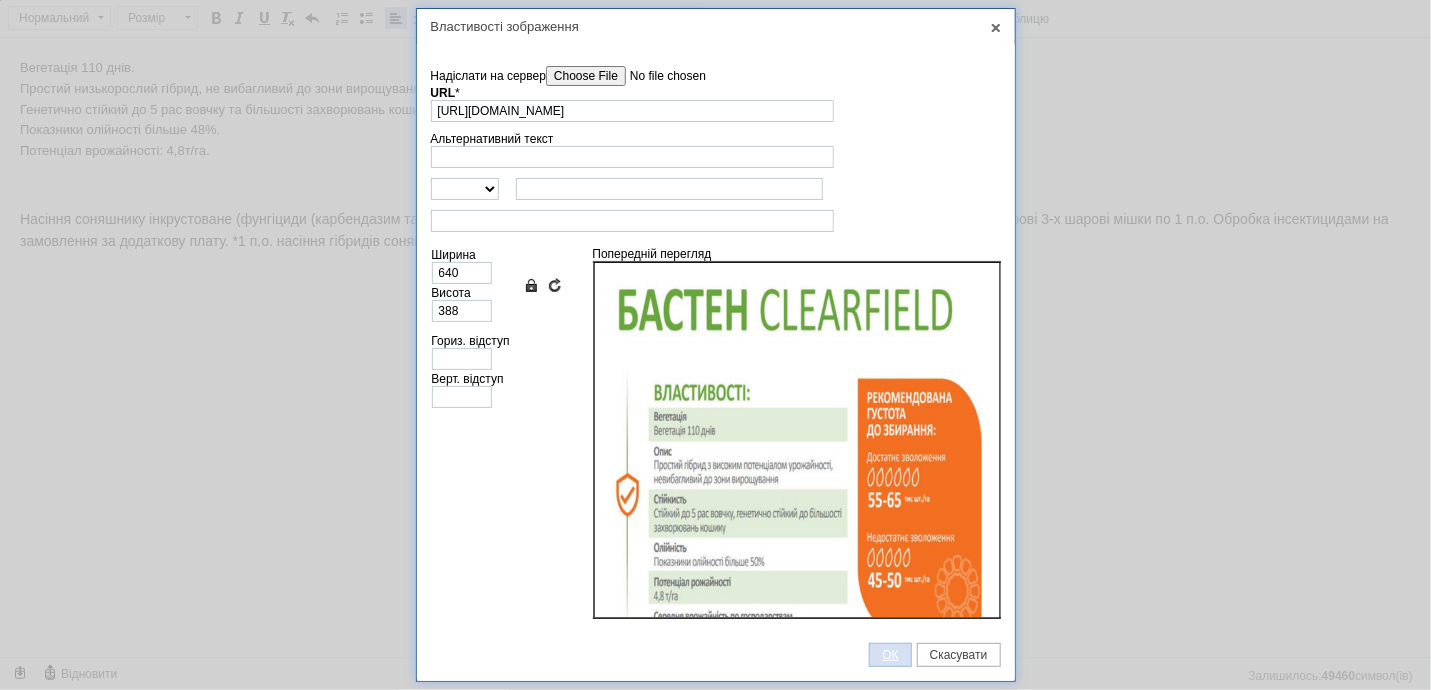 click on "ОК" at bounding box center (890, 655) 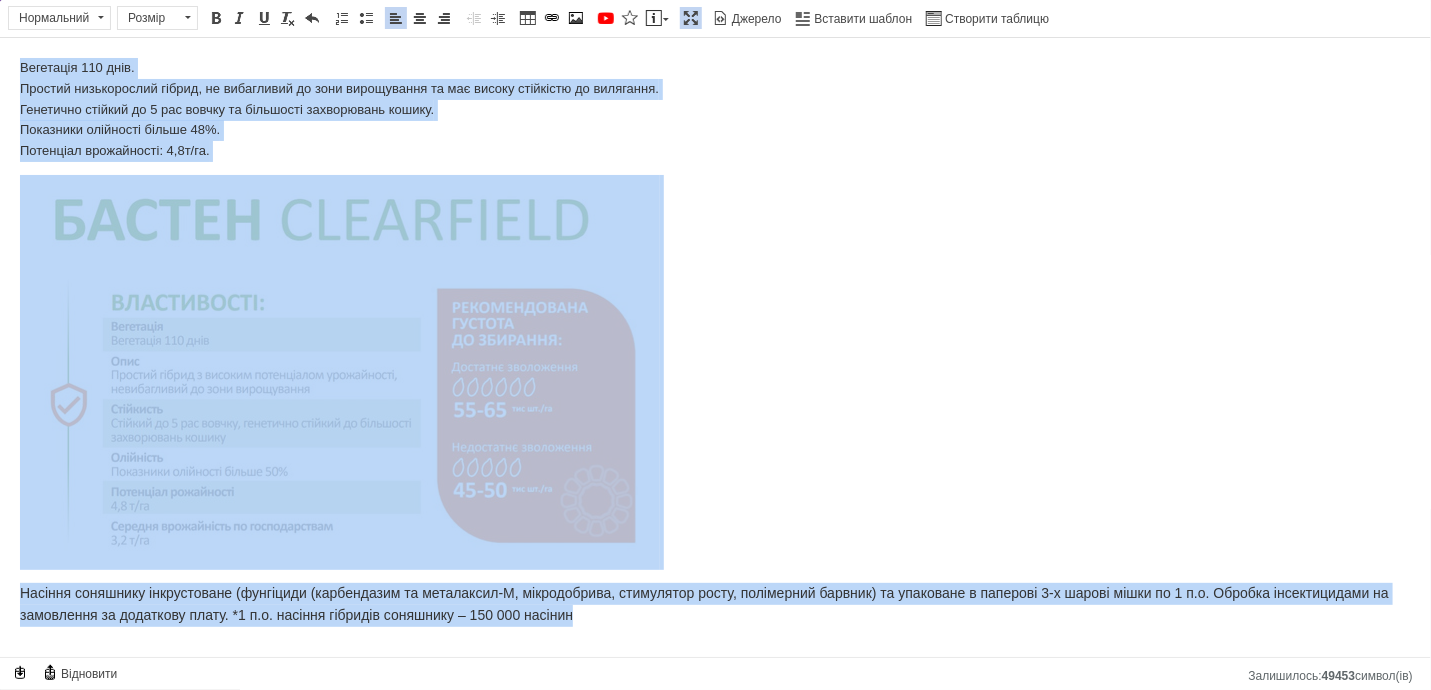 drag, startPoint x: 317, startPoint y: 478, endPoint x: 0, endPoint y: -32, distance: 600.49066 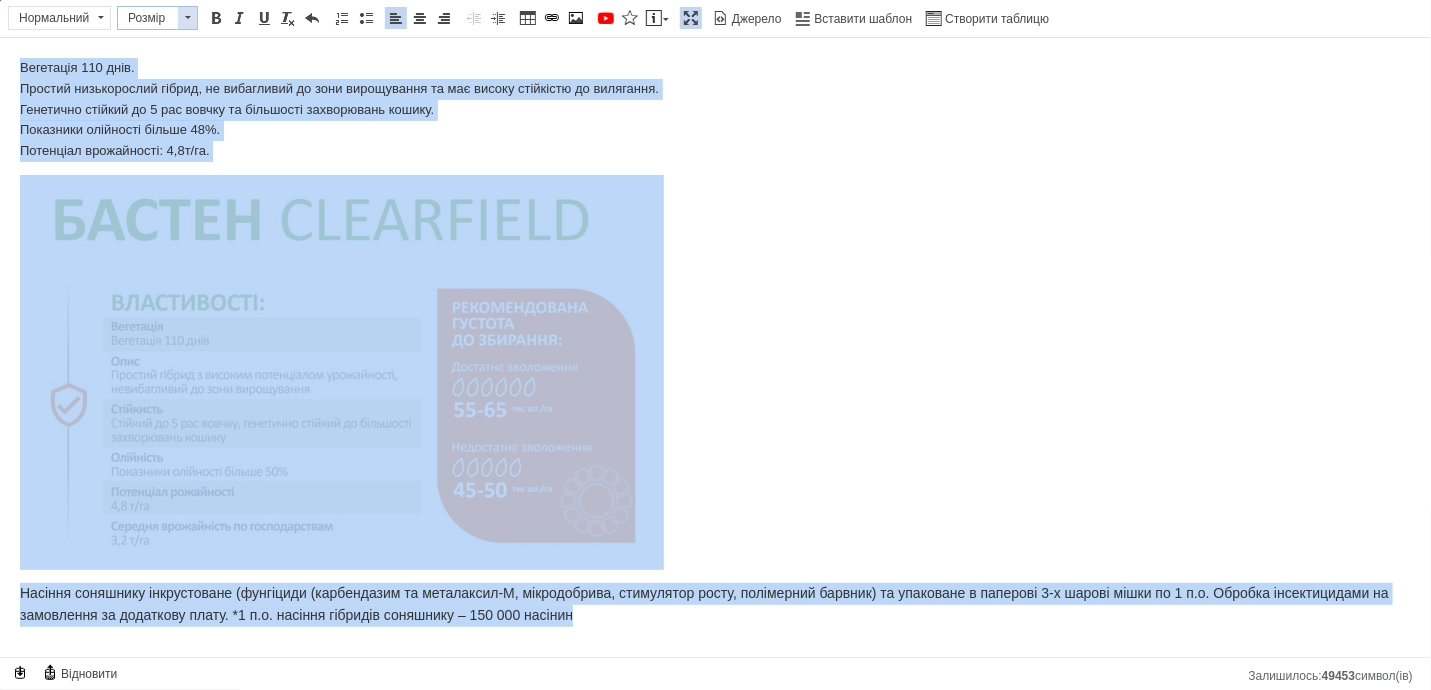 click on "Розмір" at bounding box center [148, 18] 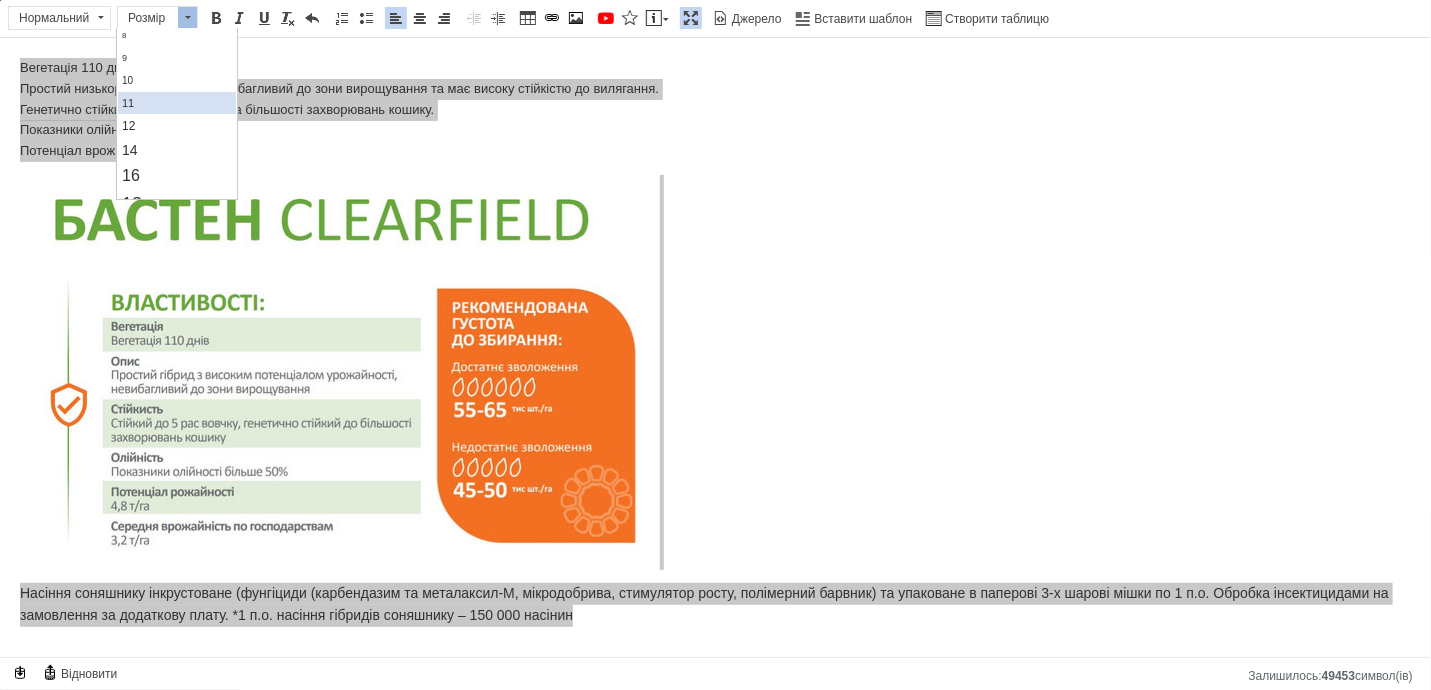 scroll, scrollTop: 90, scrollLeft: 0, axis: vertical 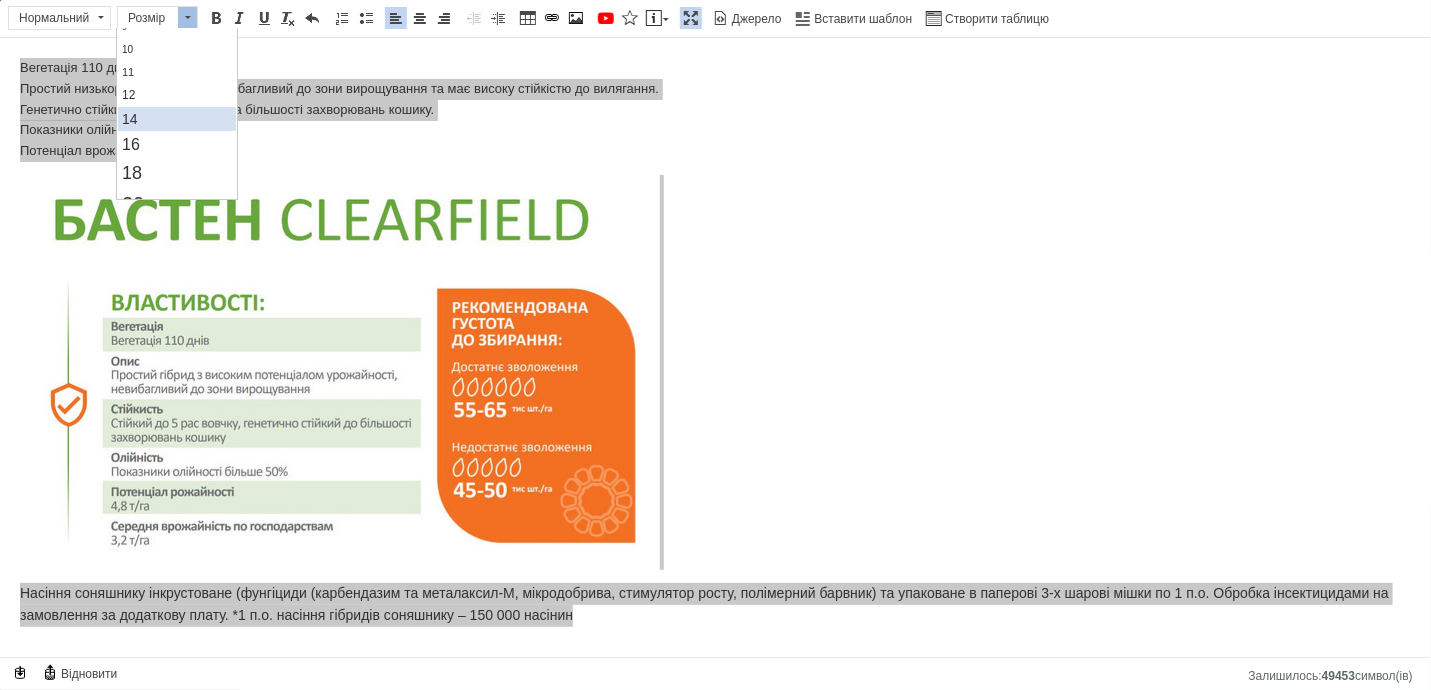 click on "14" at bounding box center [177, 118] 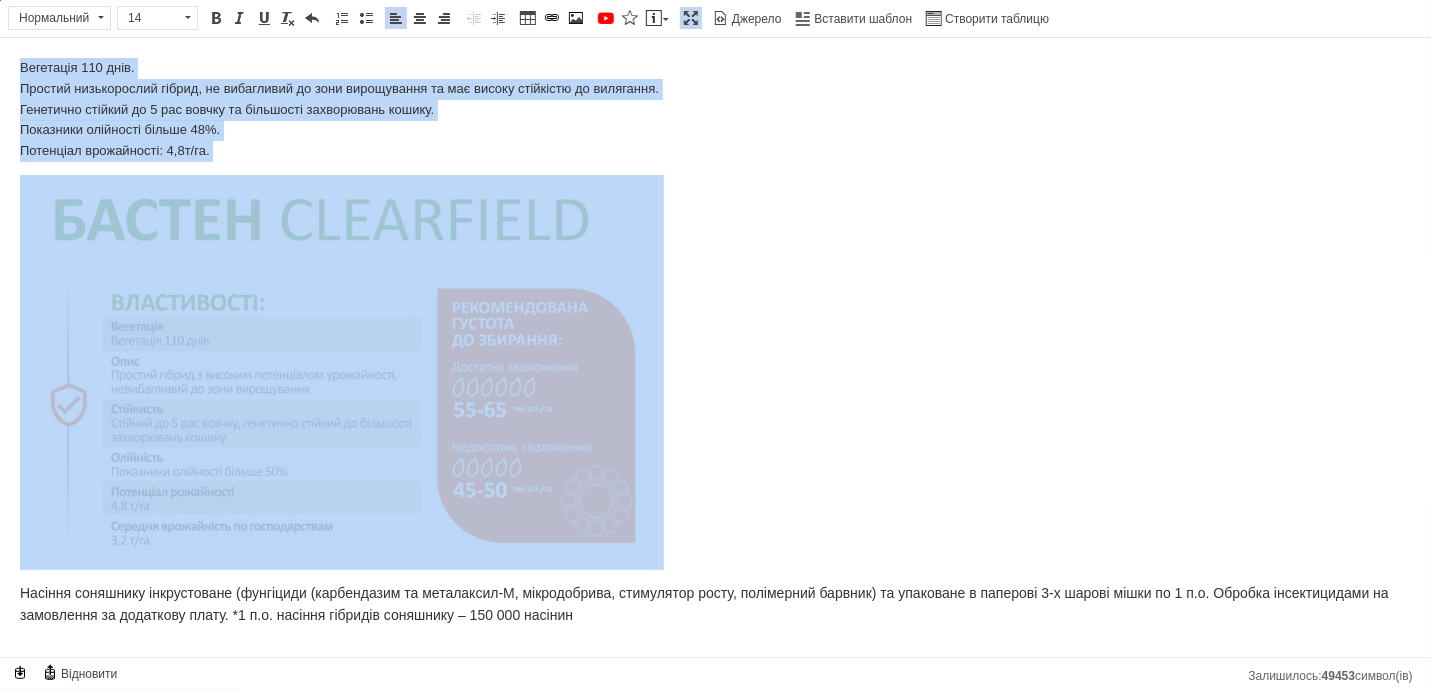 scroll, scrollTop: 0, scrollLeft: 0, axis: both 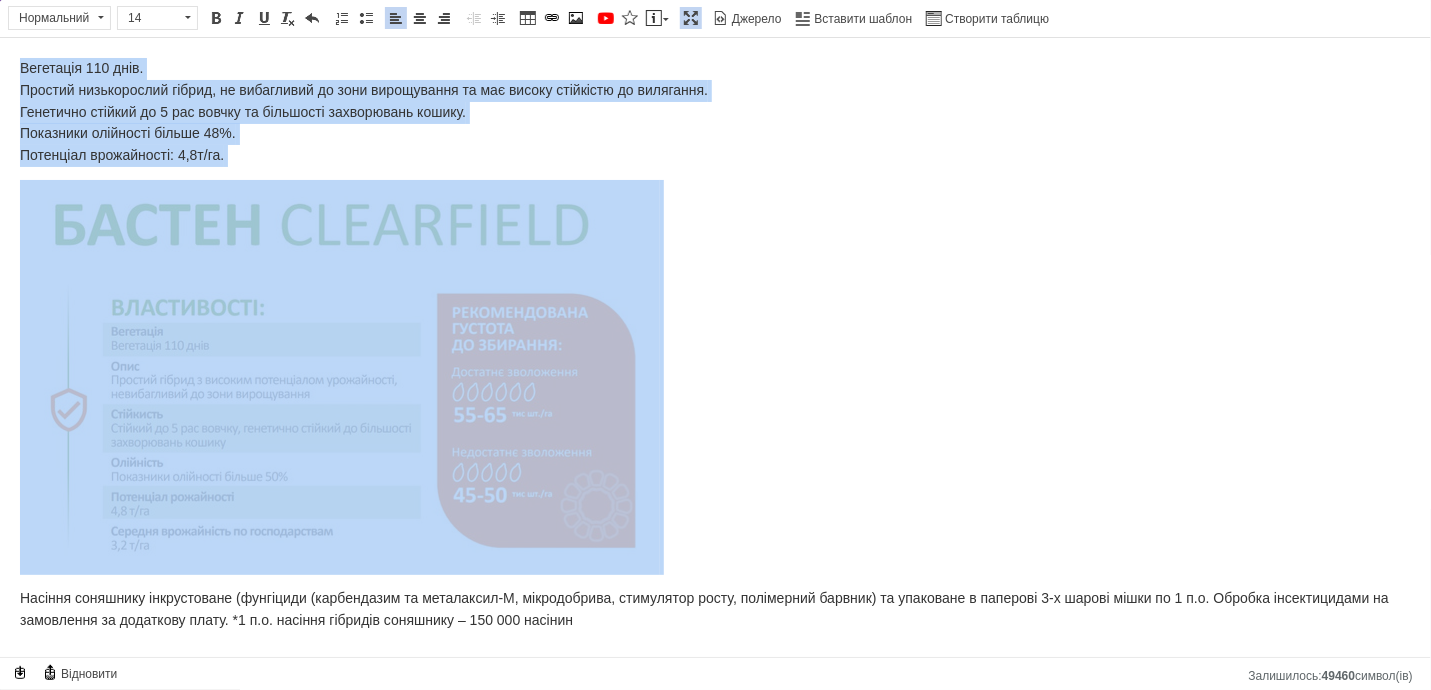 click at bounding box center (715, 376) 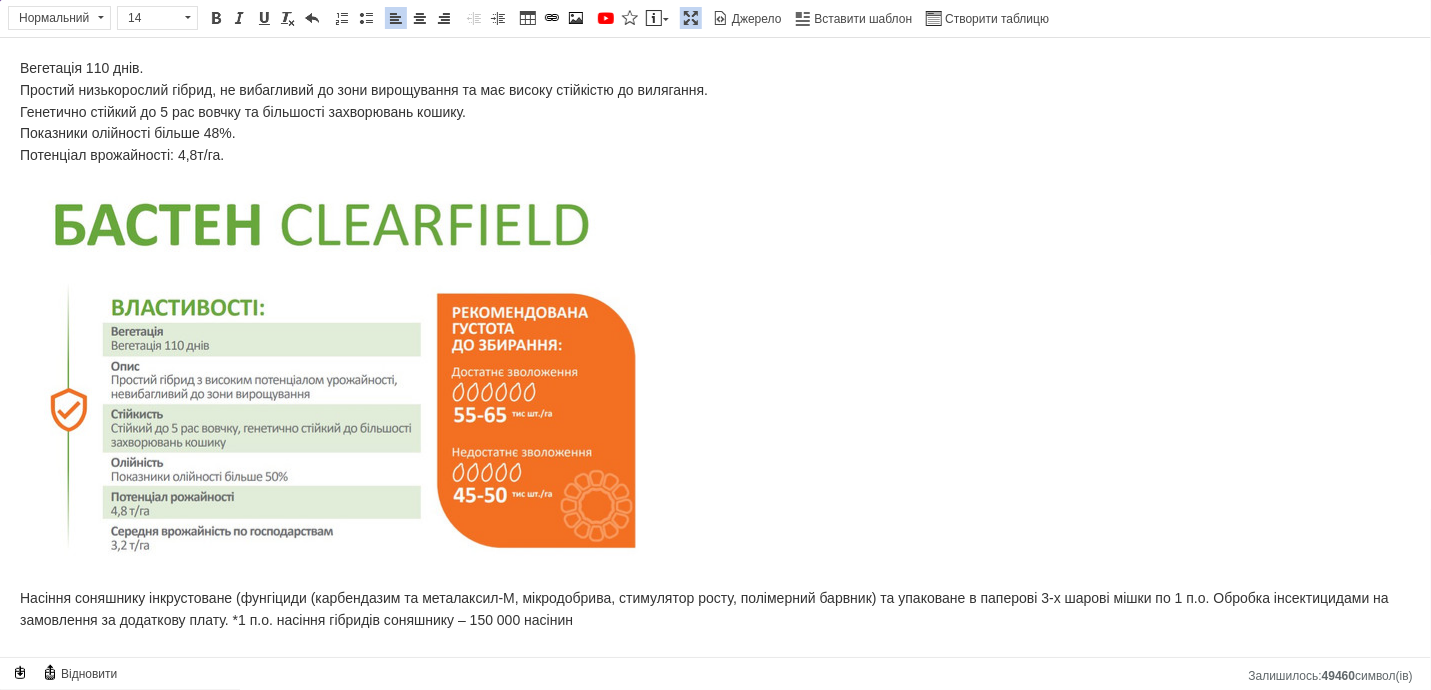 click at bounding box center [691, 18] 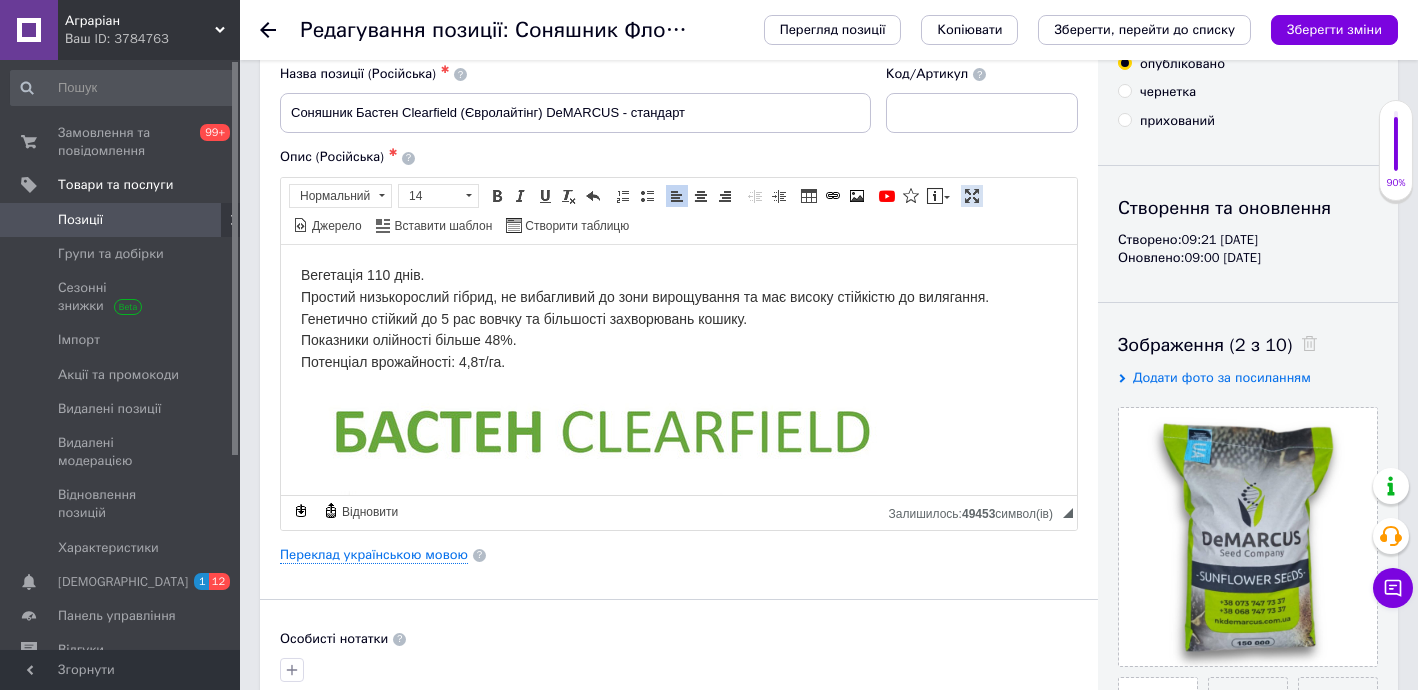 scroll, scrollTop: 360, scrollLeft: 0, axis: vertical 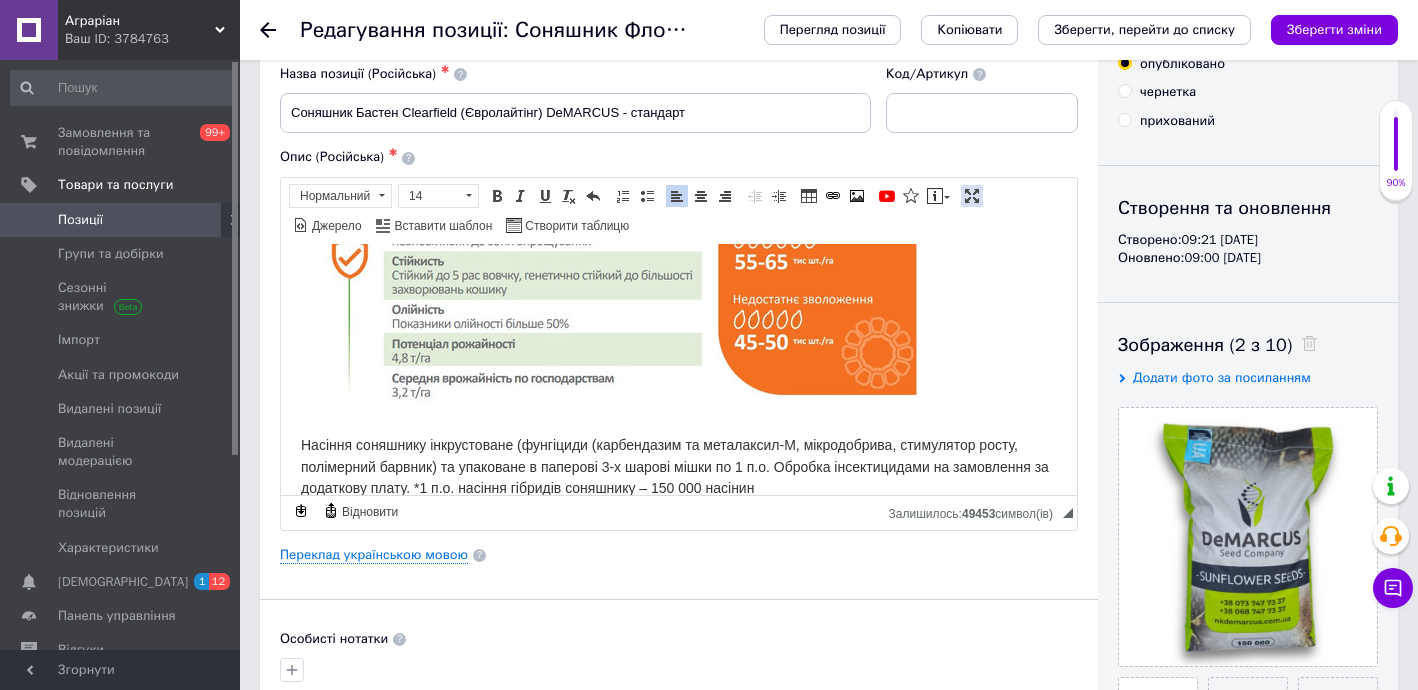 click at bounding box center [972, 196] 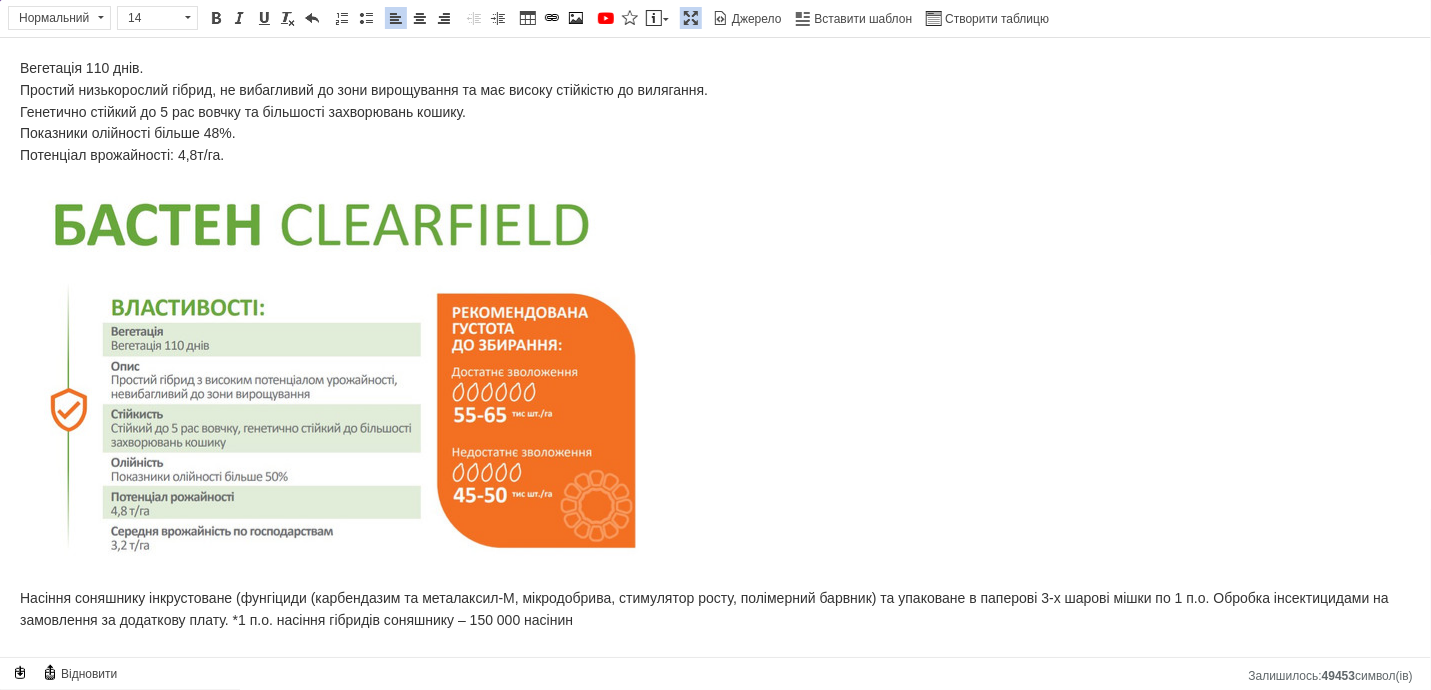 scroll, scrollTop: 0, scrollLeft: 0, axis: both 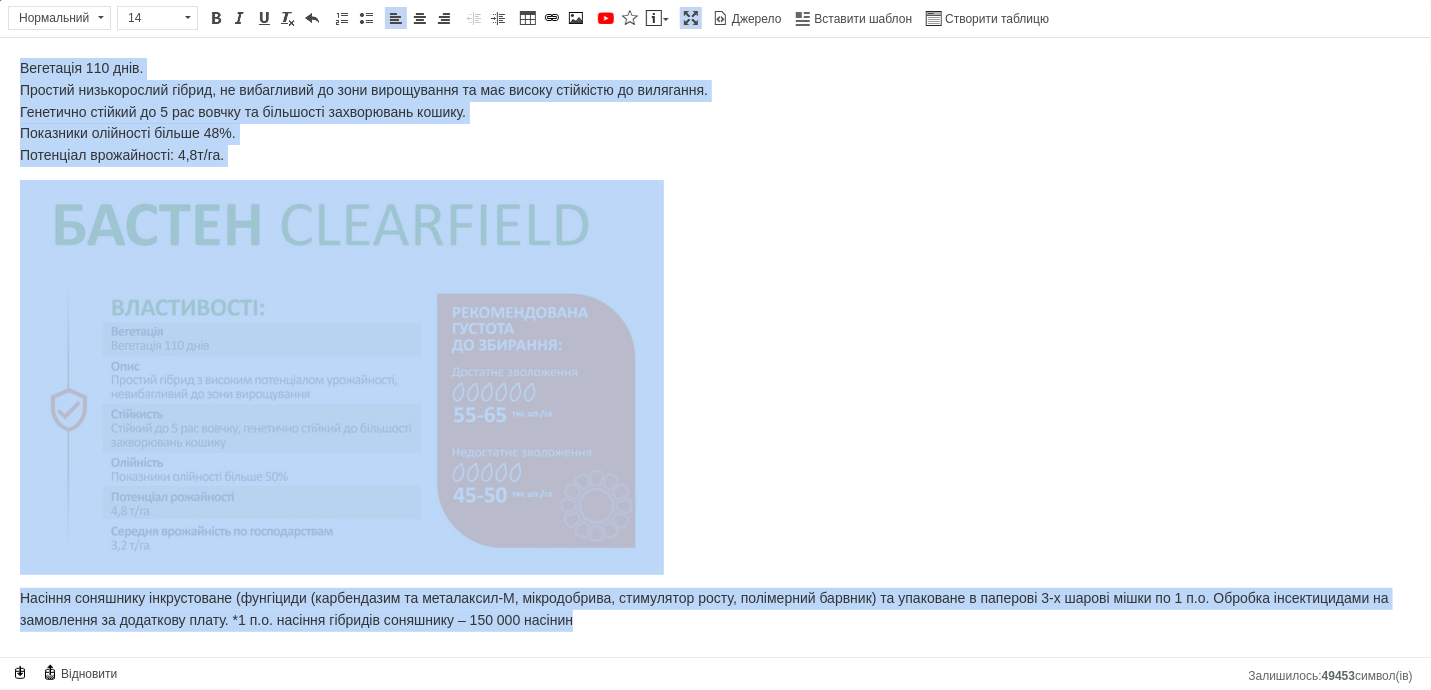drag, startPoint x: 374, startPoint y: 542, endPoint x: 0, endPoint y: 59, distance: 610.8723 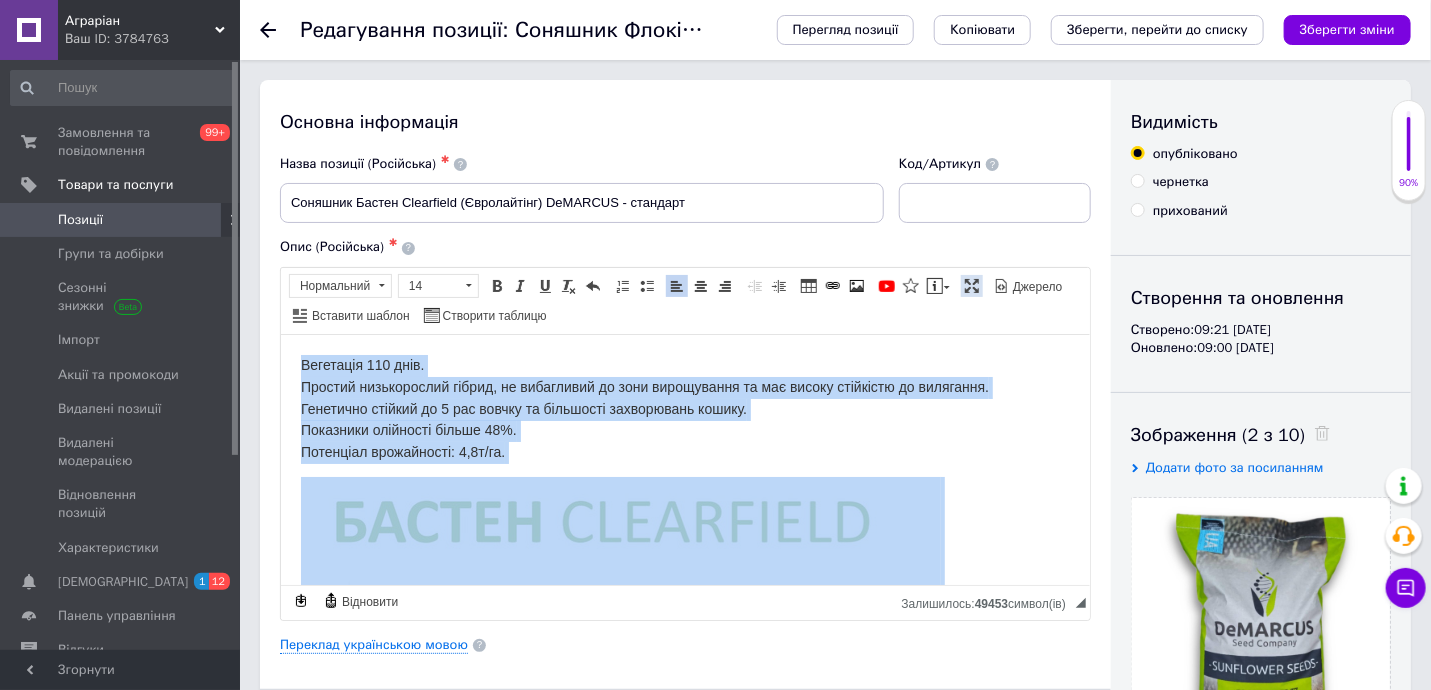 scroll, scrollTop: 90, scrollLeft: 0, axis: vertical 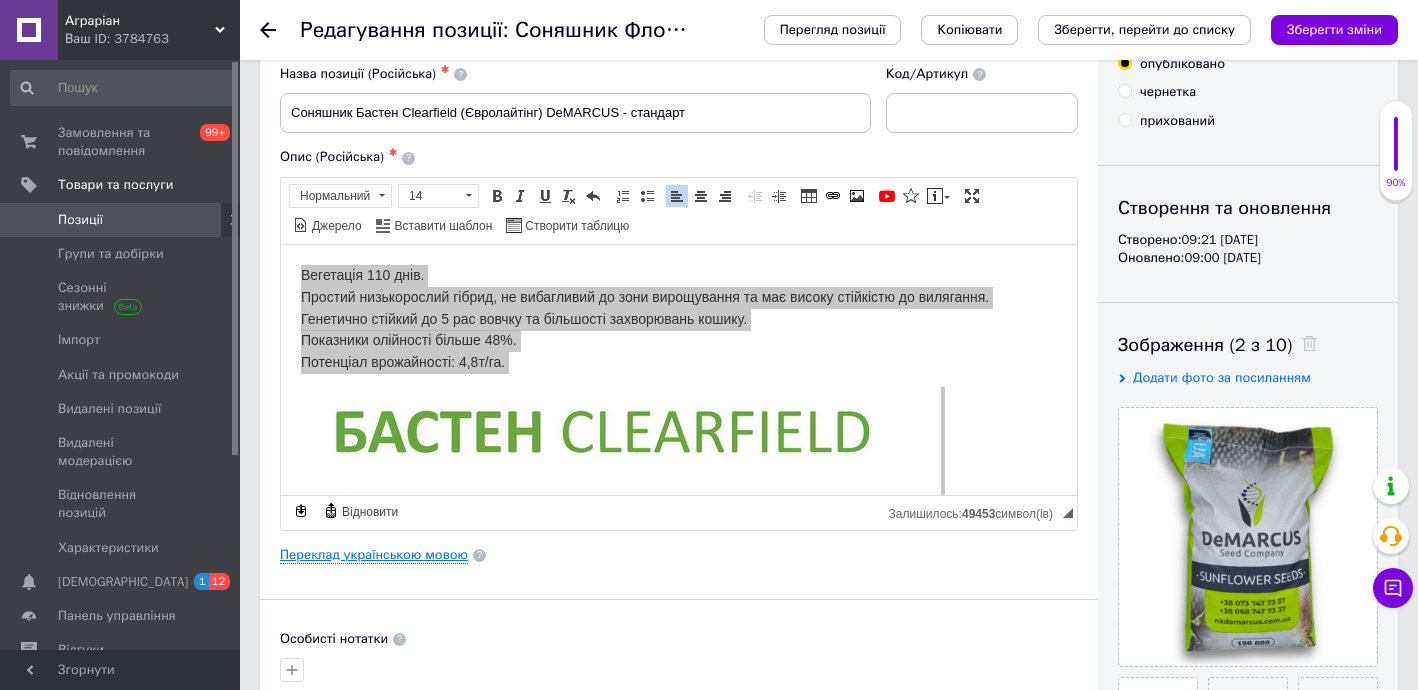 click on "Переклад українською мовою" at bounding box center [374, 555] 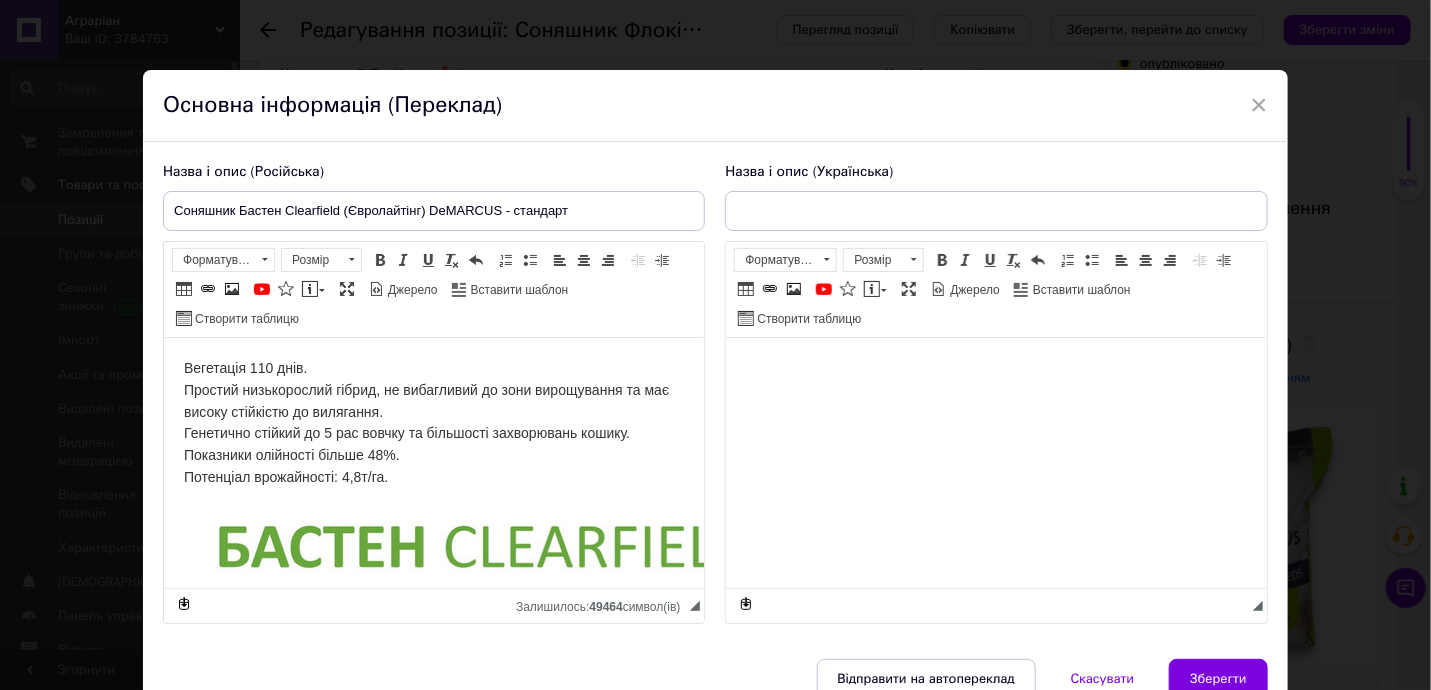 scroll, scrollTop: 0, scrollLeft: 0, axis: both 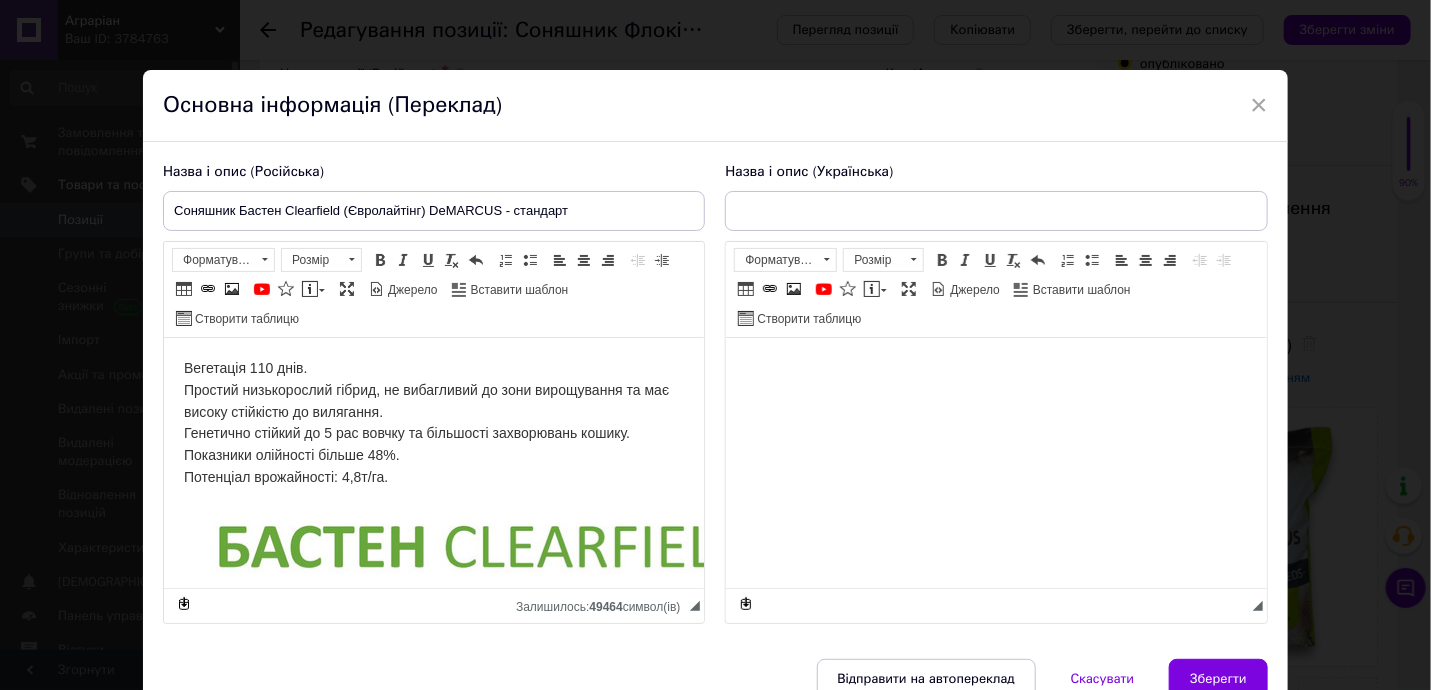 click at bounding box center (996, 368) 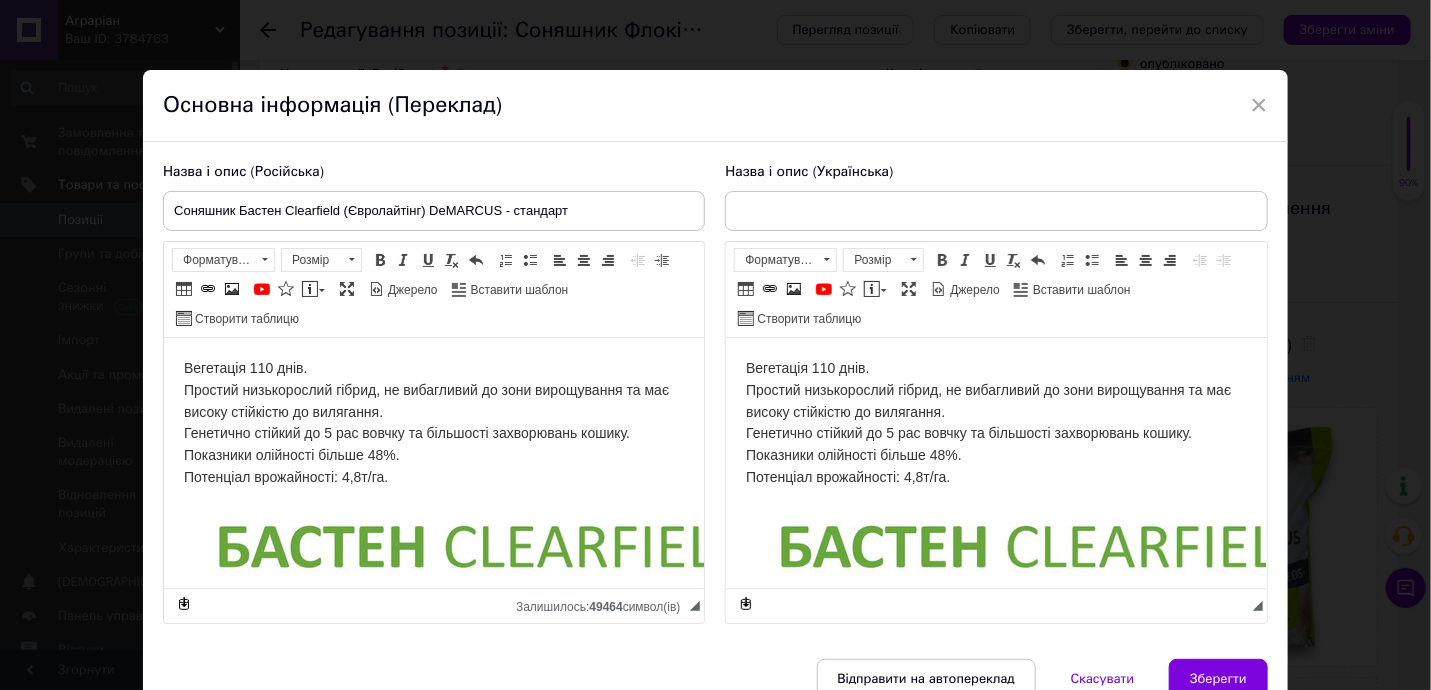 scroll, scrollTop: 459, scrollLeft: 0, axis: vertical 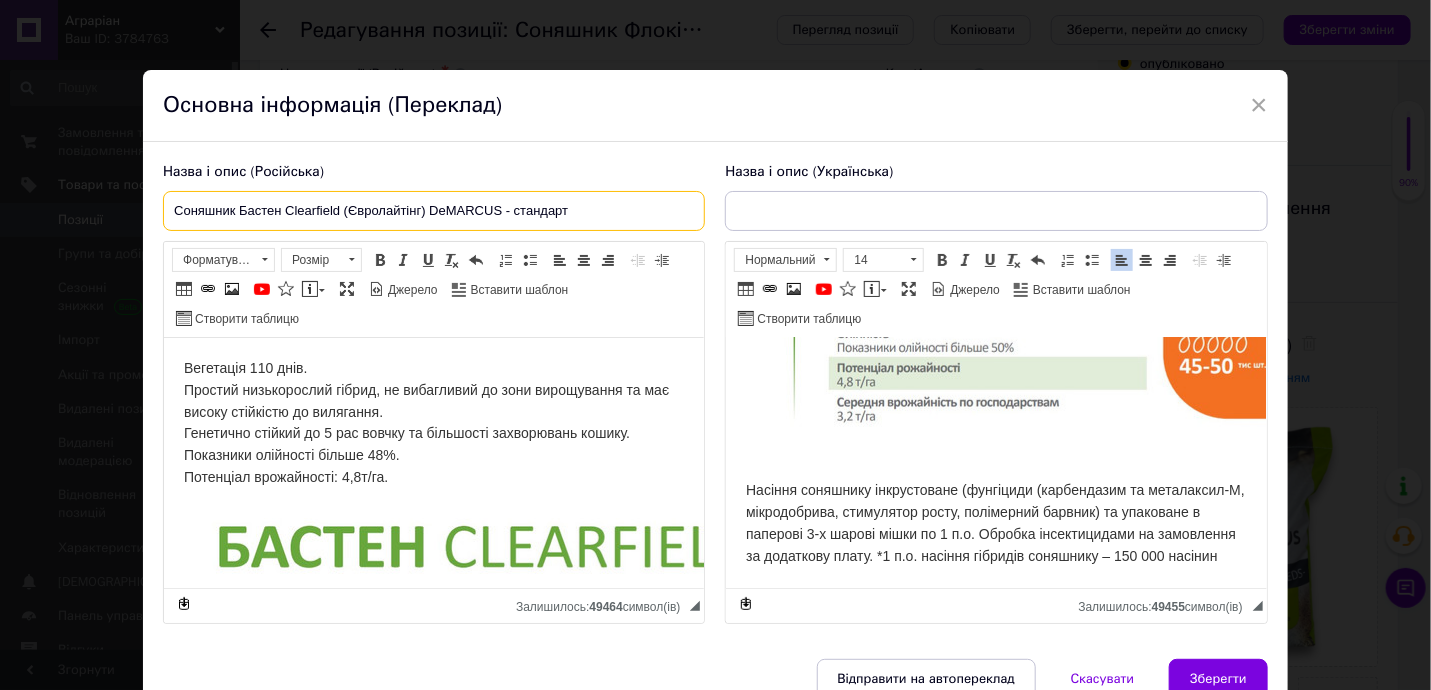 drag, startPoint x: 313, startPoint y: 219, endPoint x: 24, endPoint y: 218, distance: 289.00174 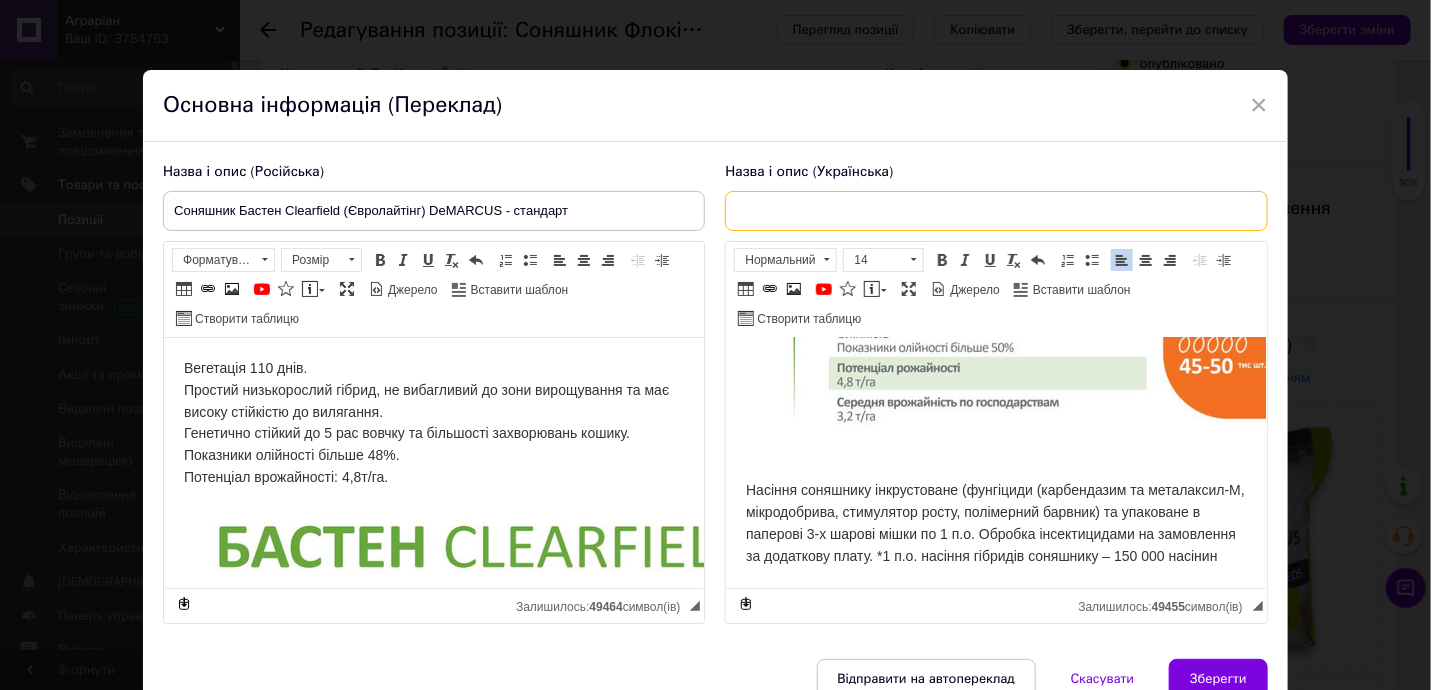 click at bounding box center (996, 211) 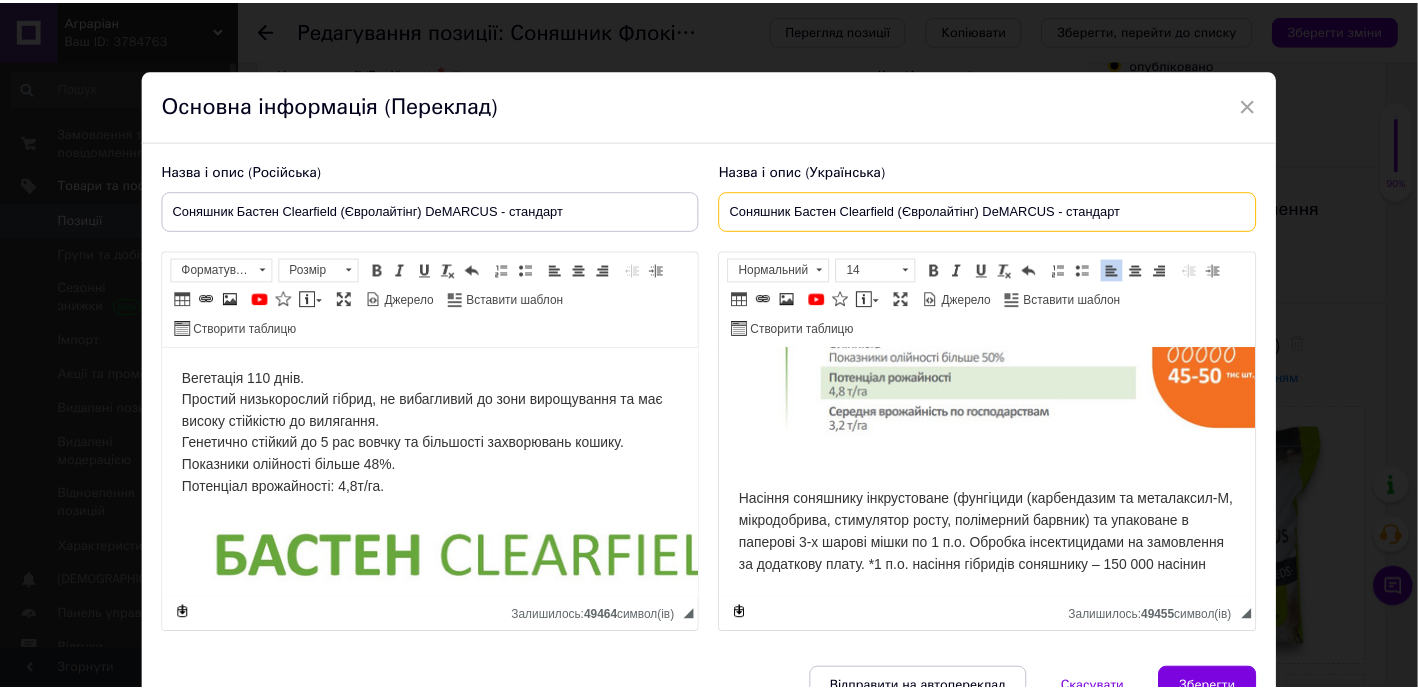 scroll, scrollTop: 482, scrollLeft: 0, axis: vertical 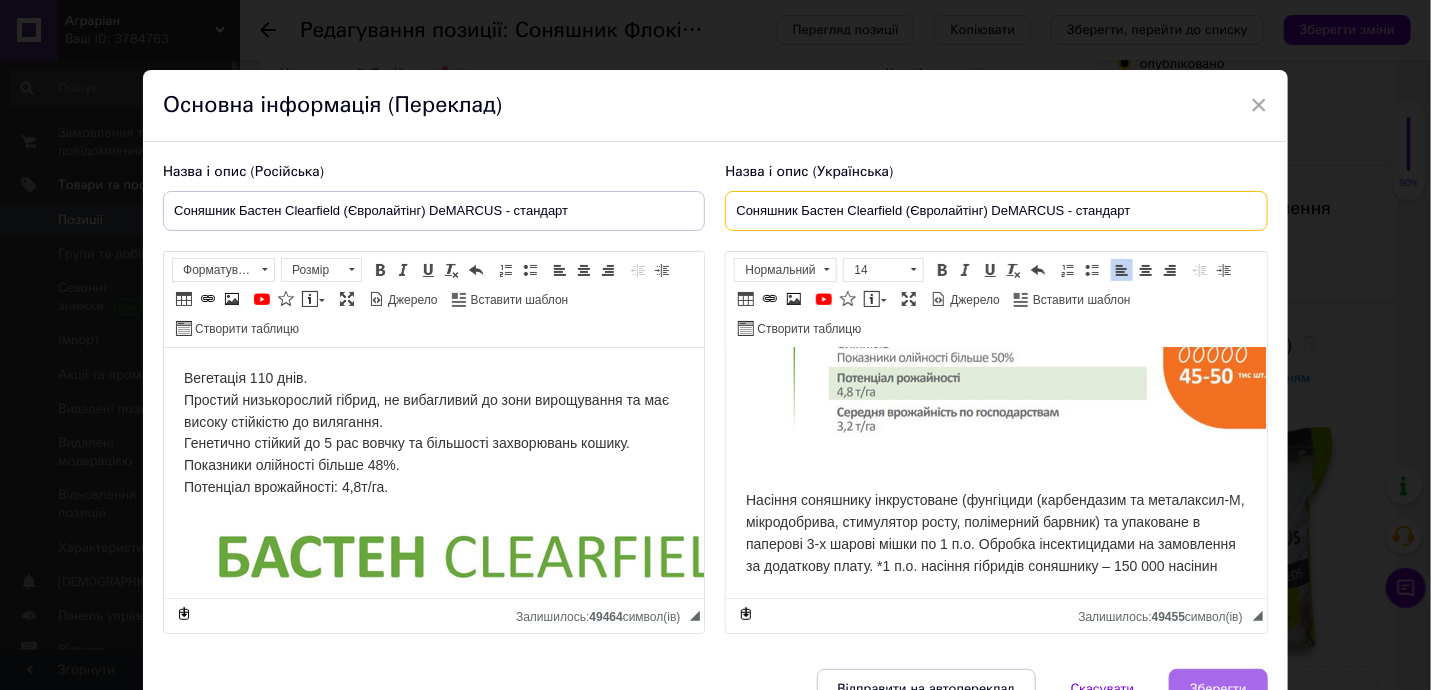 type on "Соняшник Бастен Clearfield (Євролайтінг) DeMARCUS - стандарт" 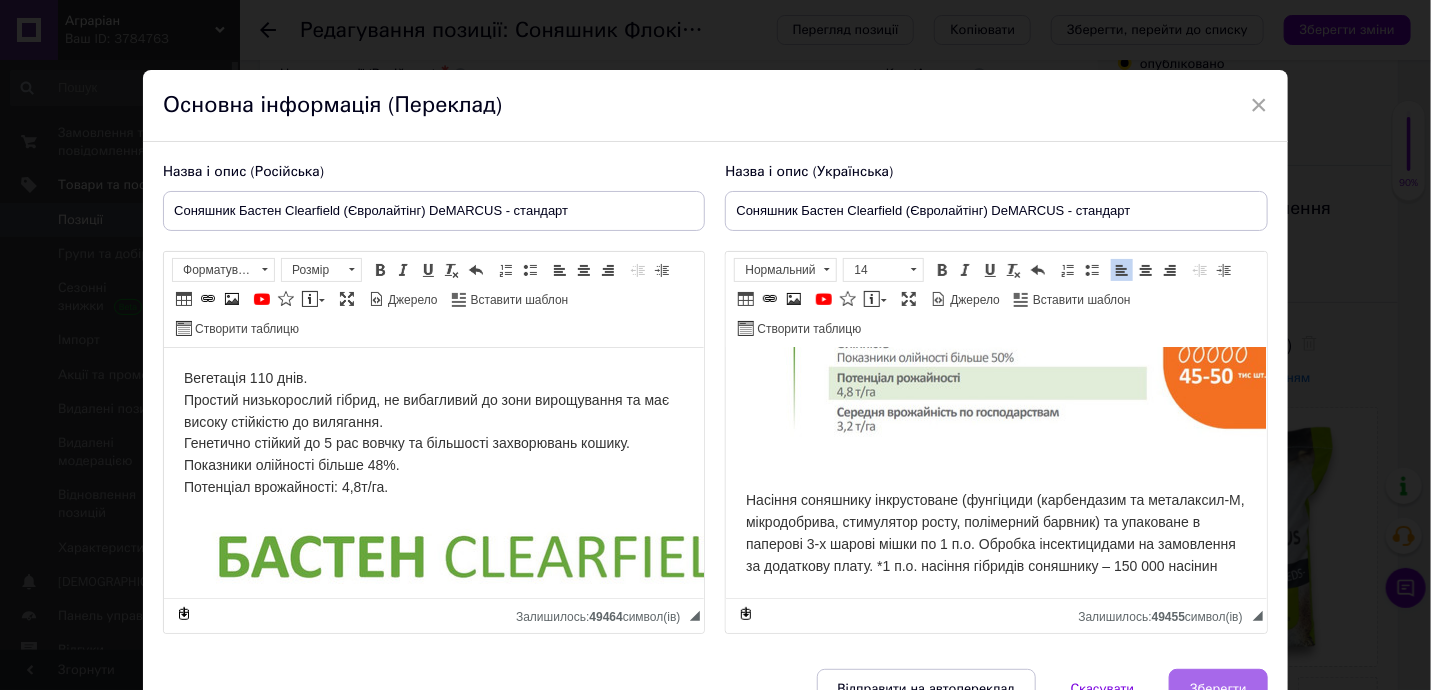 click on "Зберегти" at bounding box center [1218, 689] 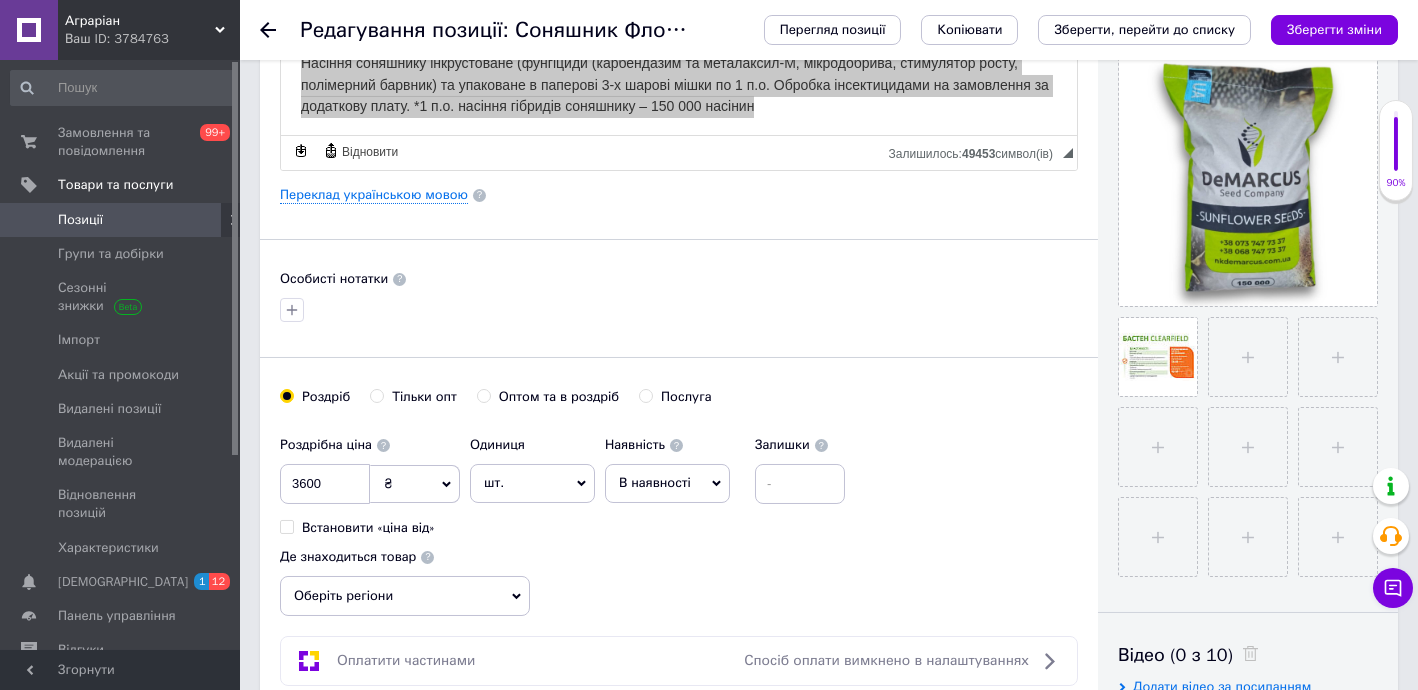 scroll, scrollTop: 454, scrollLeft: 0, axis: vertical 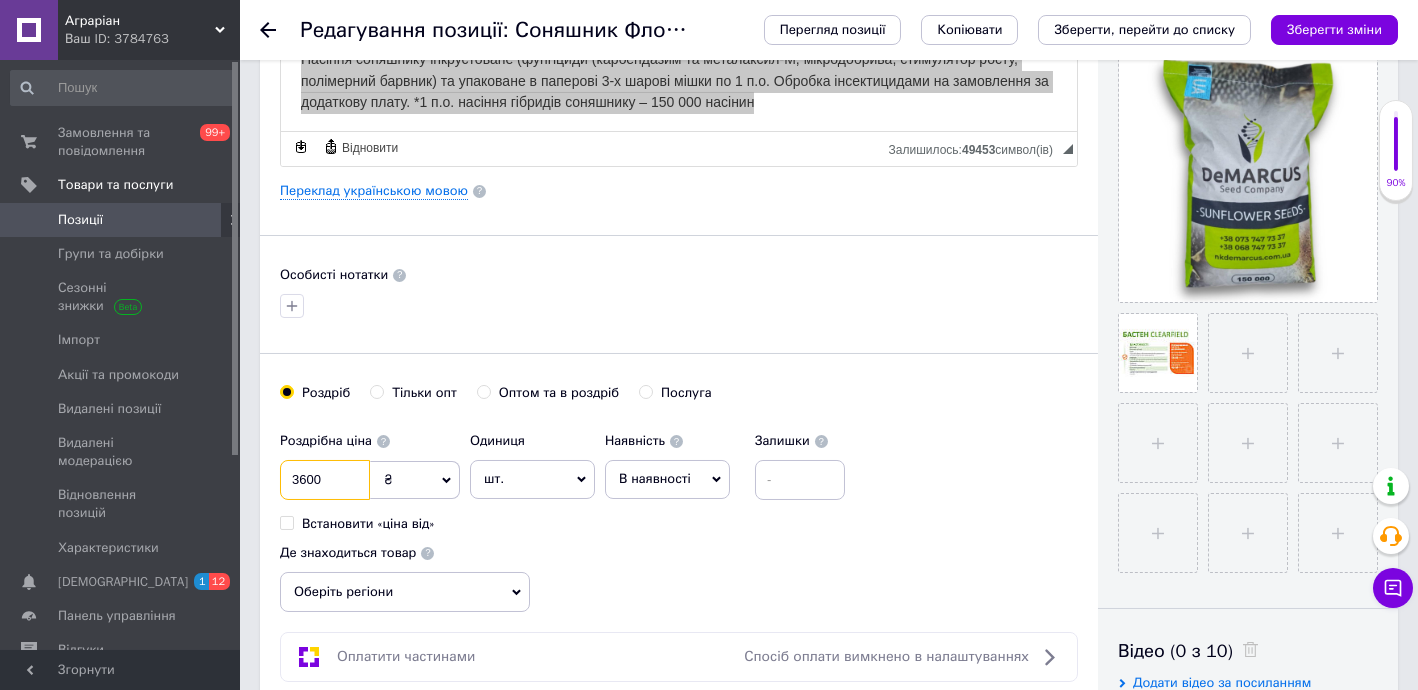 click on "3600" at bounding box center [325, 480] 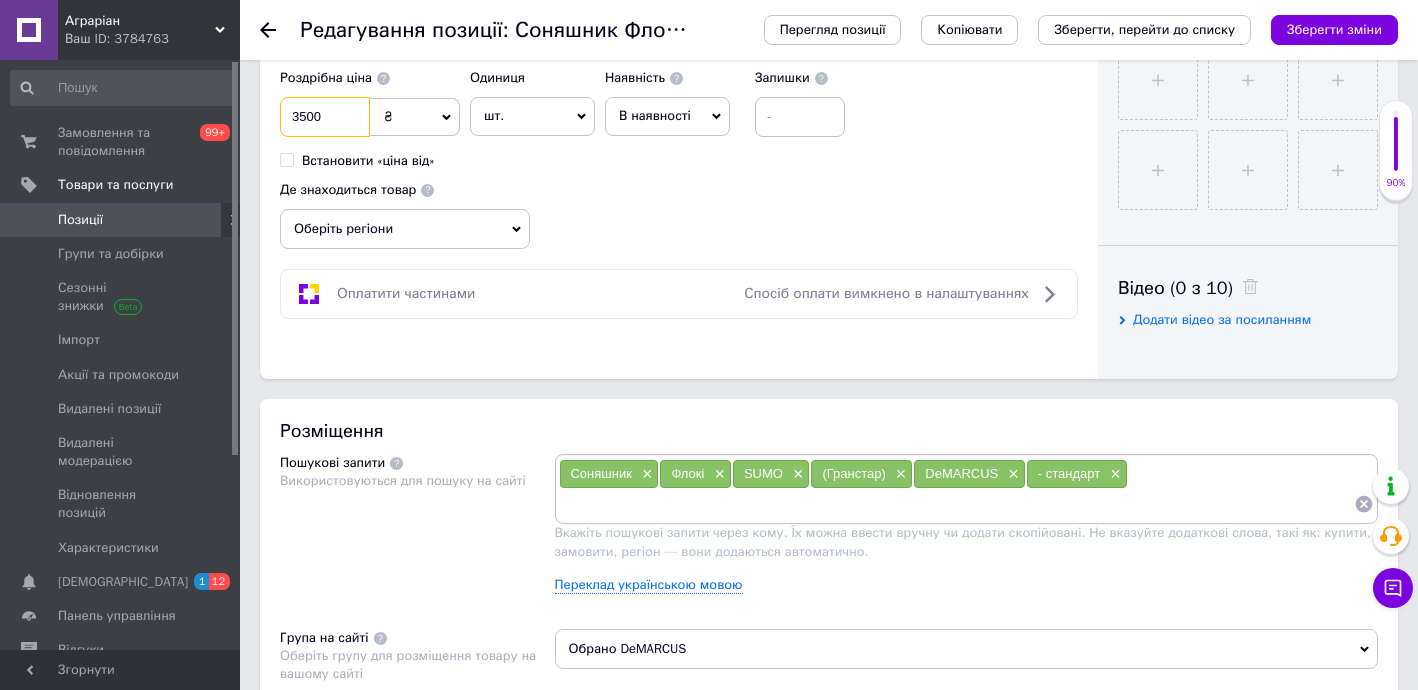 scroll, scrollTop: 818, scrollLeft: 0, axis: vertical 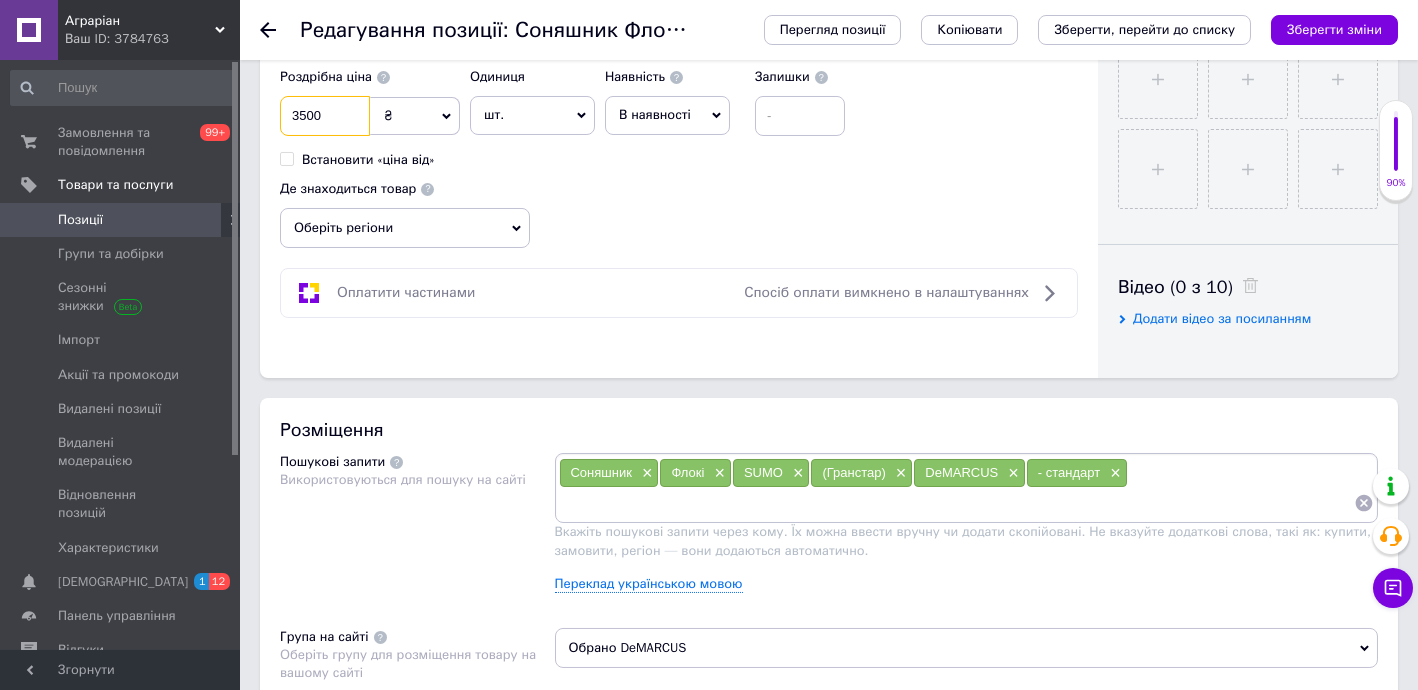 type on "3500" 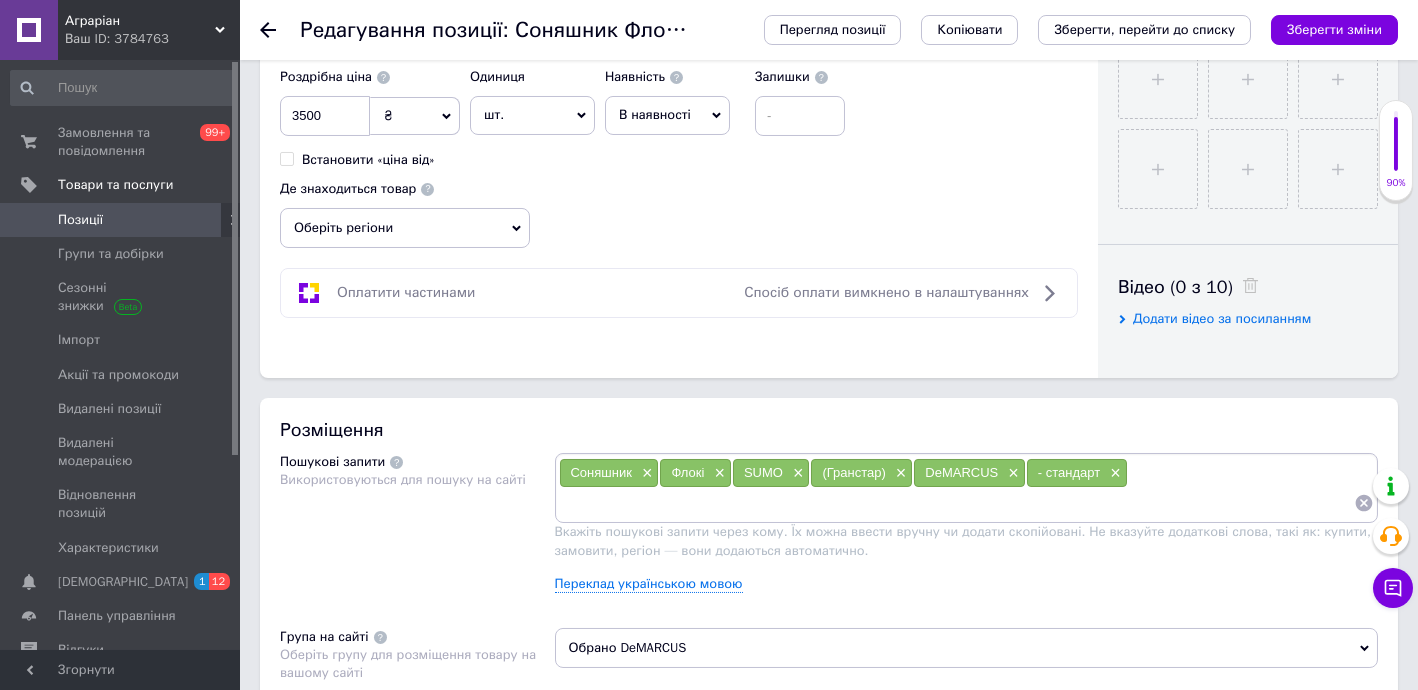 click 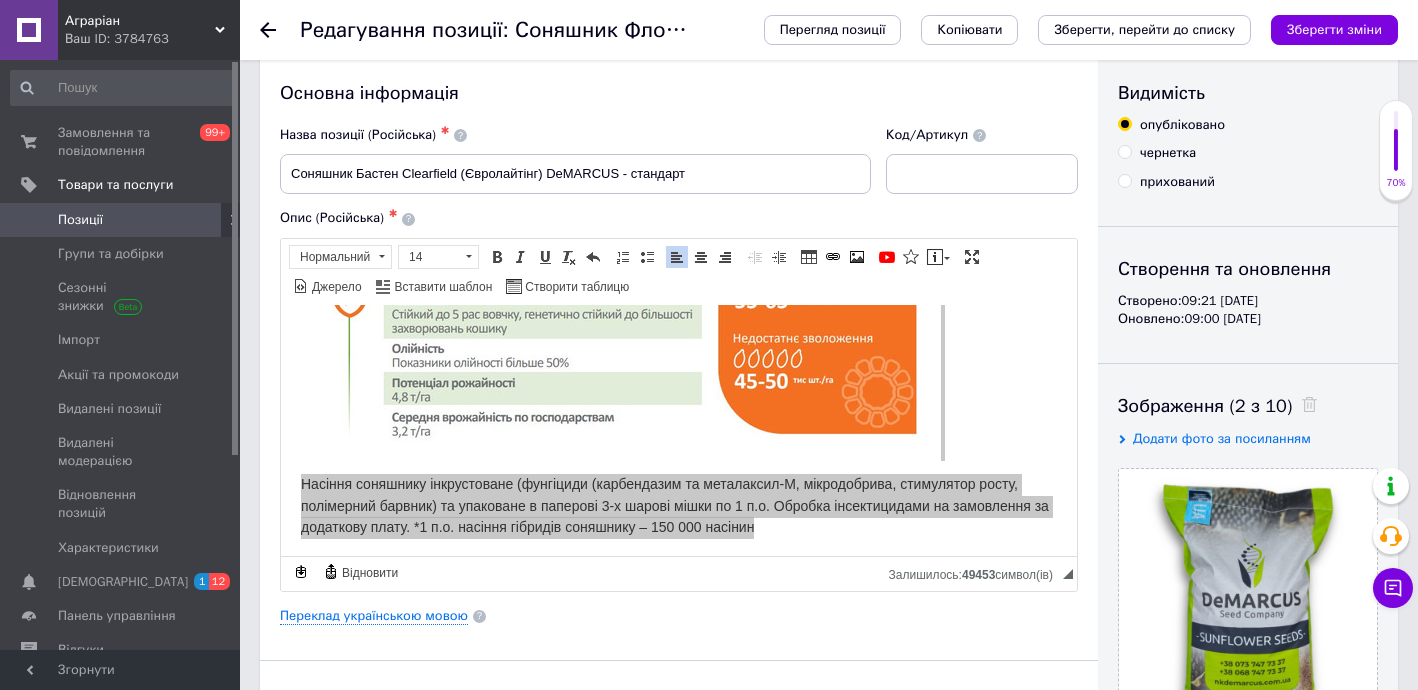 scroll, scrollTop: 0, scrollLeft: 0, axis: both 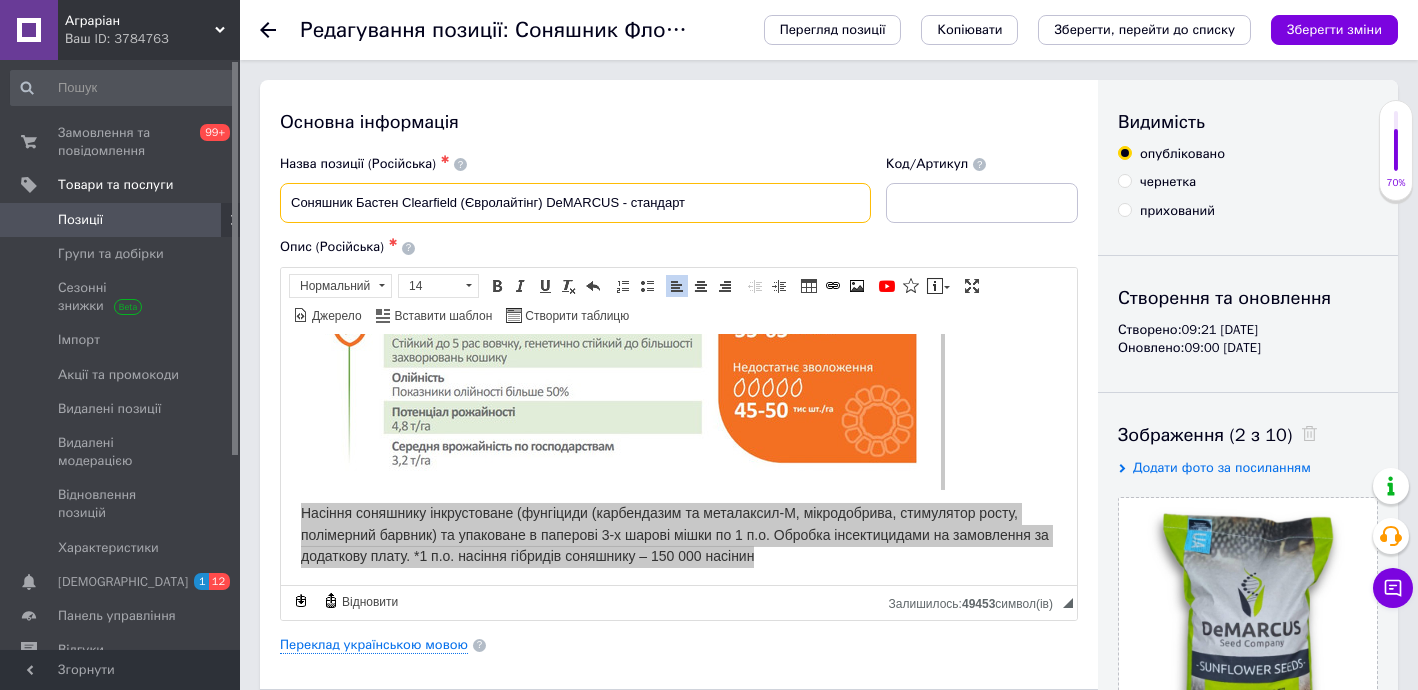 drag, startPoint x: 713, startPoint y: 195, endPoint x: 205, endPoint y: 220, distance: 508.61478 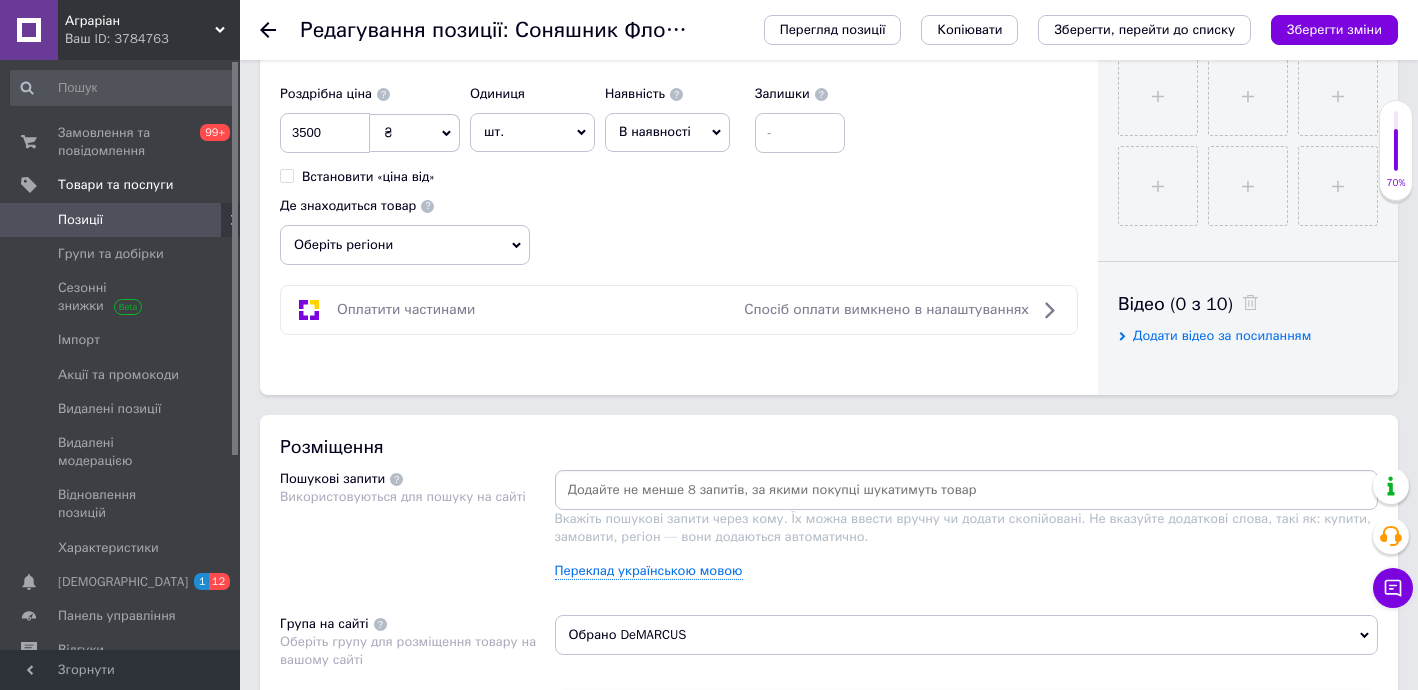 scroll, scrollTop: 818, scrollLeft: 0, axis: vertical 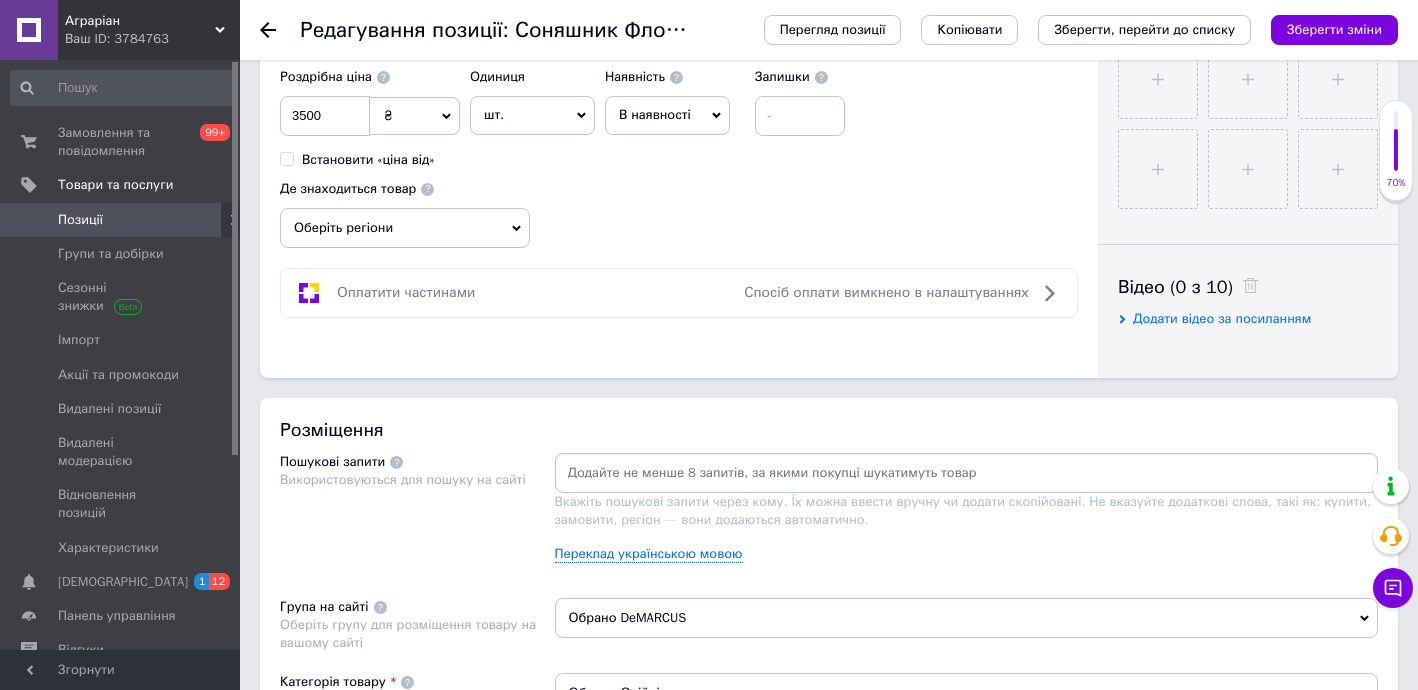 click at bounding box center [967, 473] 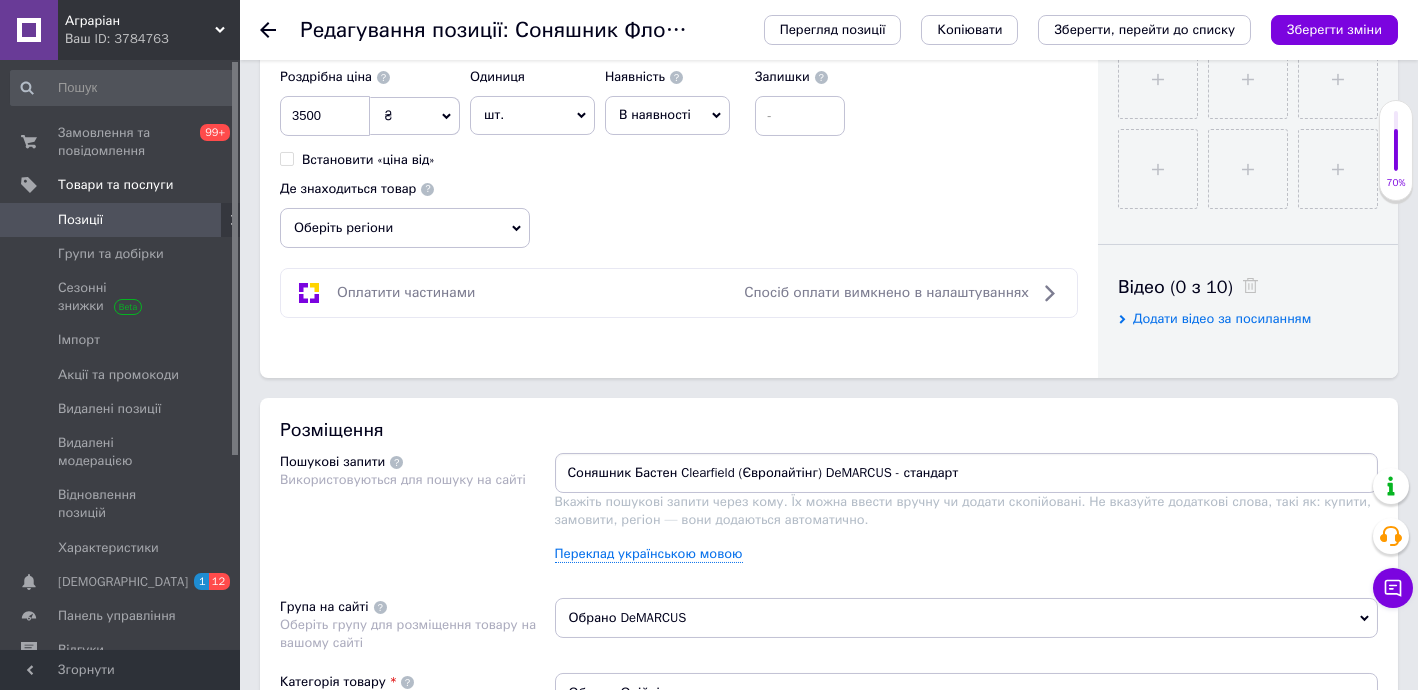 click on "Соняшник Бастен Clearfield (Євролайтінг) DeMARCUS - стандарт" at bounding box center (967, 473) 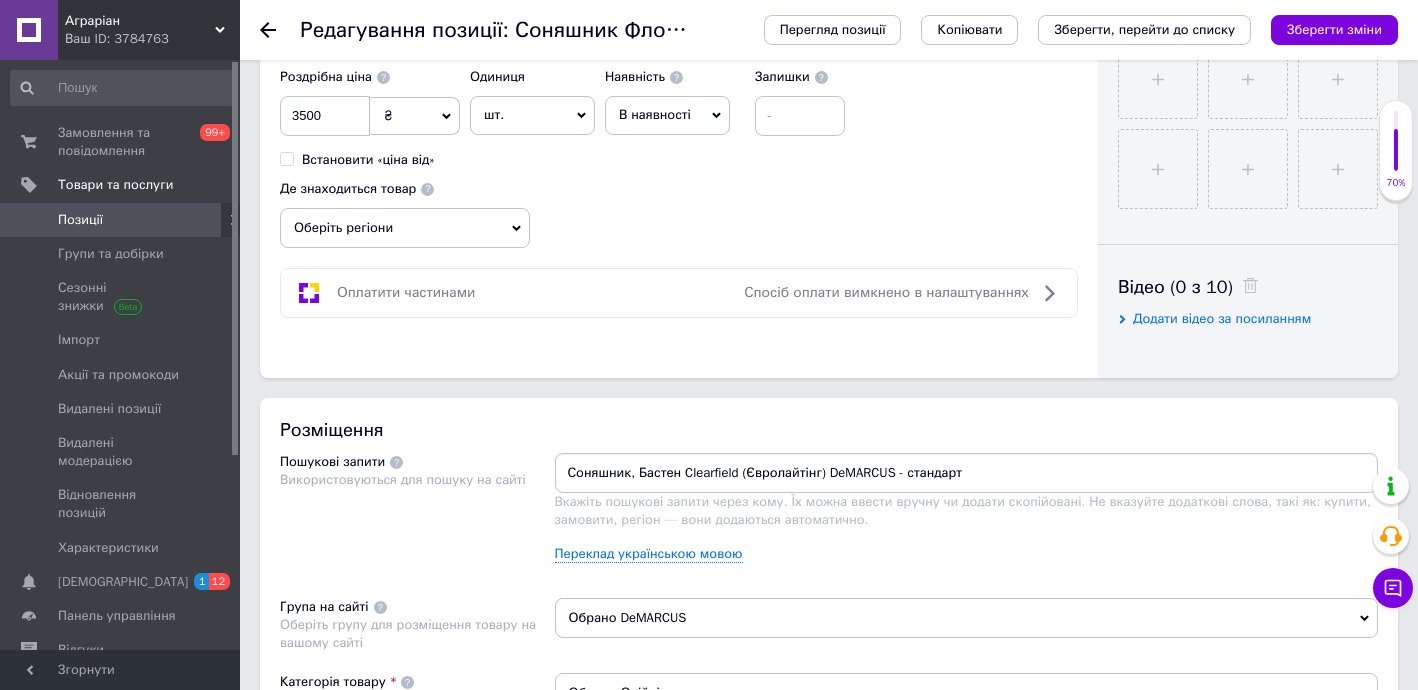 click on "Соняшник, Бастен Clearfield (Євролайтінг) DeMARCUS - стандарт" at bounding box center (967, 473) 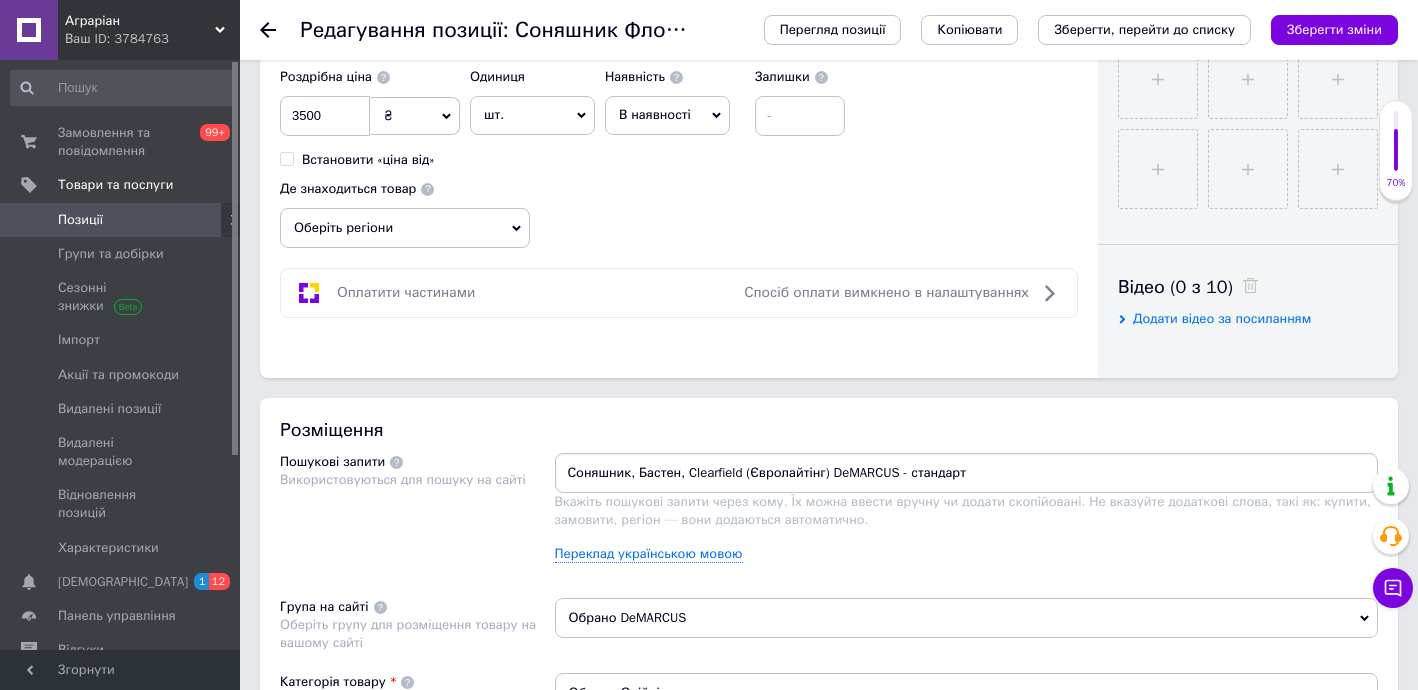 drag, startPoint x: 732, startPoint y: 473, endPoint x: 754, endPoint y: 474, distance: 22.022715 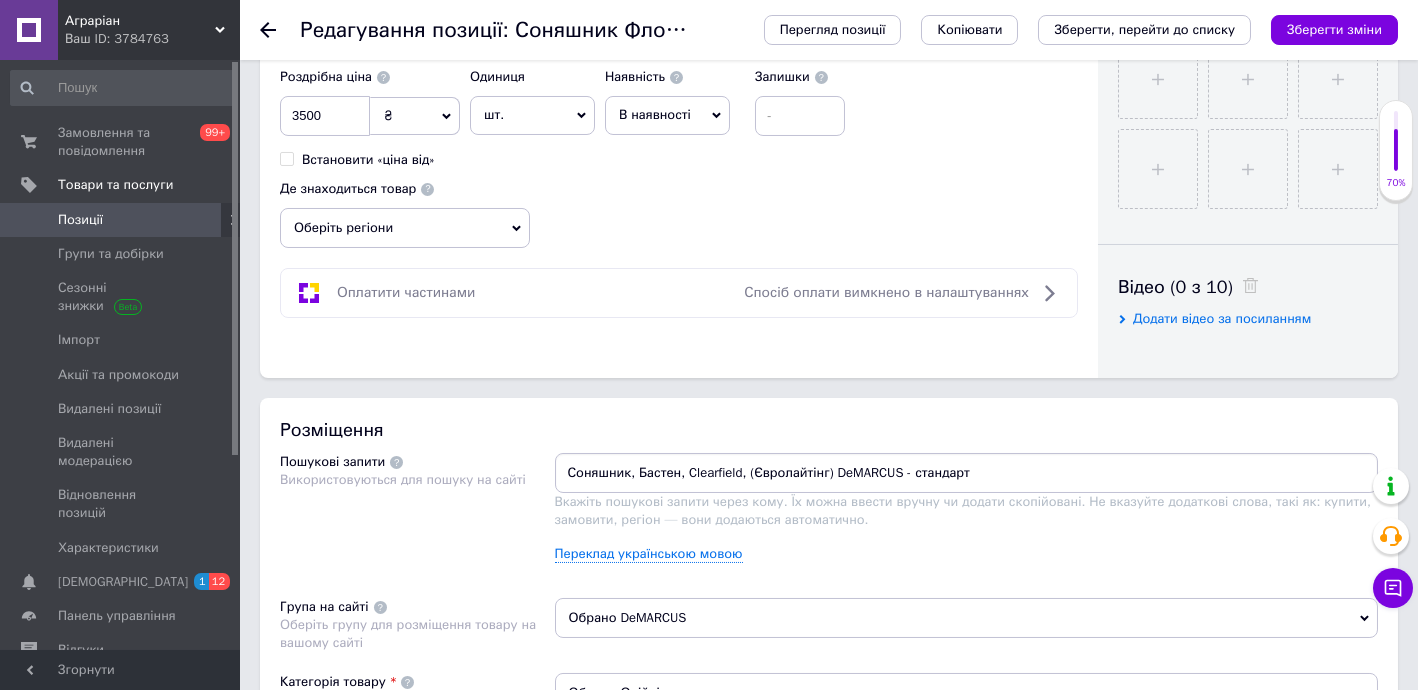 click on "Соняшник, Бастен, Clearfield, (Євролайтінг) DeMARCUS - стандарт" at bounding box center [967, 473] 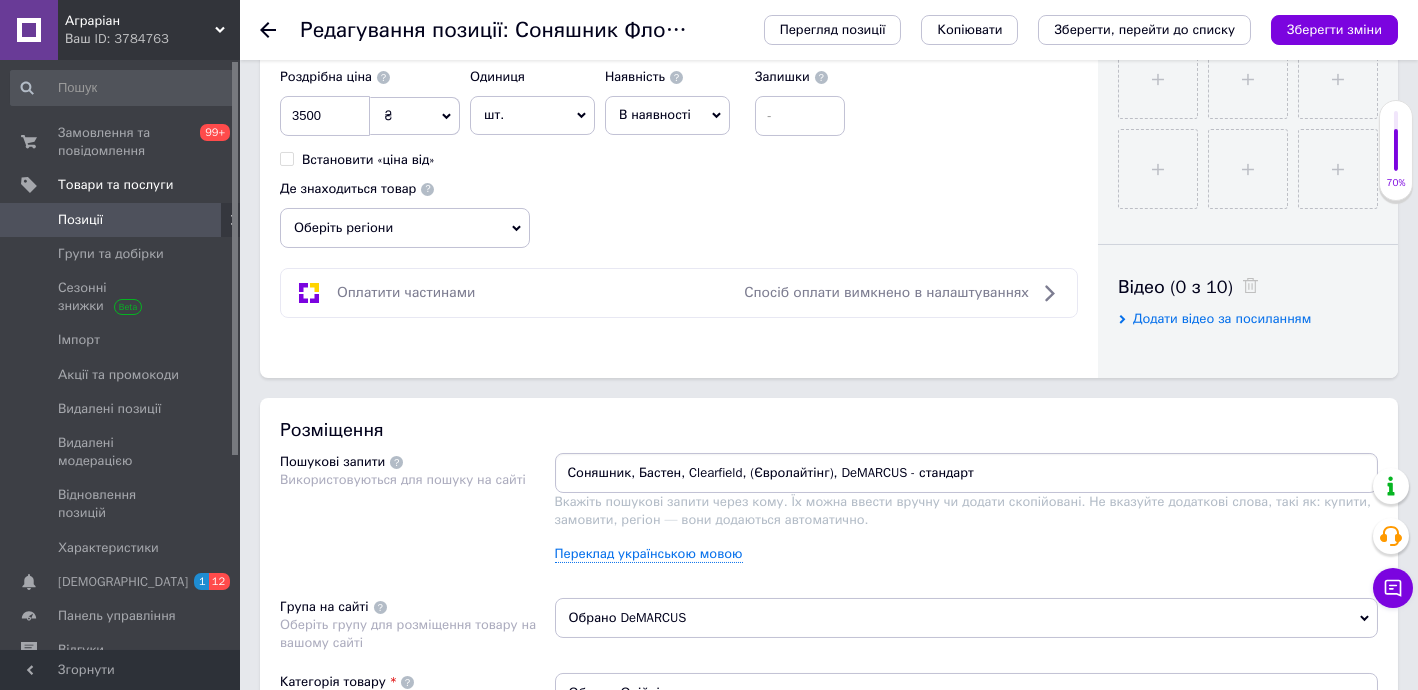 click on "Соняшник, Бастен, Clearfield, (Євролайтінг), DeMARCUS - стандарт" at bounding box center [967, 473] 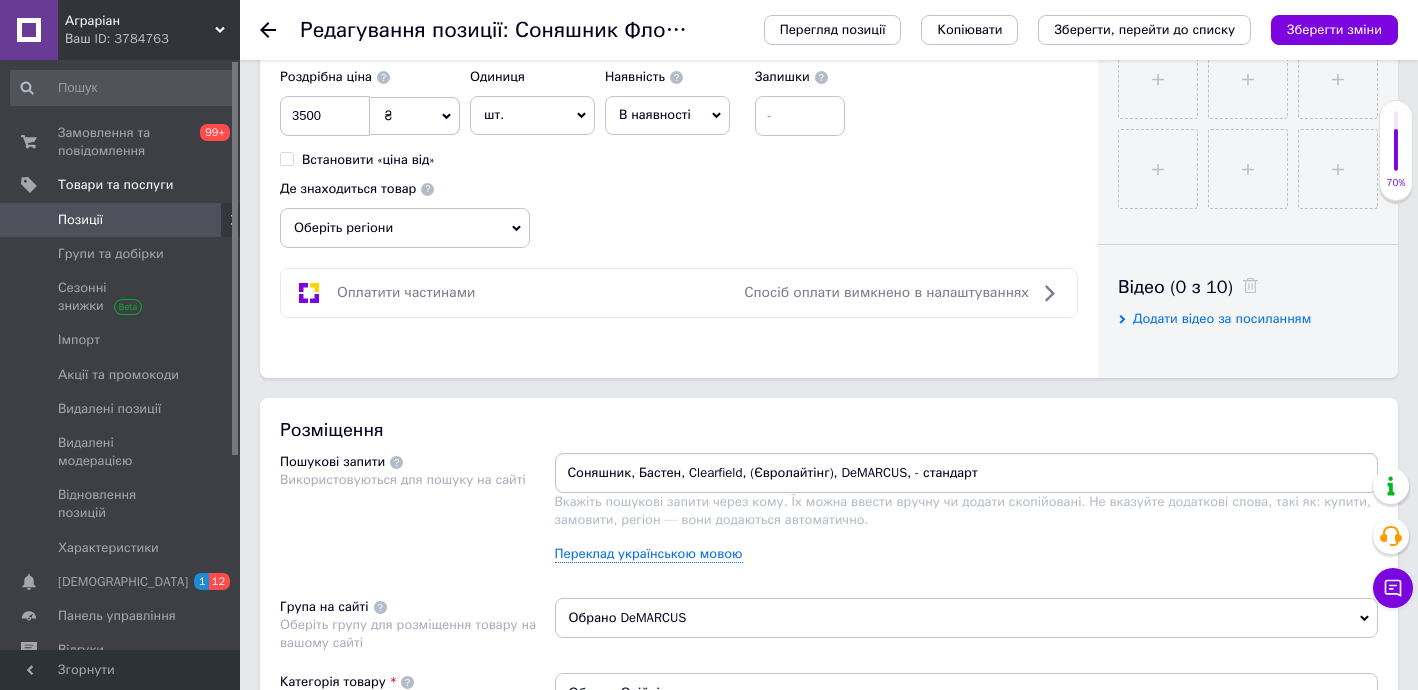 click on "Соняшник, Бастен, Clearfield, (Євролайтінг), DeMARCUS, - стандарт" at bounding box center [967, 473] 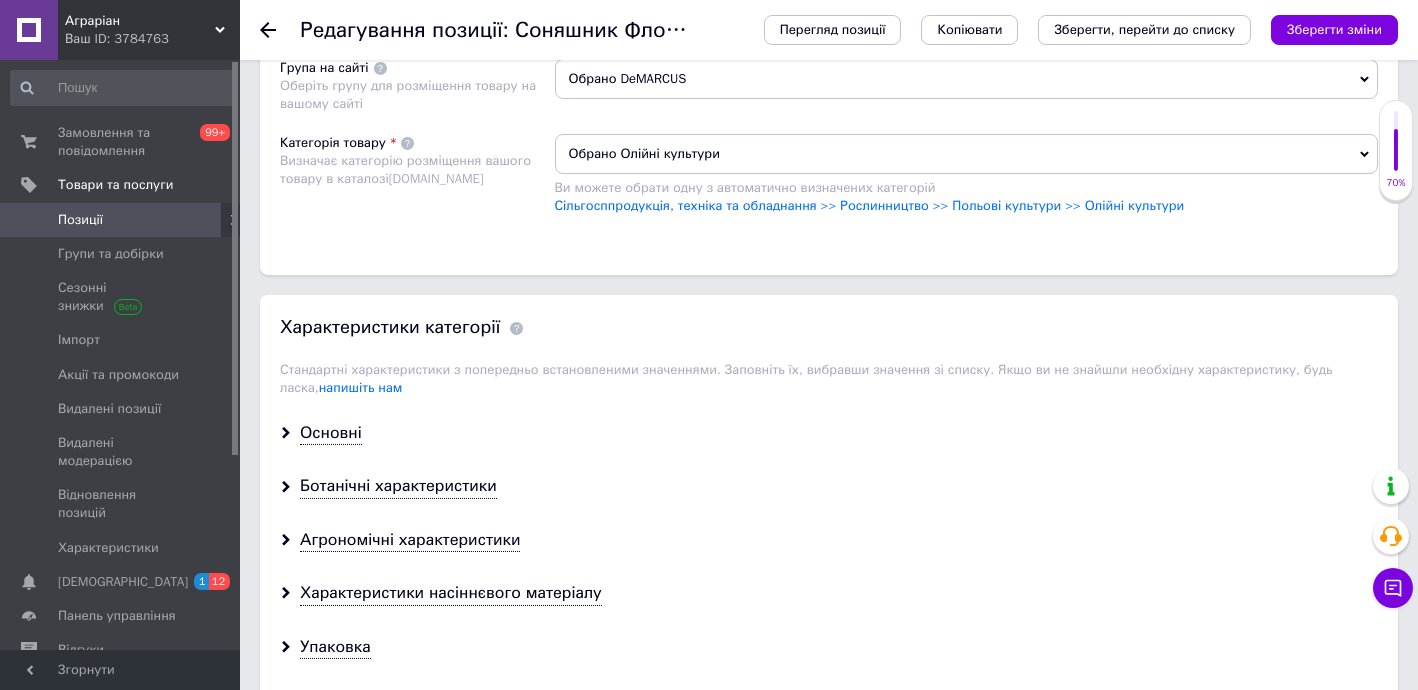 scroll, scrollTop: 1363, scrollLeft: 0, axis: vertical 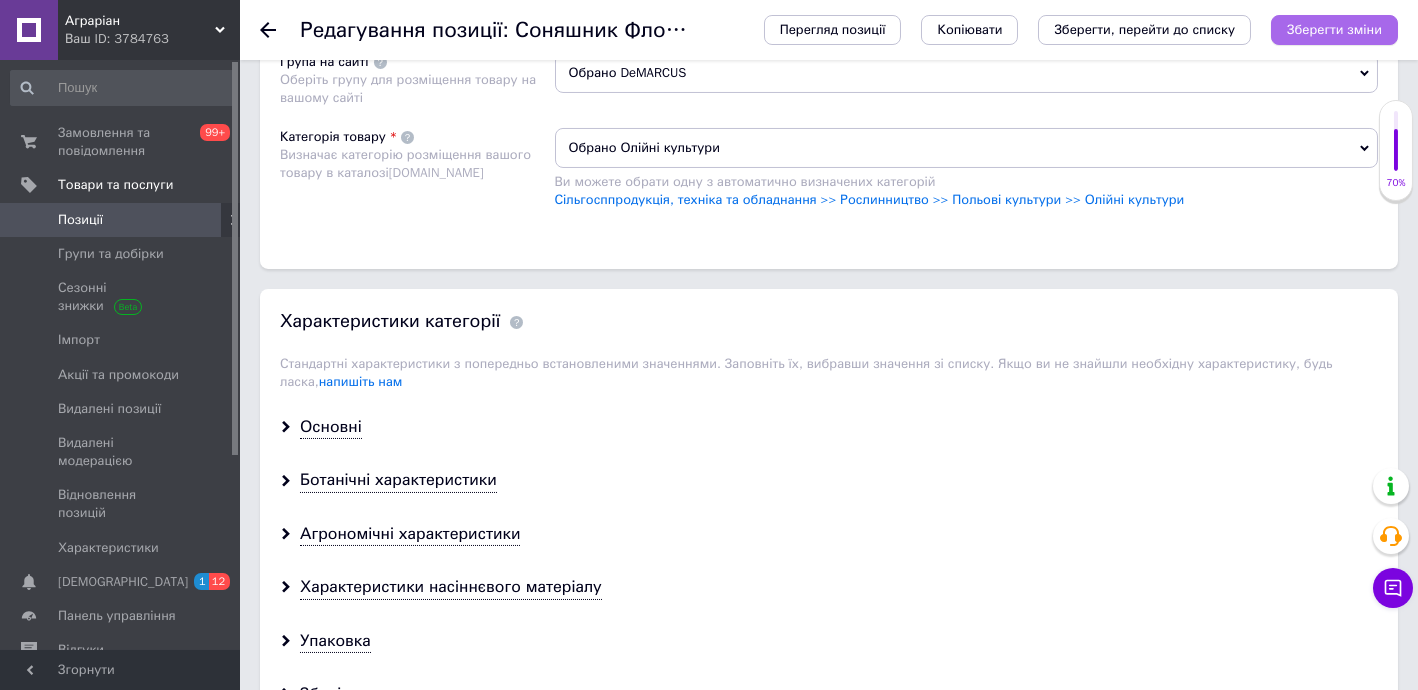 click on "Зберегти зміни" at bounding box center (1334, 29) 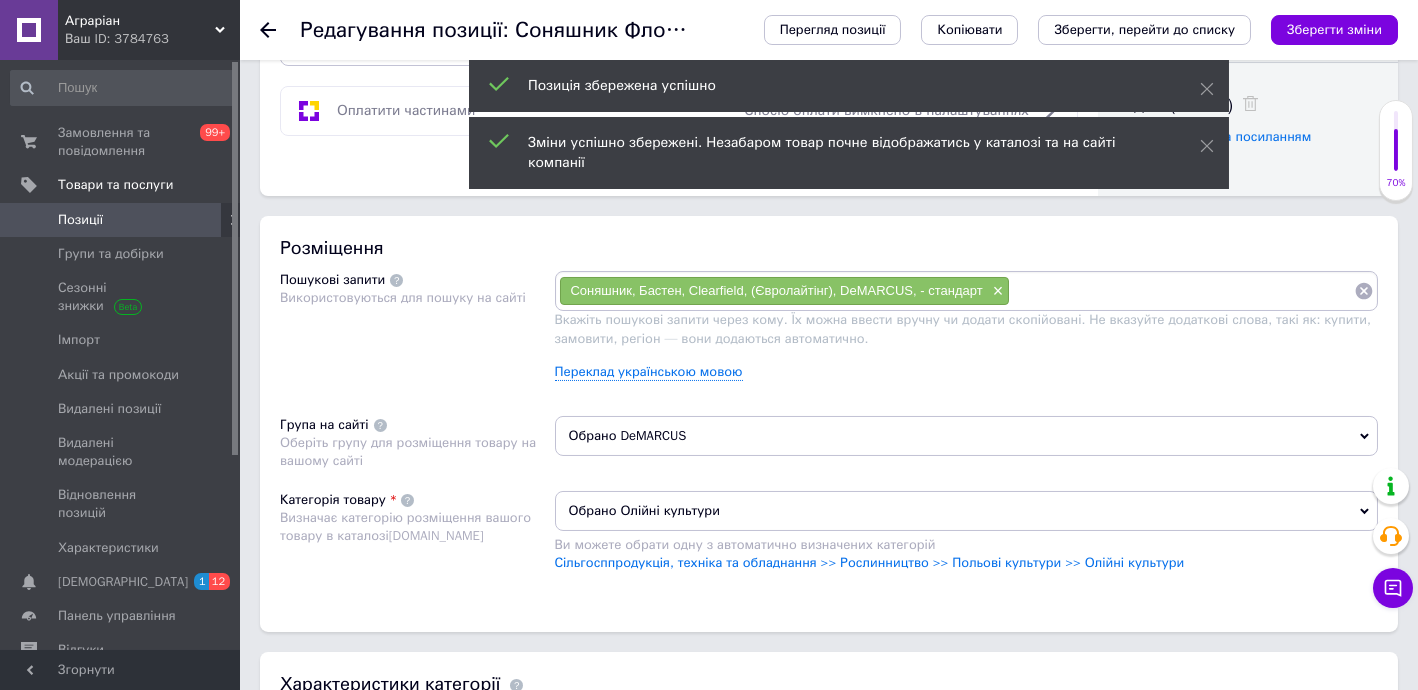 scroll, scrollTop: 909, scrollLeft: 0, axis: vertical 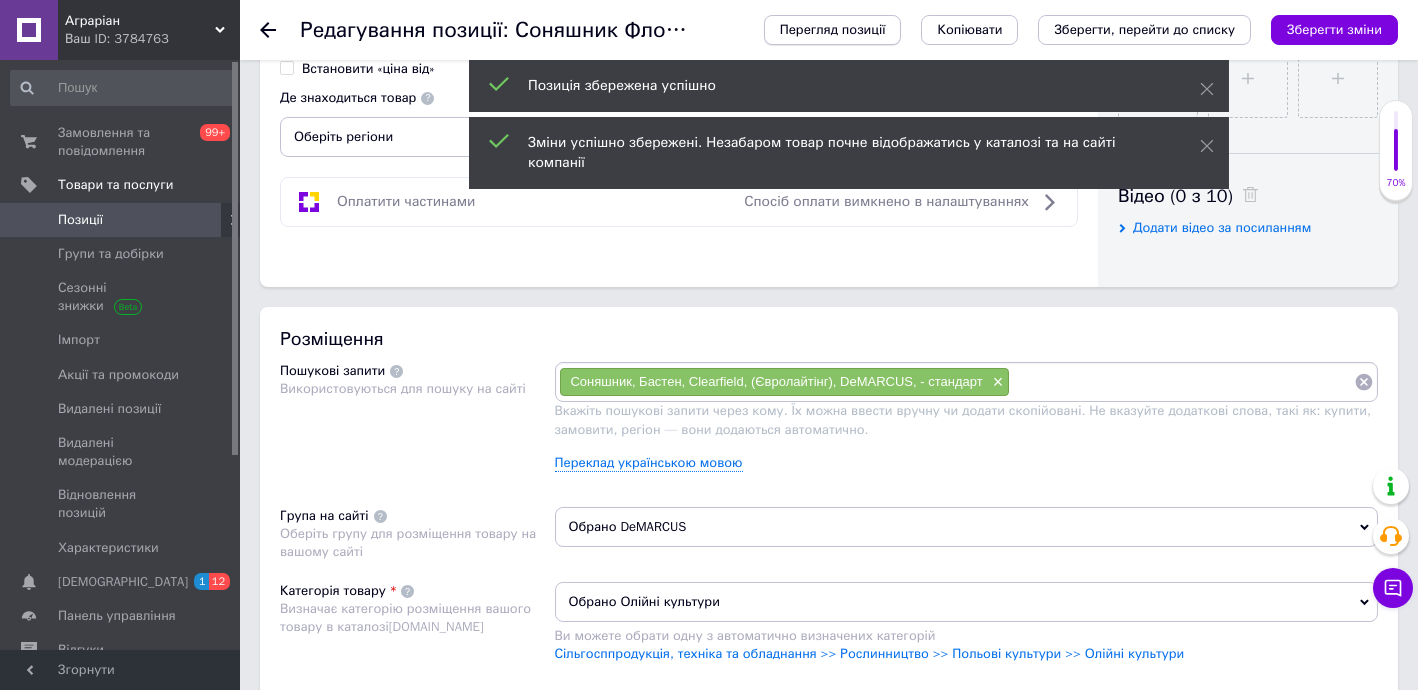 click on "Перегляд позиції" at bounding box center (833, 30) 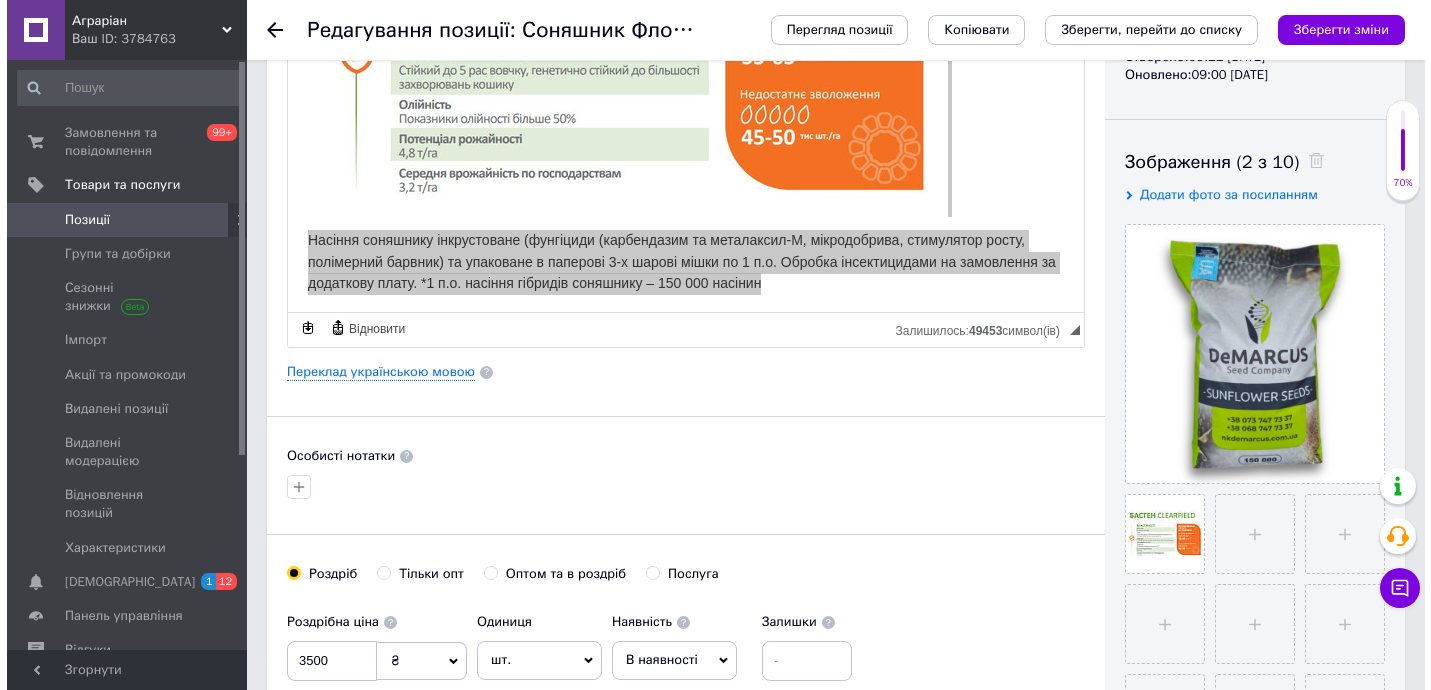 scroll, scrollTop: 272, scrollLeft: 0, axis: vertical 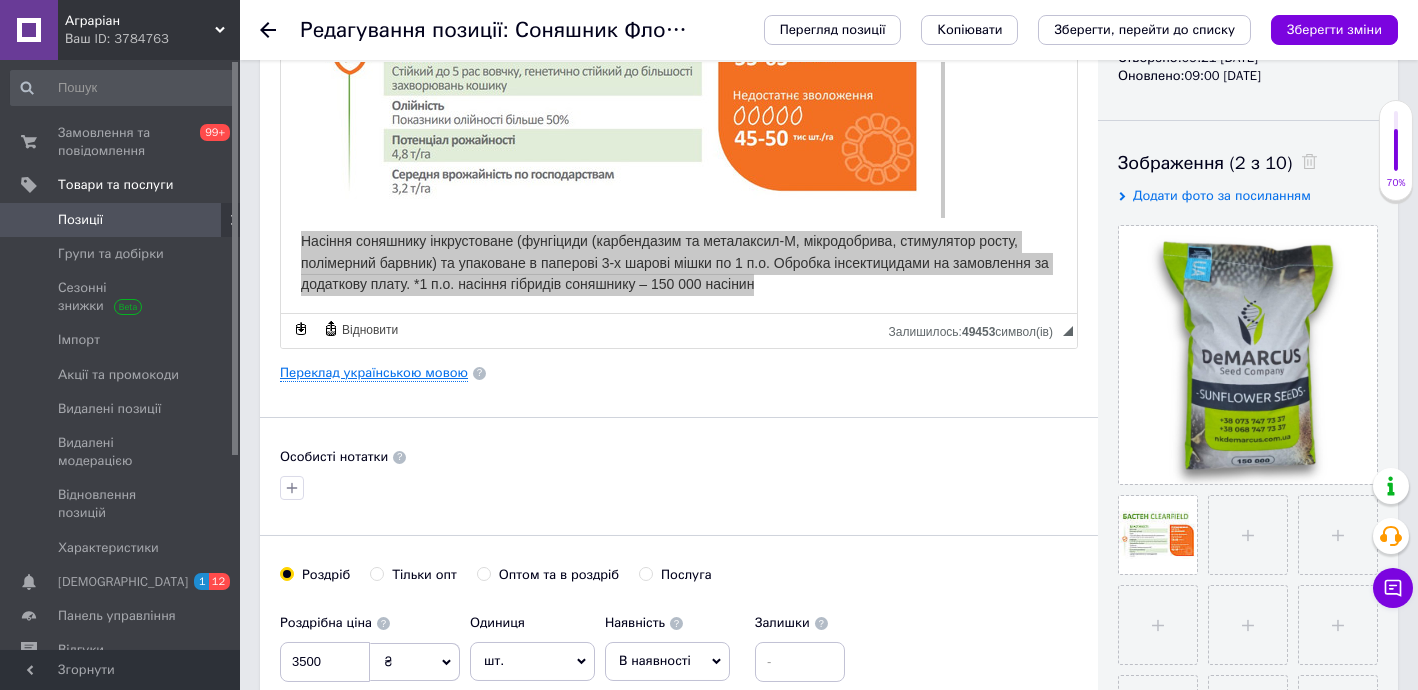 click on "Переклад українською мовою" at bounding box center [374, 373] 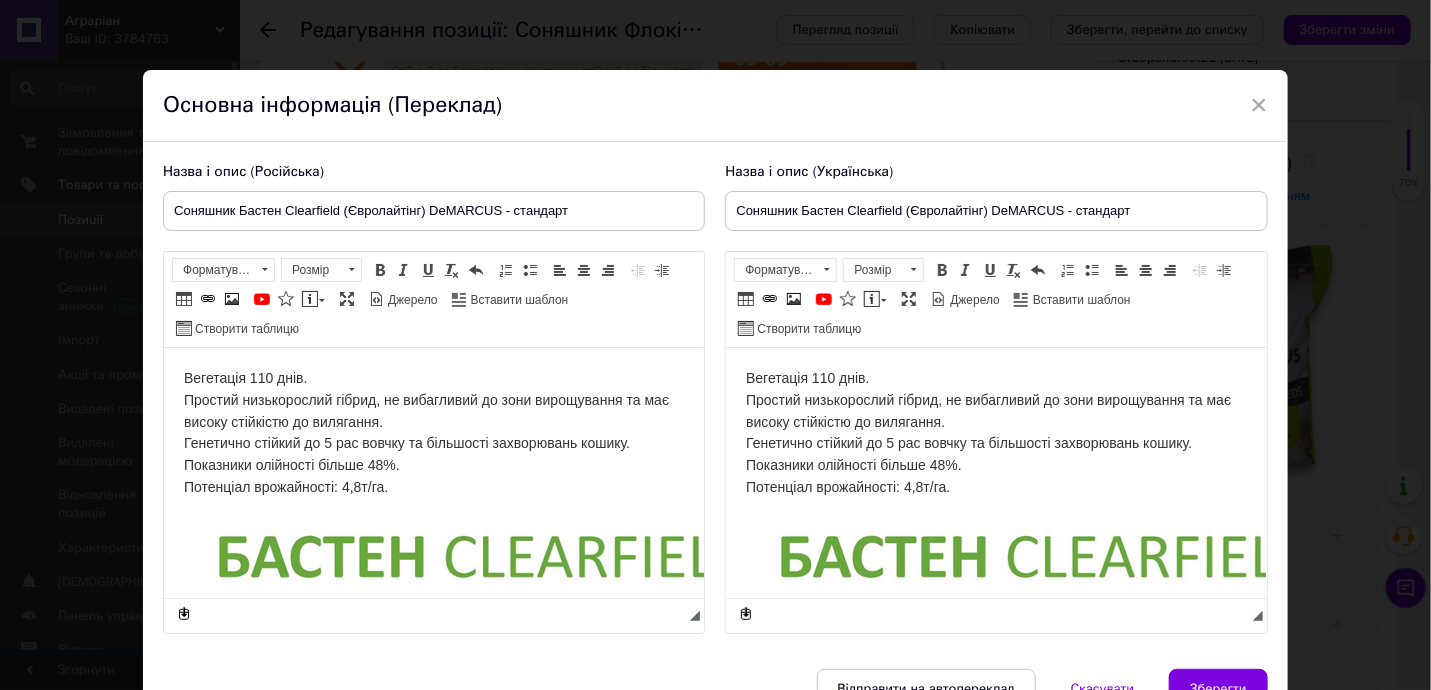 scroll, scrollTop: 0, scrollLeft: 0, axis: both 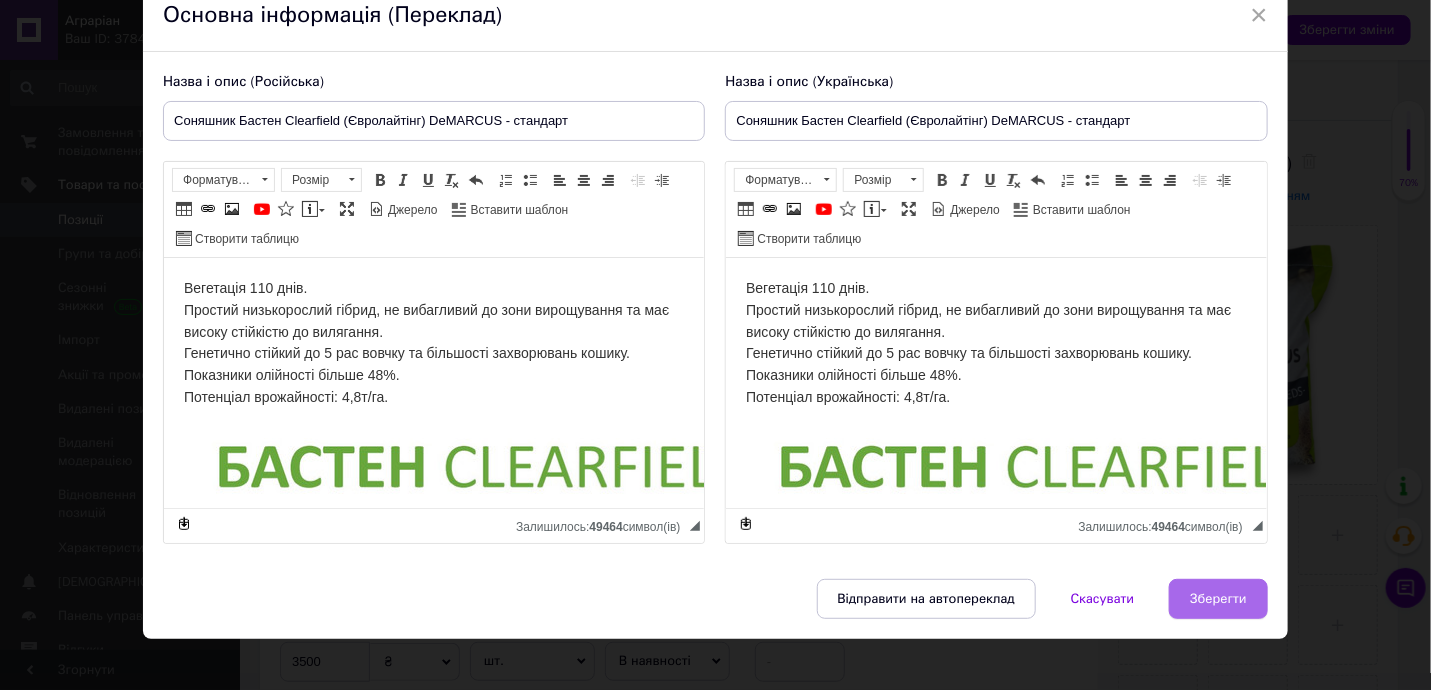 click on "Зберегти" at bounding box center (1218, 599) 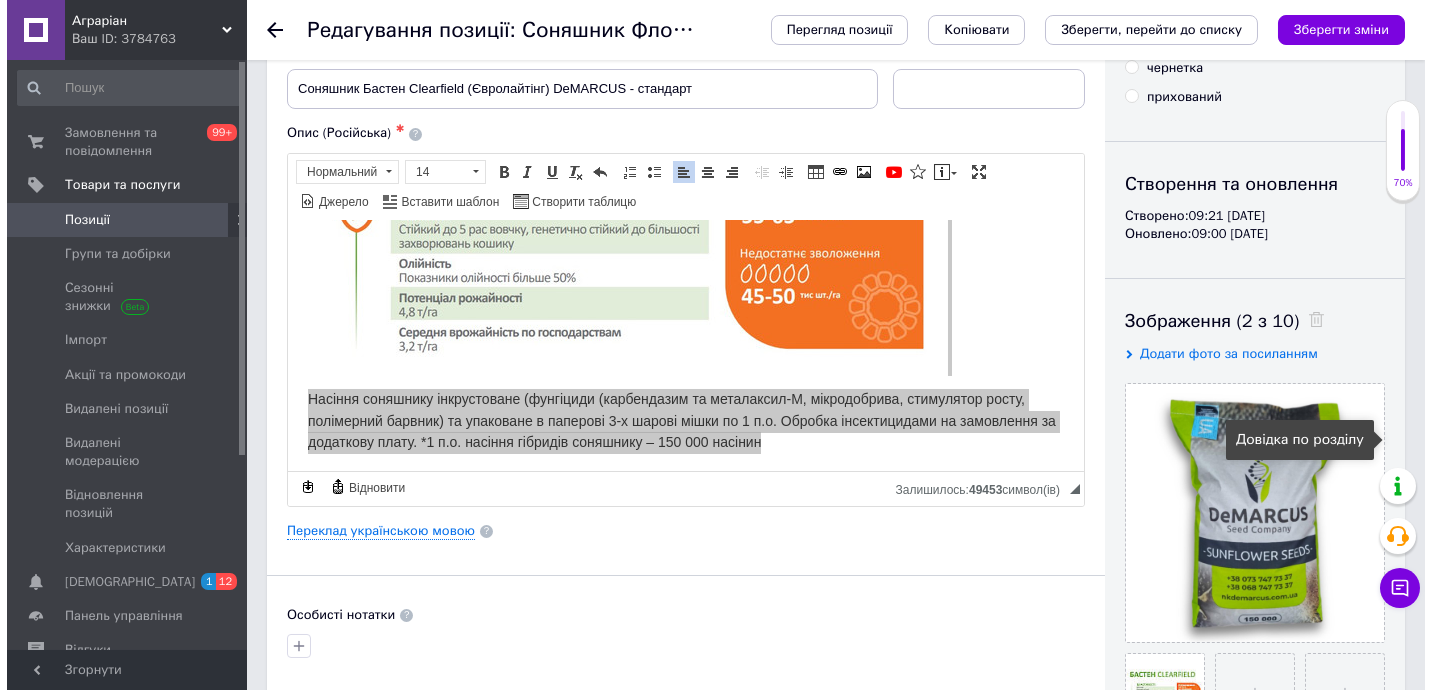 scroll, scrollTop: 0, scrollLeft: 0, axis: both 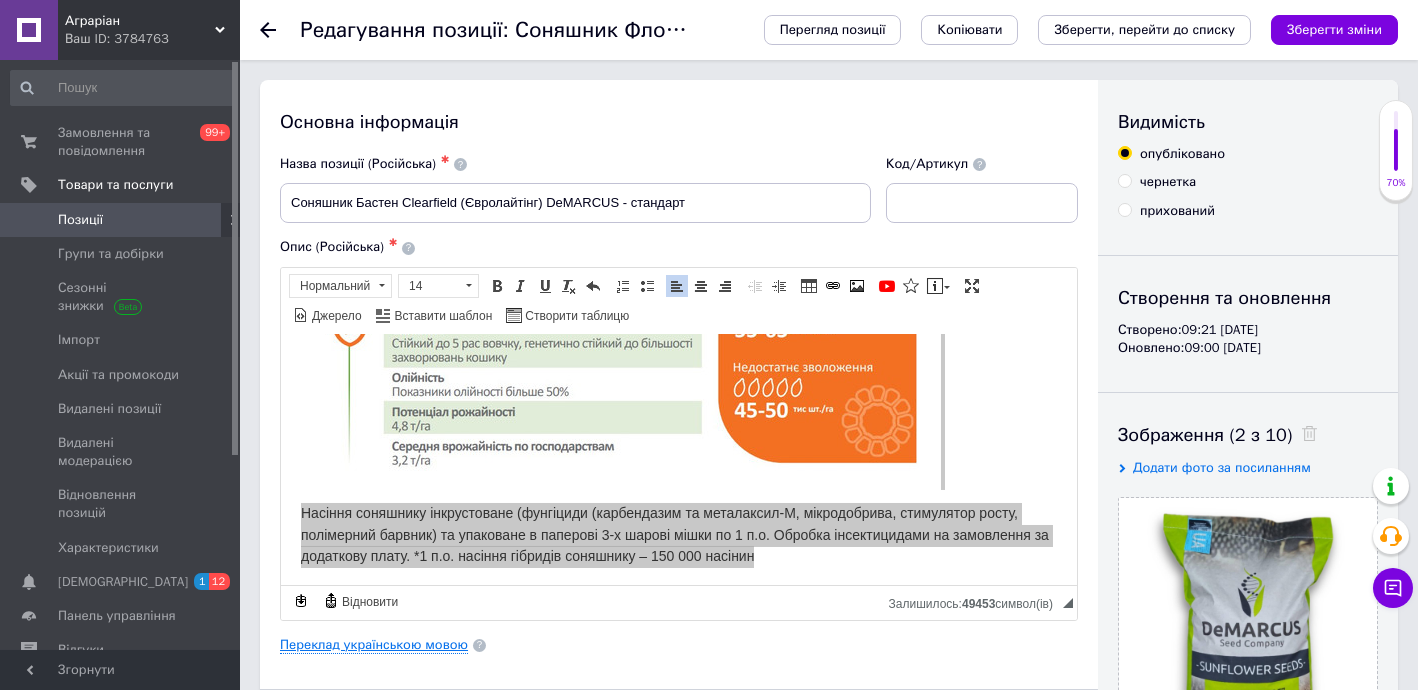 click on "Переклад українською мовою" at bounding box center (374, 645) 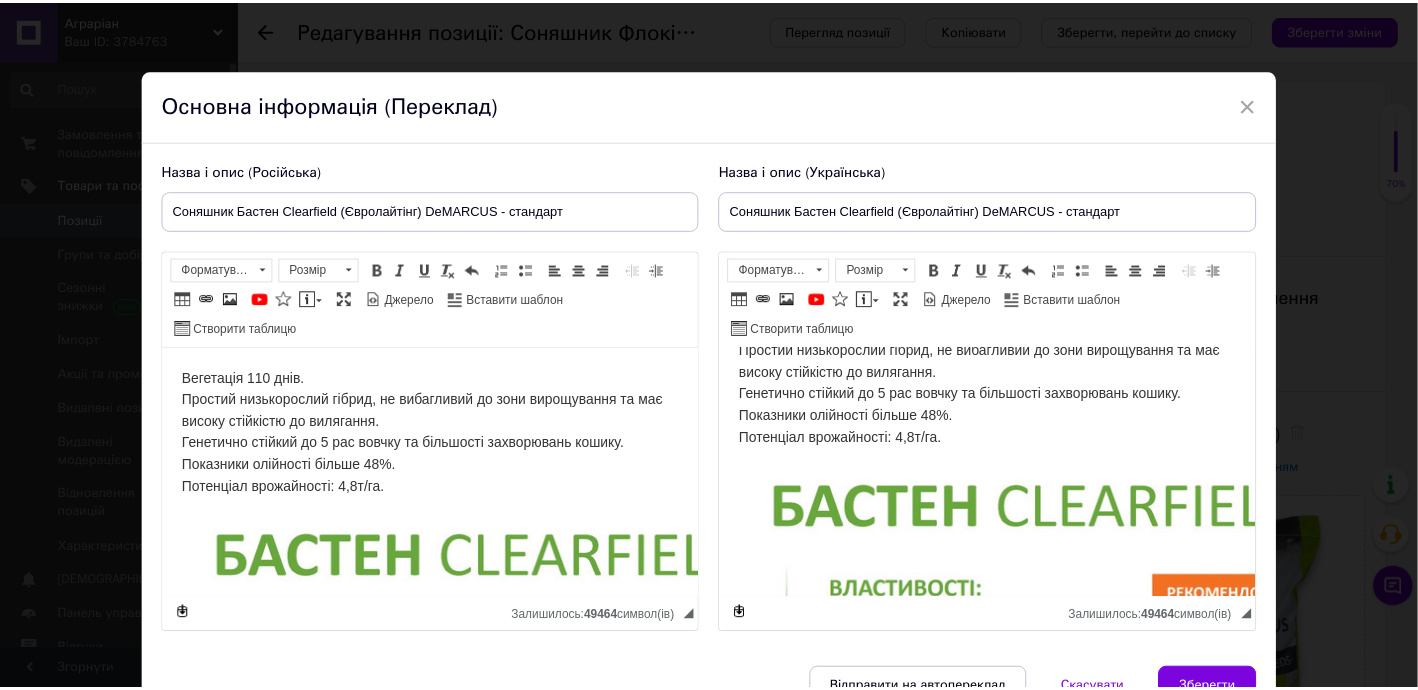 scroll, scrollTop: 90, scrollLeft: 0, axis: vertical 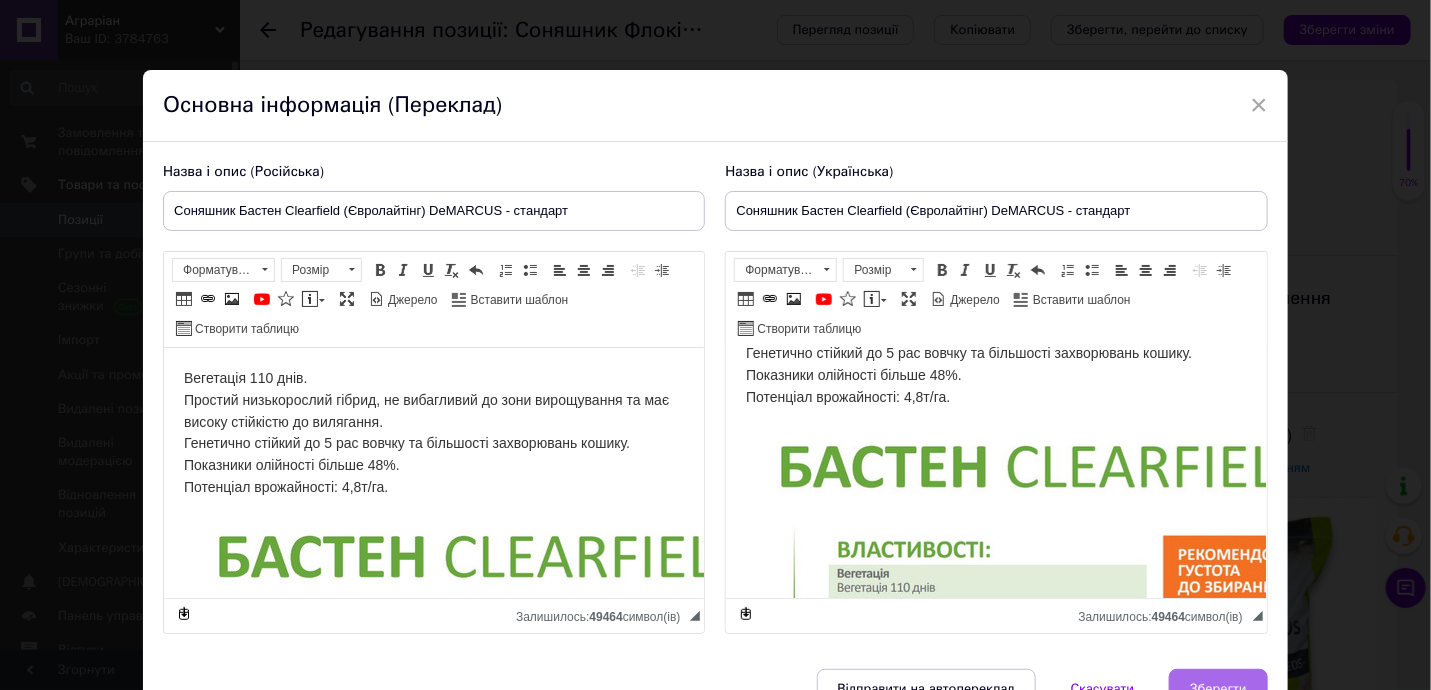 click on "Зберегти" at bounding box center (1218, 689) 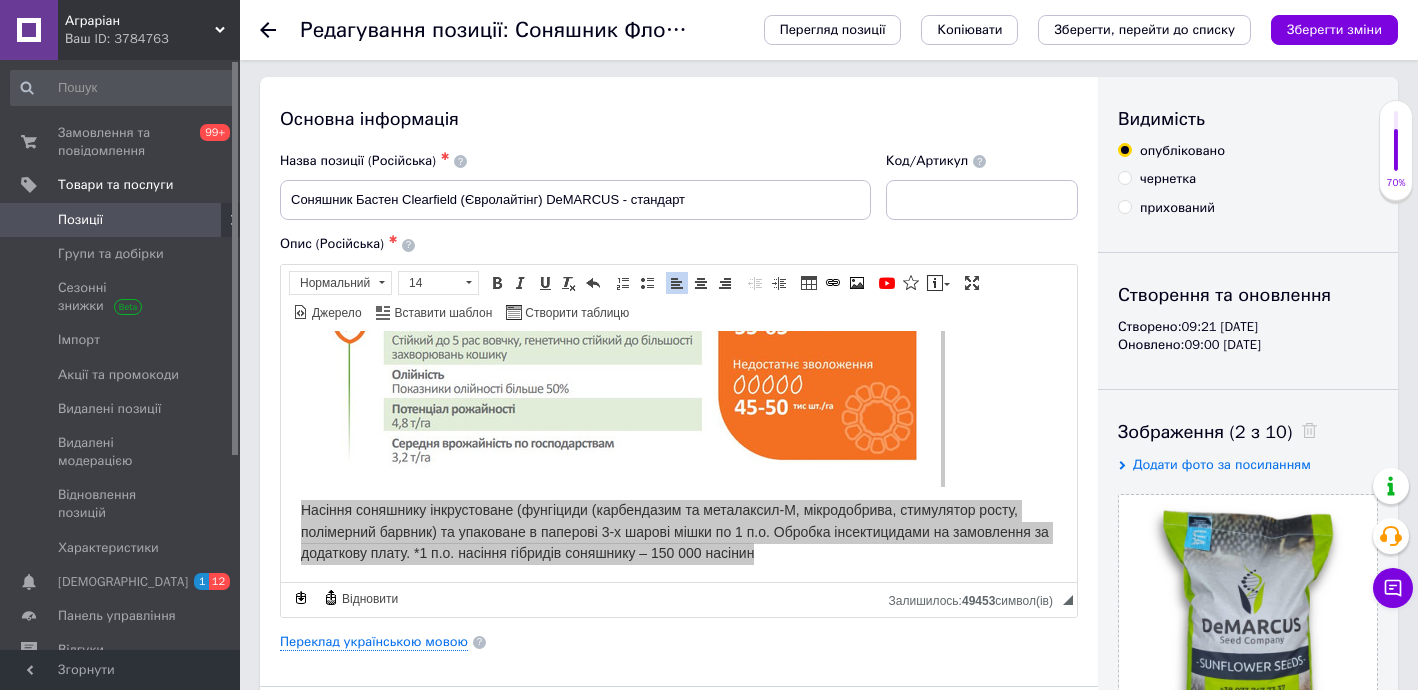 scroll, scrollTop: 0, scrollLeft: 0, axis: both 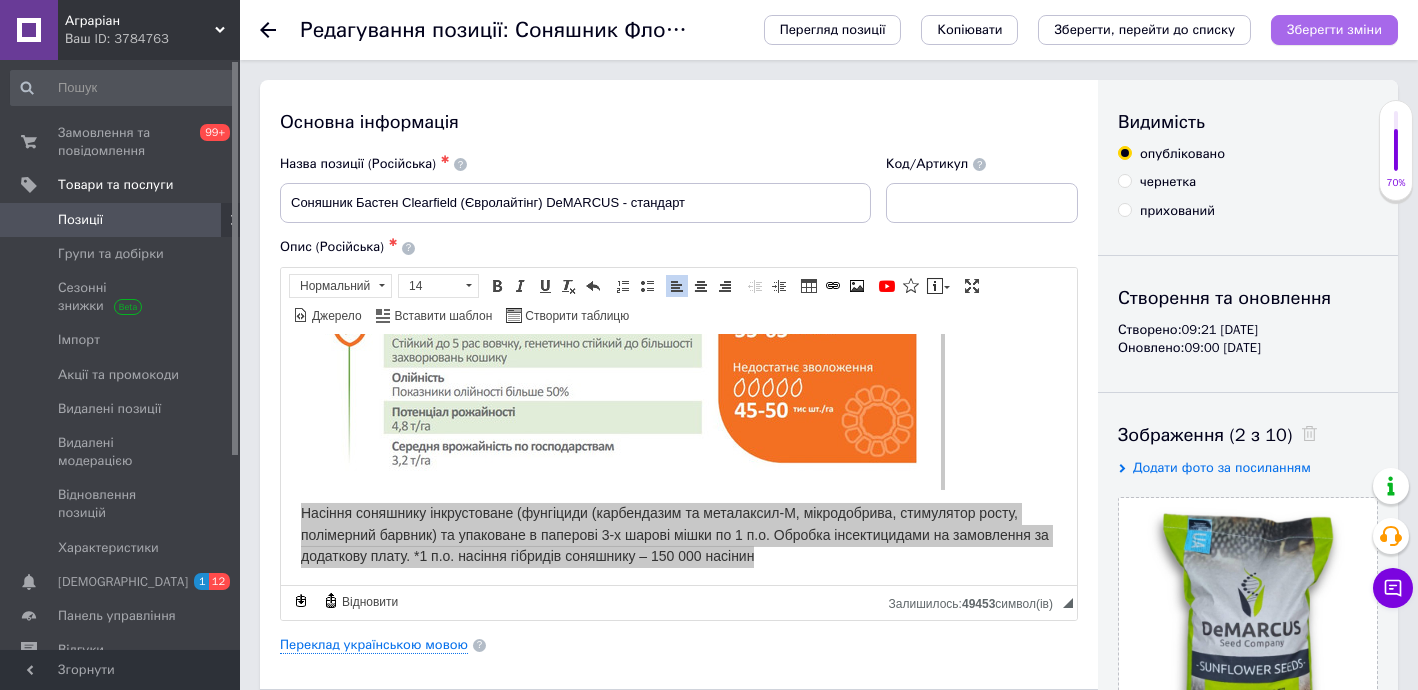 click on "Зберегти зміни" at bounding box center [1334, 29] 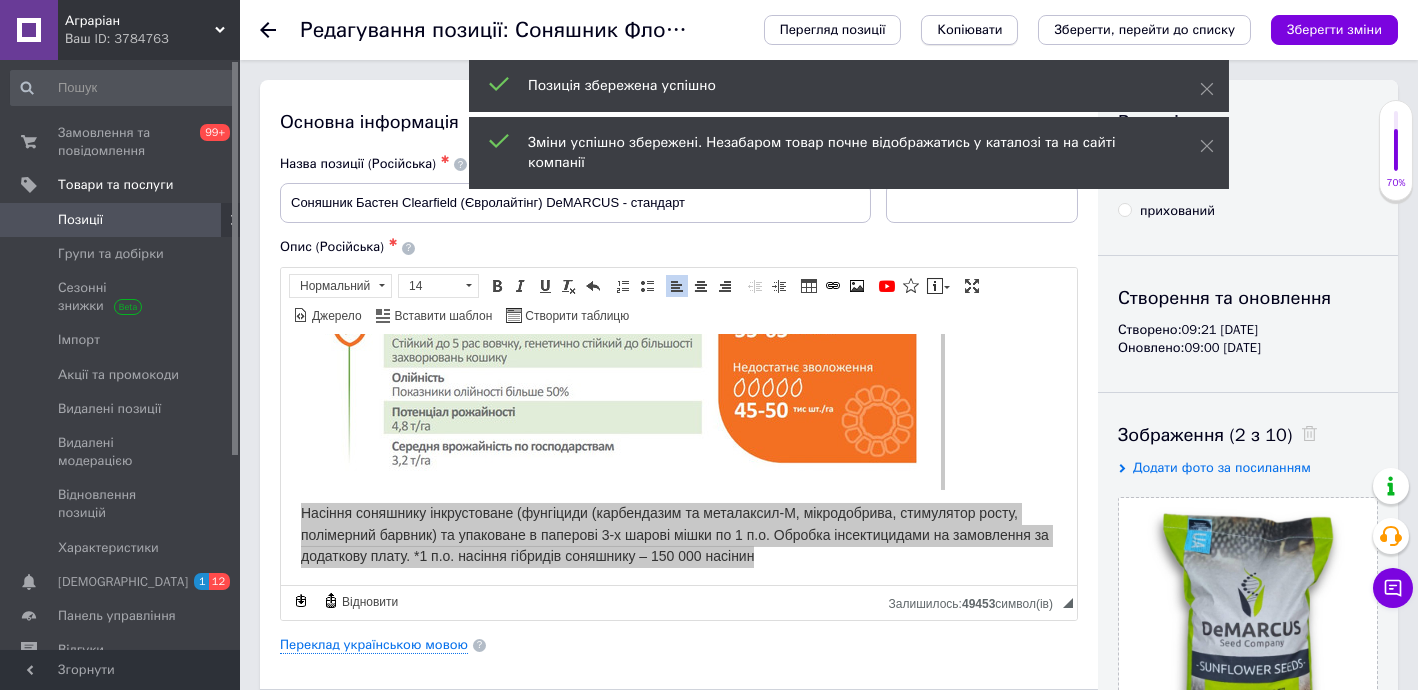 click on "Копіювати" at bounding box center [969, 30] 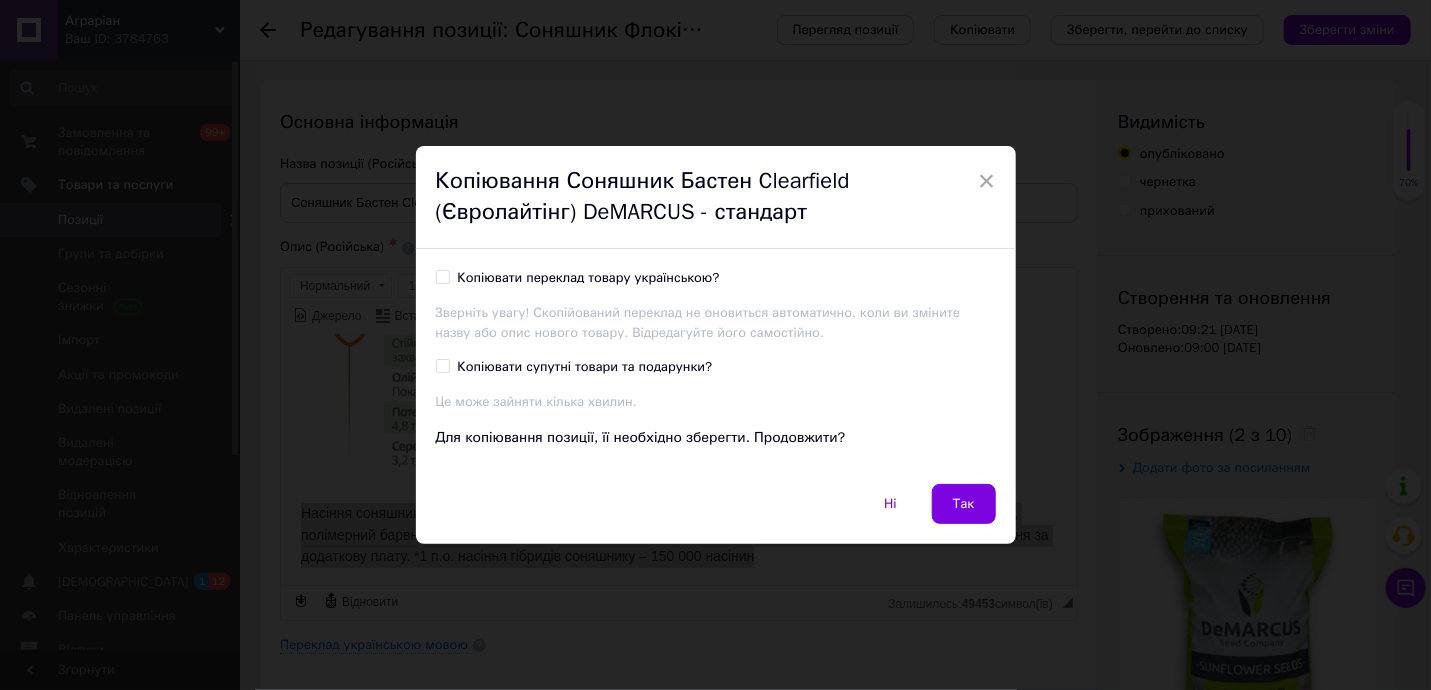 click on "Ні   Так" at bounding box center [716, 514] 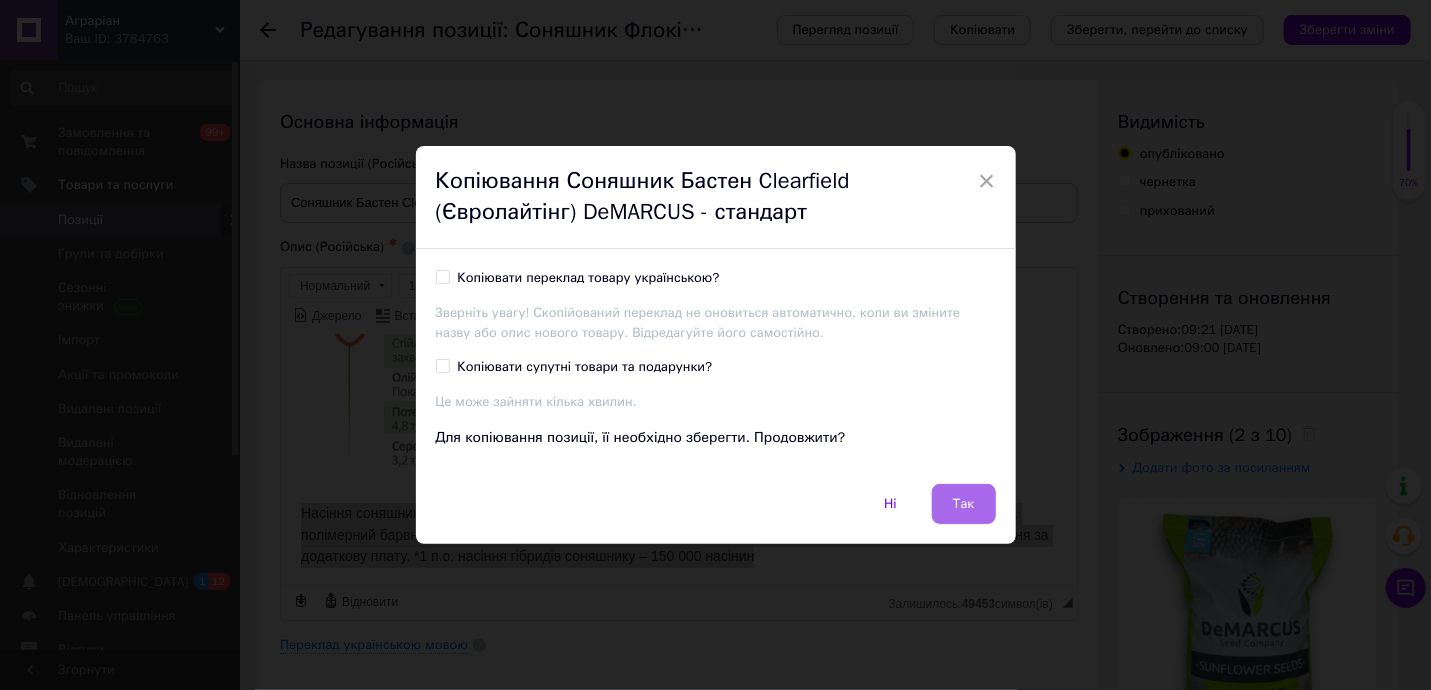 click on "Так" at bounding box center (964, 504) 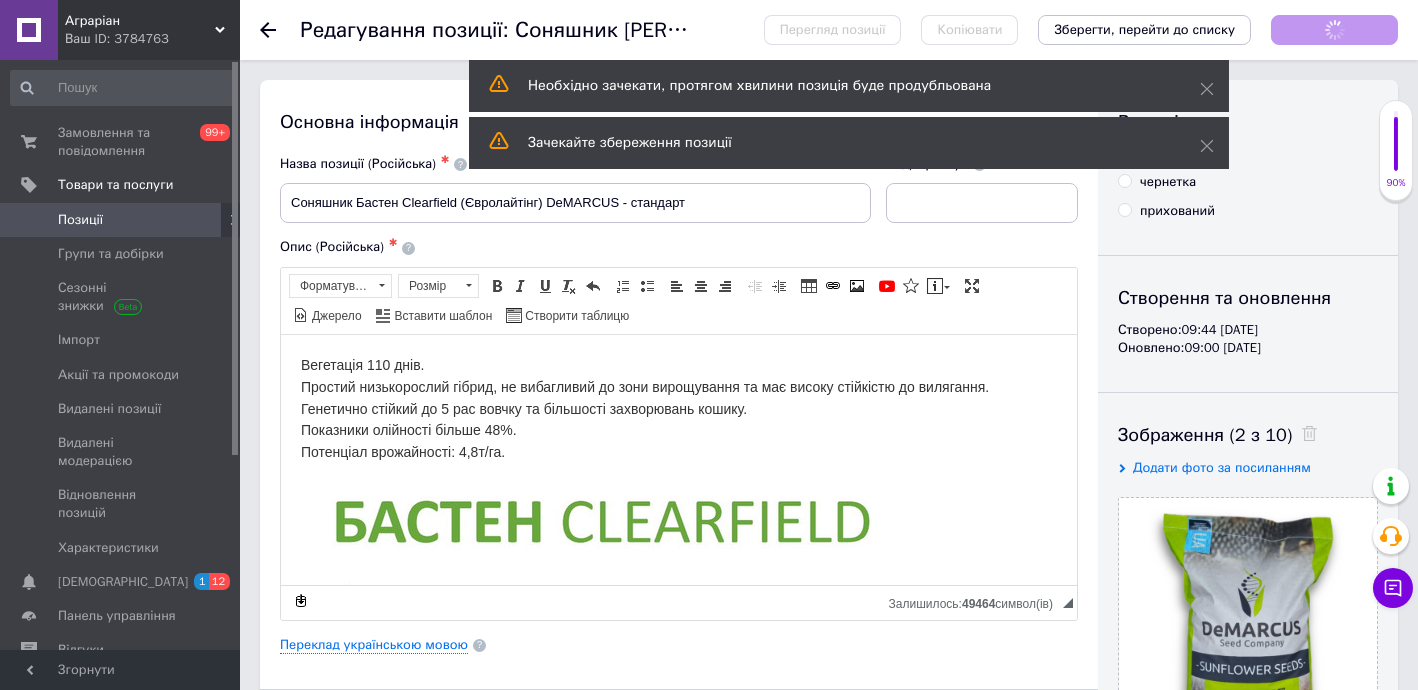 scroll, scrollTop: 0, scrollLeft: 0, axis: both 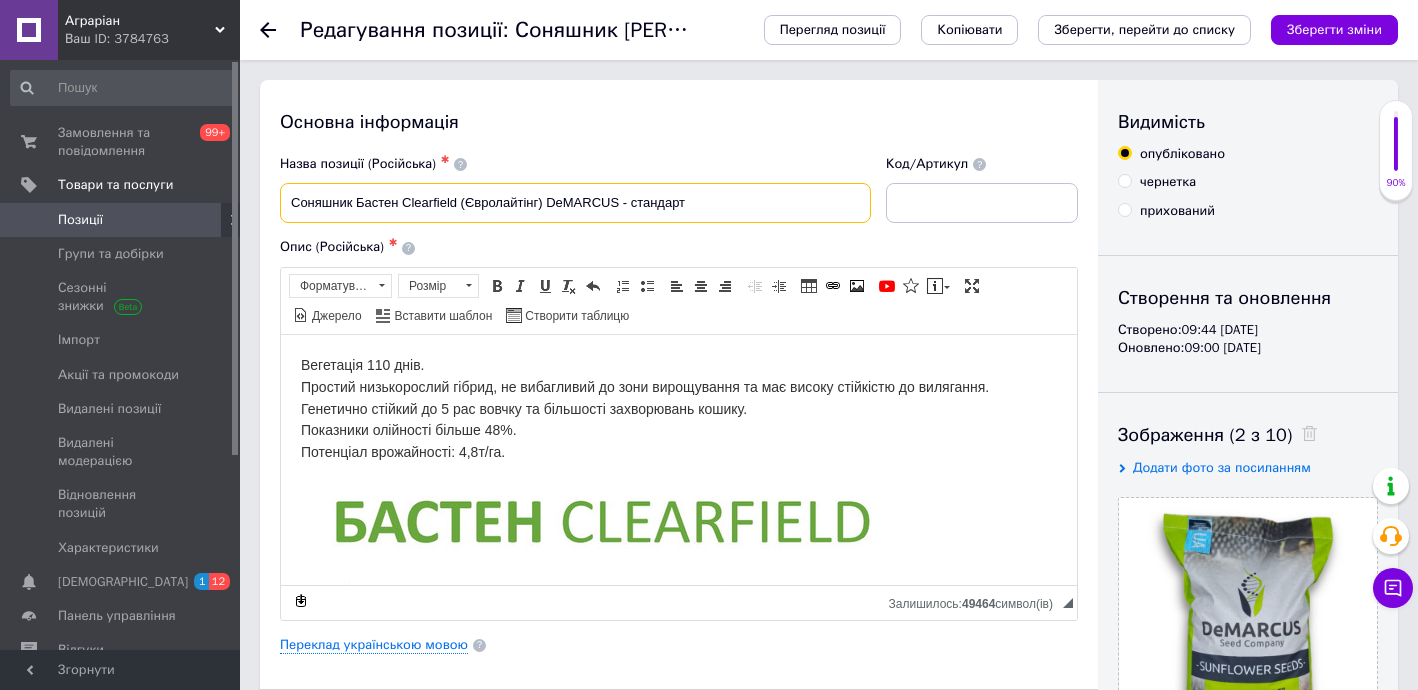 drag, startPoint x: 362, startPoint y: 201, endPoint x: 394, endPoint y: 203, distance: 32.06244 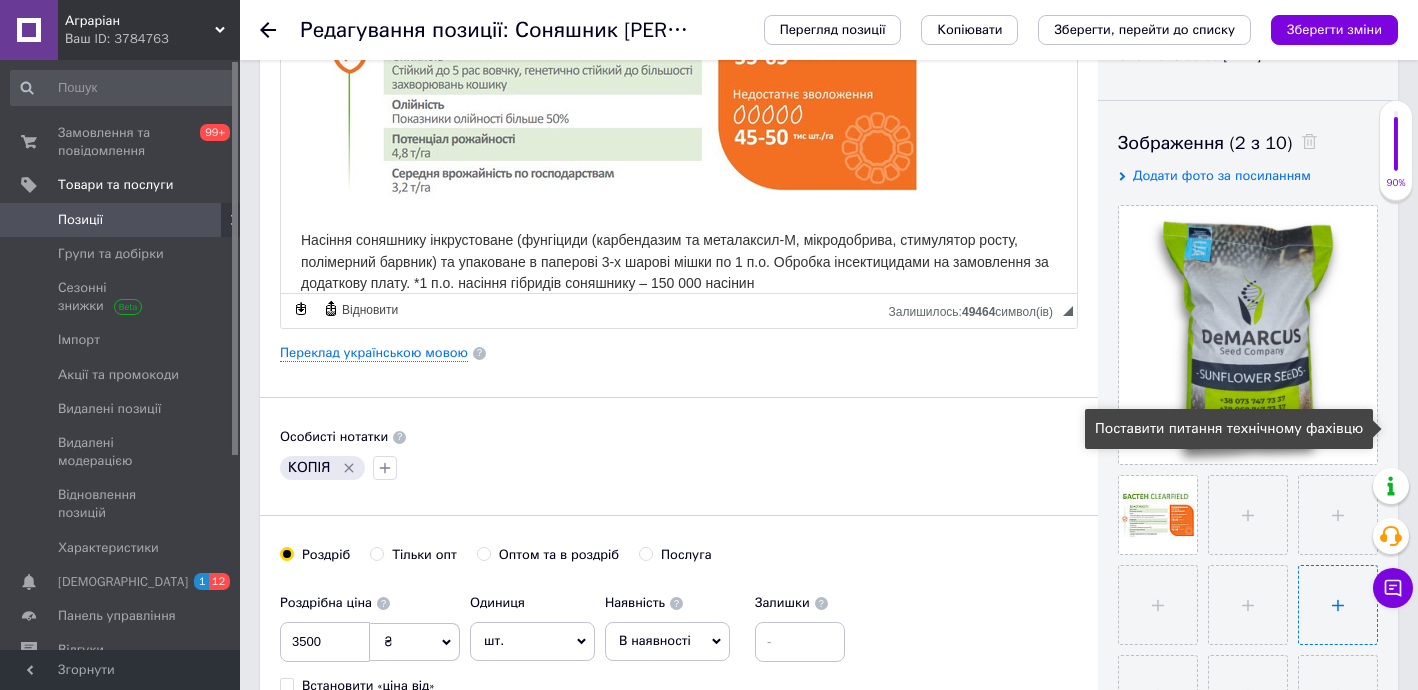 scroll, scrollTop: 363, scrollLeft: 0, axis: vertical 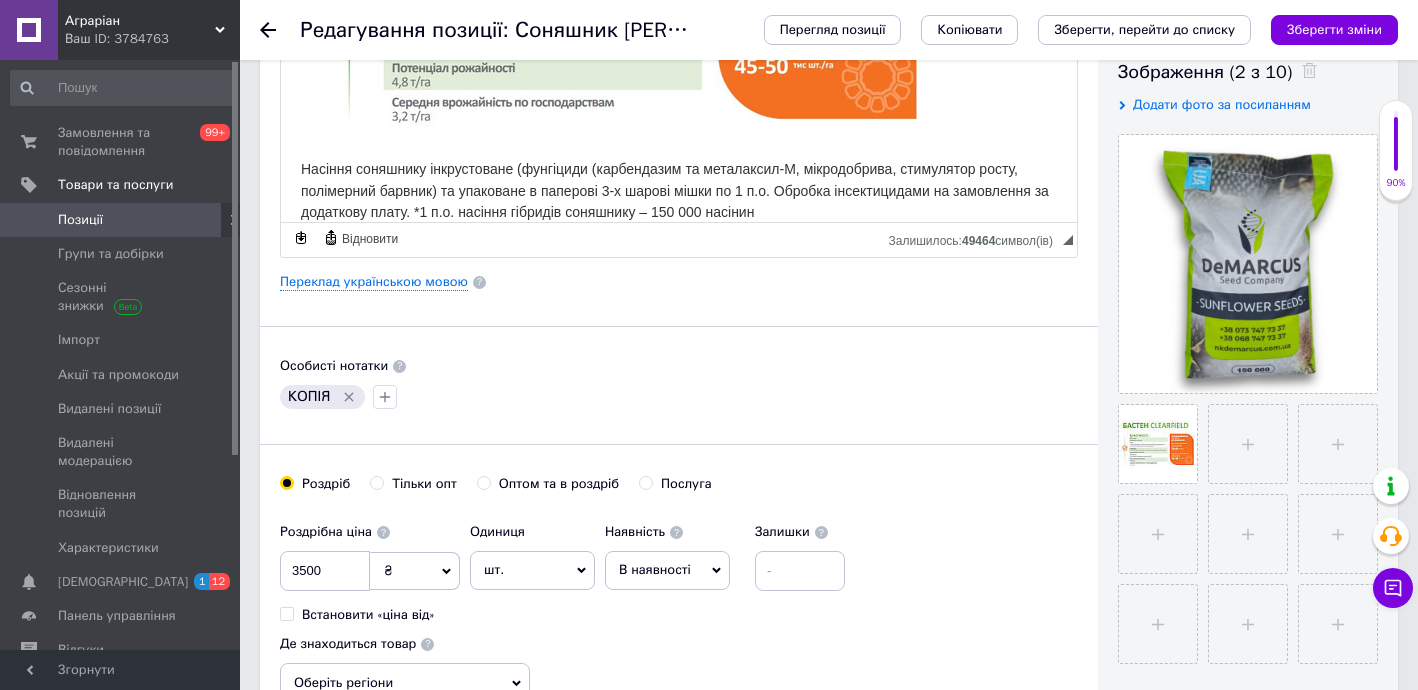 type on "Соняшник Бріана Clearfield (Євролайтінг) DeMARCUS - стандарт" 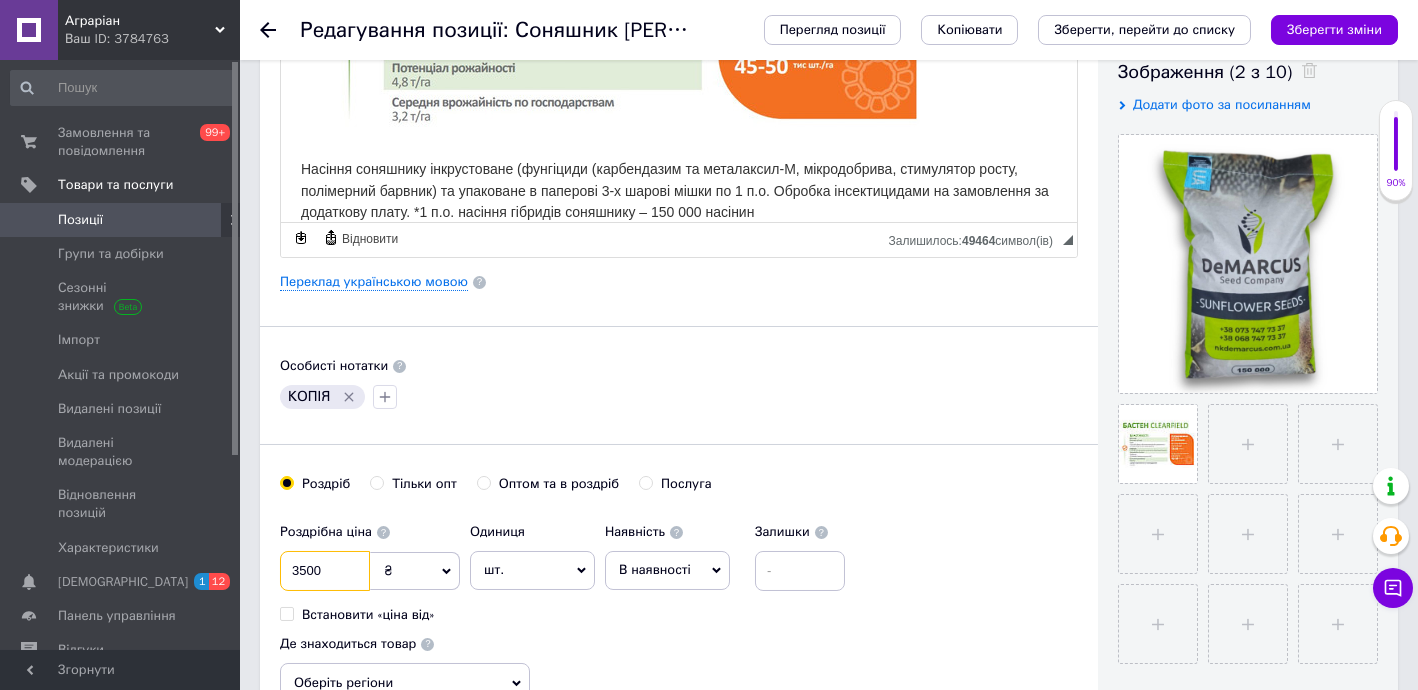 click on "3500" at bounding box center (325, 571) 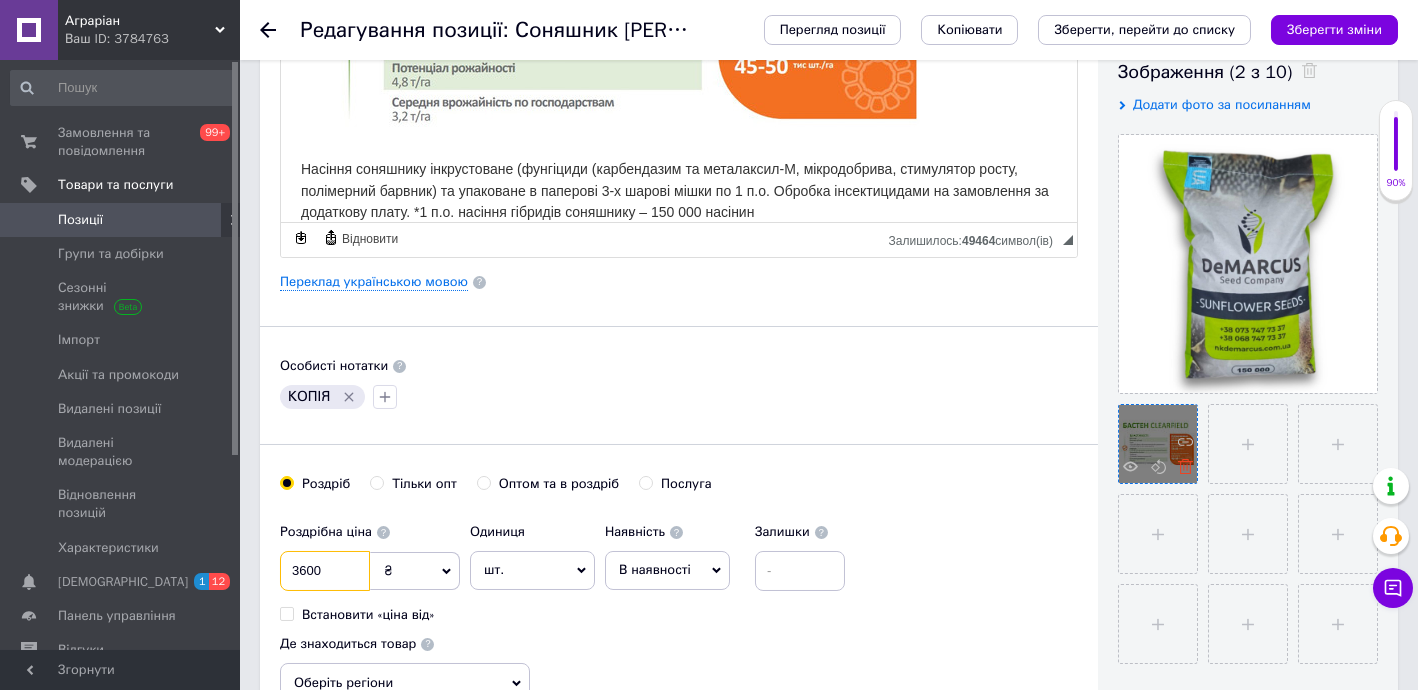 type on "3600" 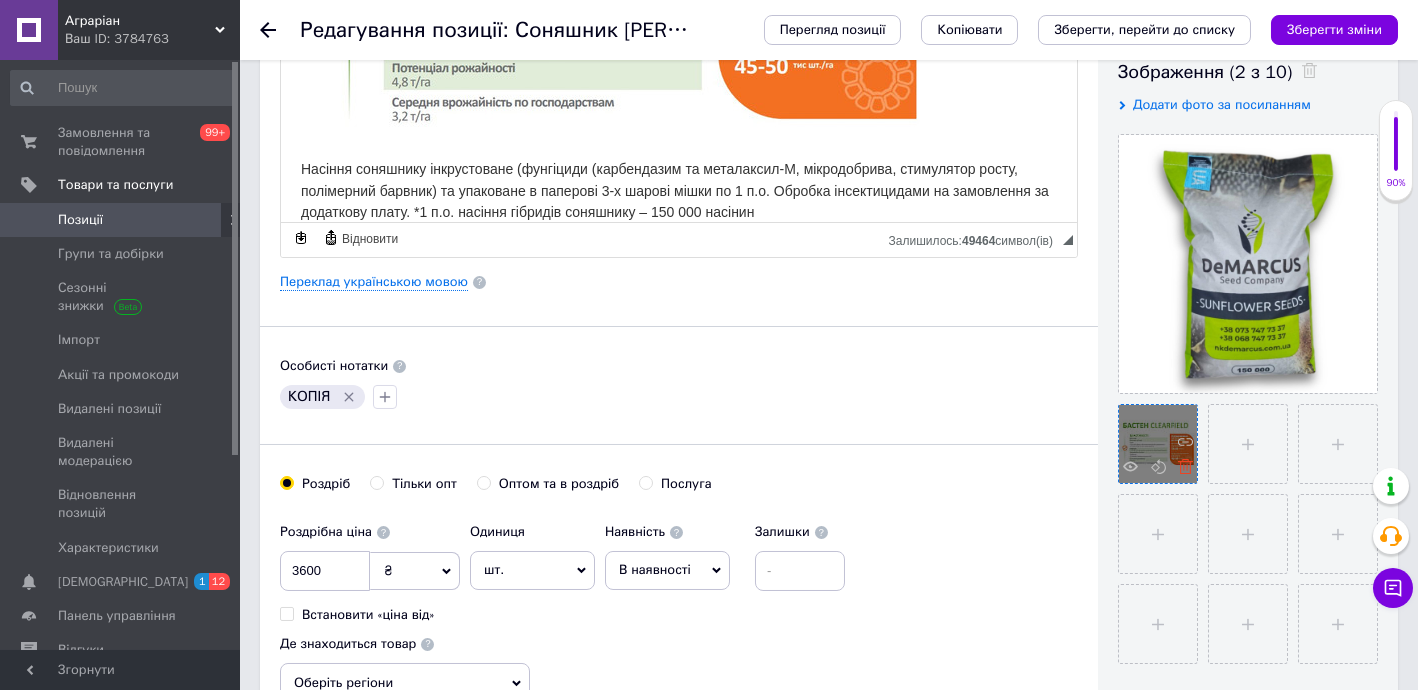 click 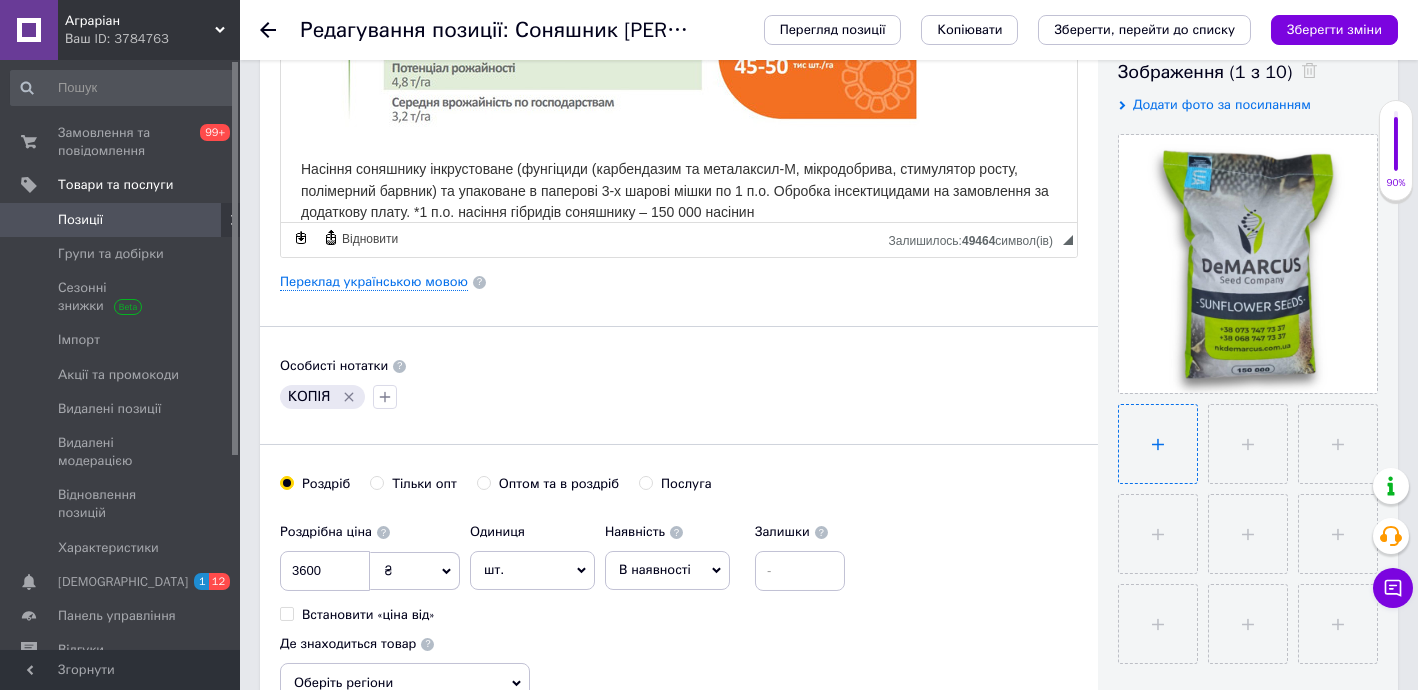 click at bounding box center [1158, 444] 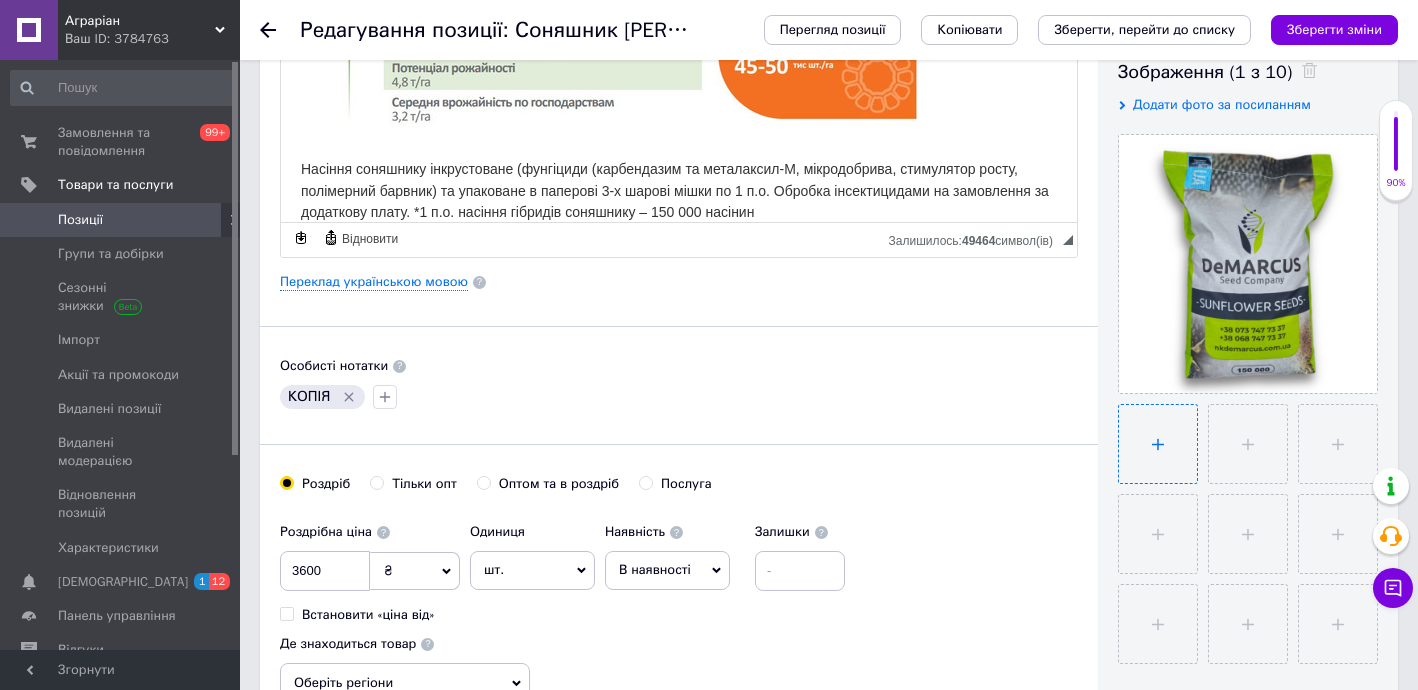 type on "C:\fakepath\бріана.jpg" 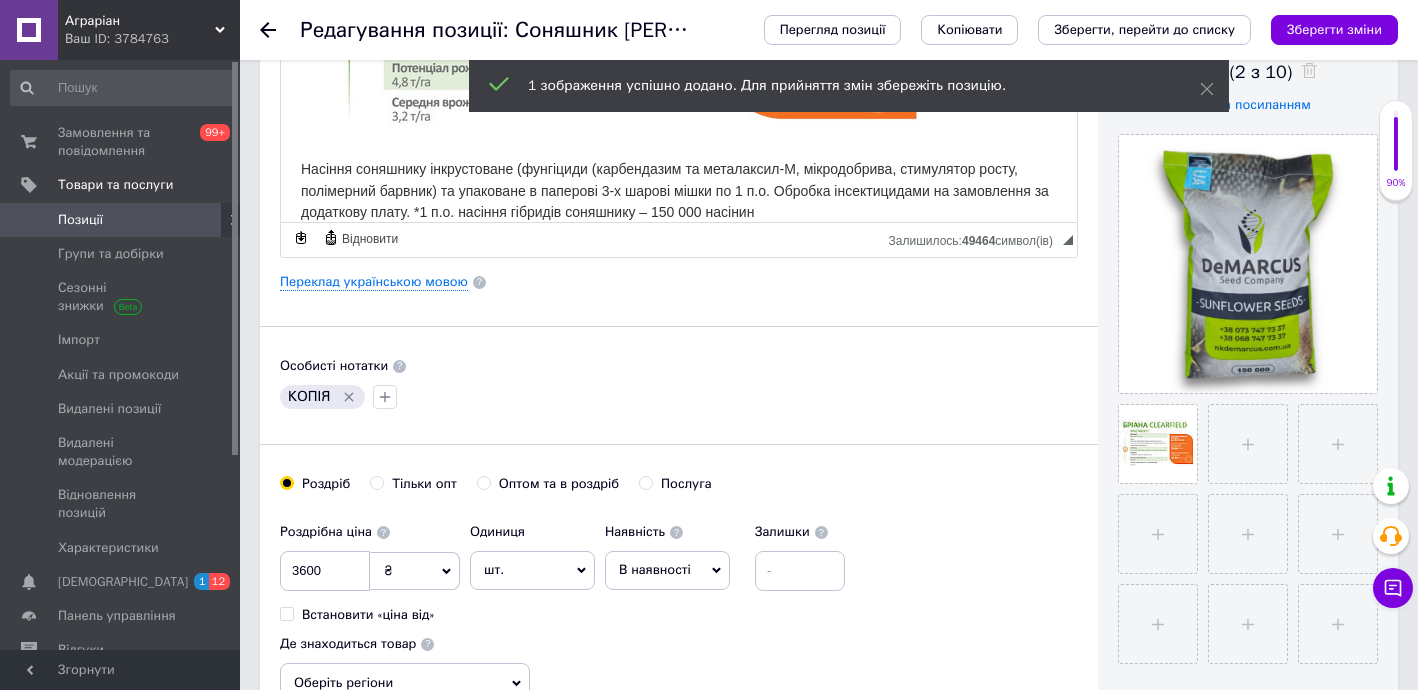click 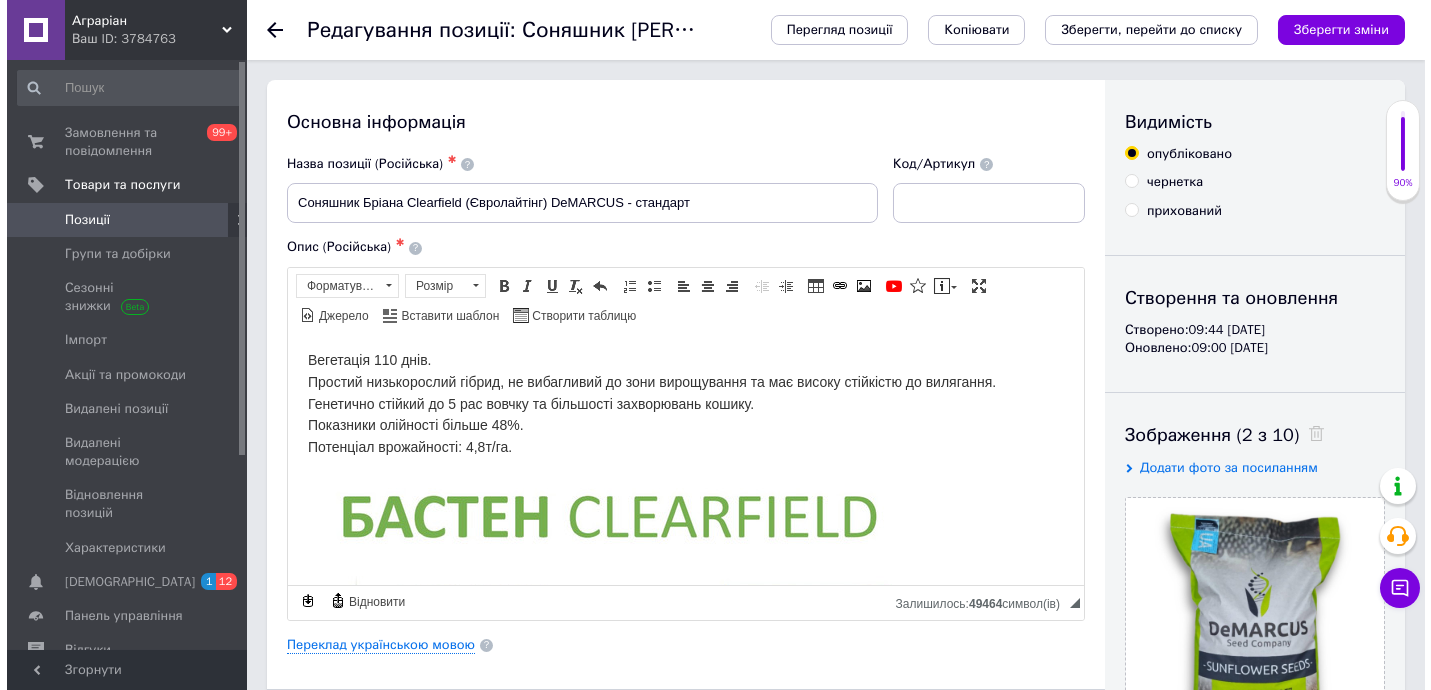 scroll, scrollTop: 0, scrollLeft: 0, axis: both 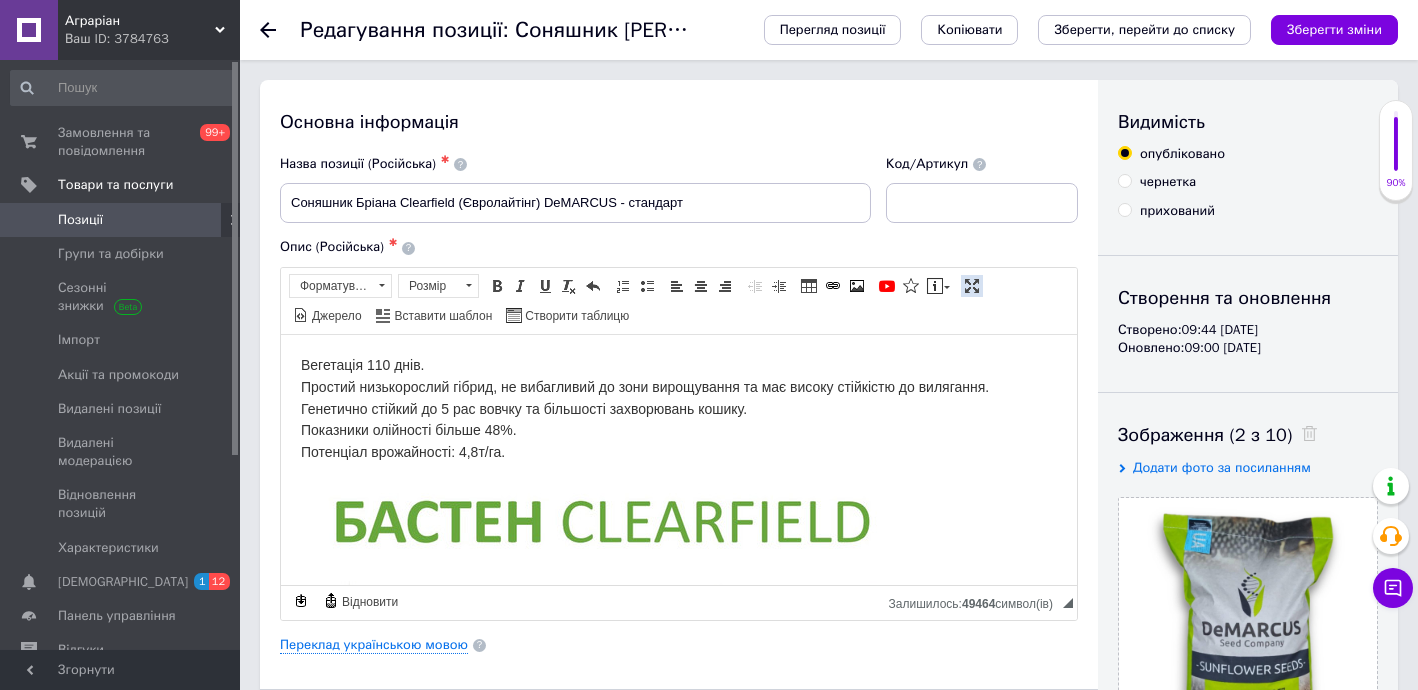 drag, startPoint x: 963, startPoint y: 280, endPoint x: 554, endPoint y: 246, distance: 410.41077 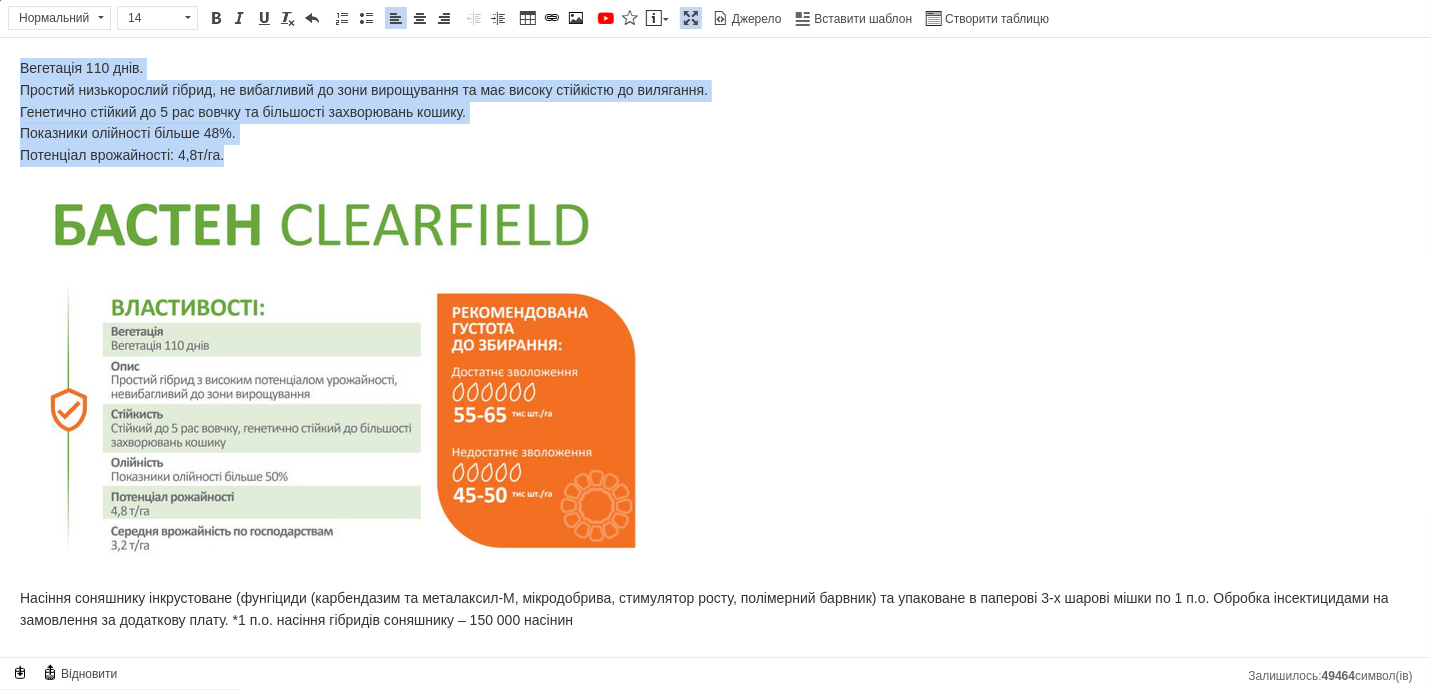 drag, startPoint x: 226, startPoint y: 146, endPoint x: 0, endPoint y: 60, distance: 241.80984 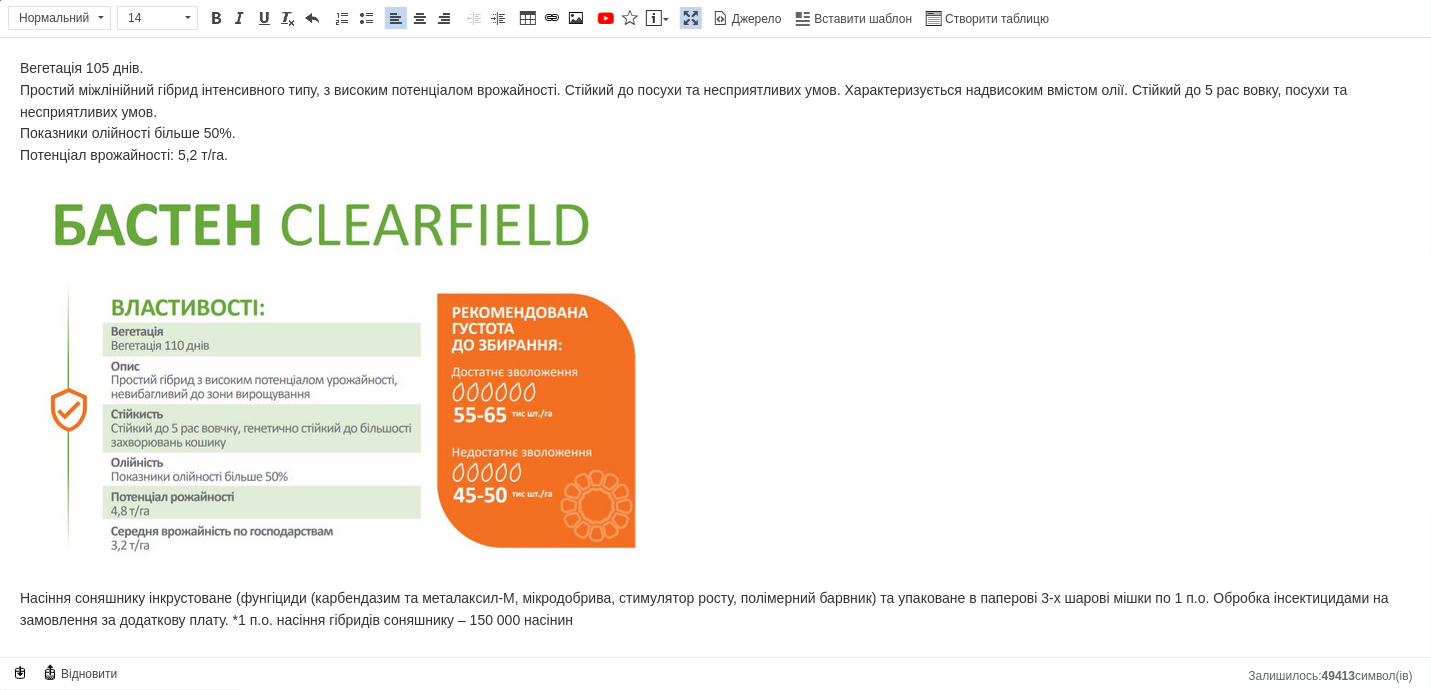 click at bounding box center [715, 376] 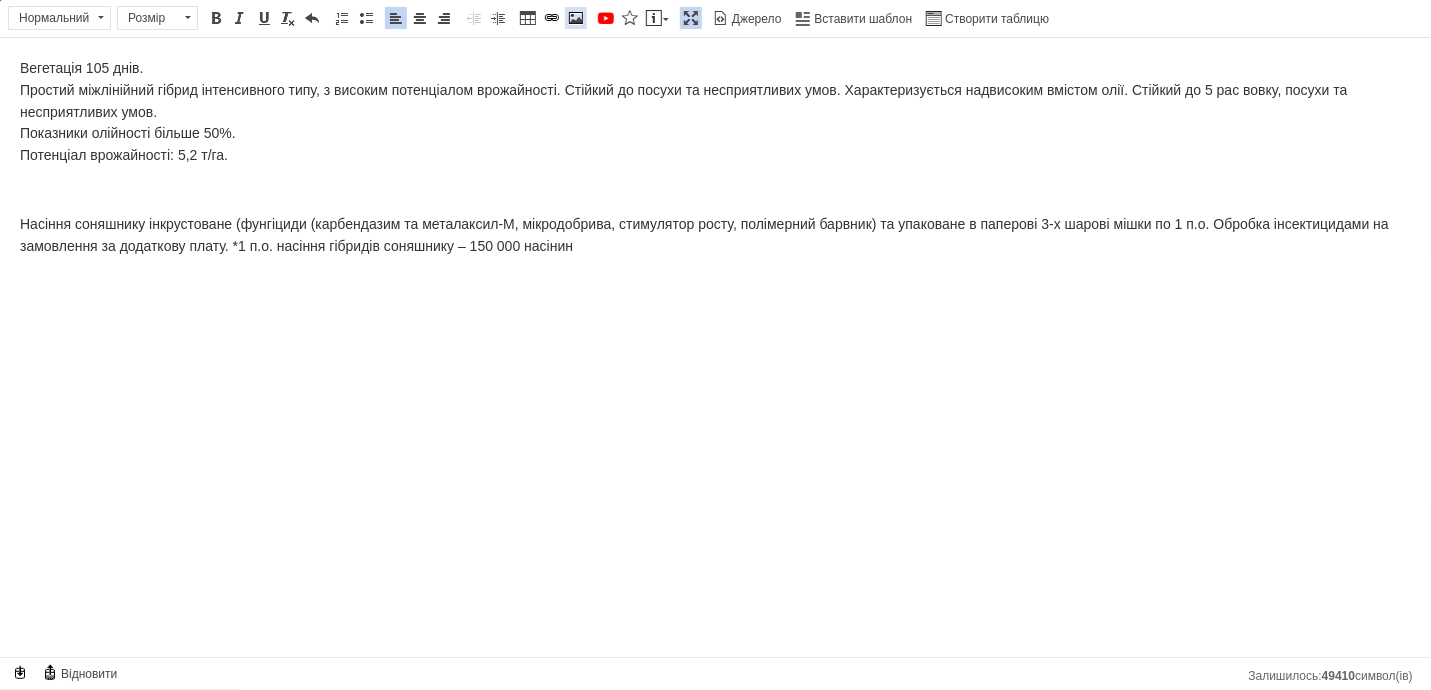 click at bounding box center (576, 18) 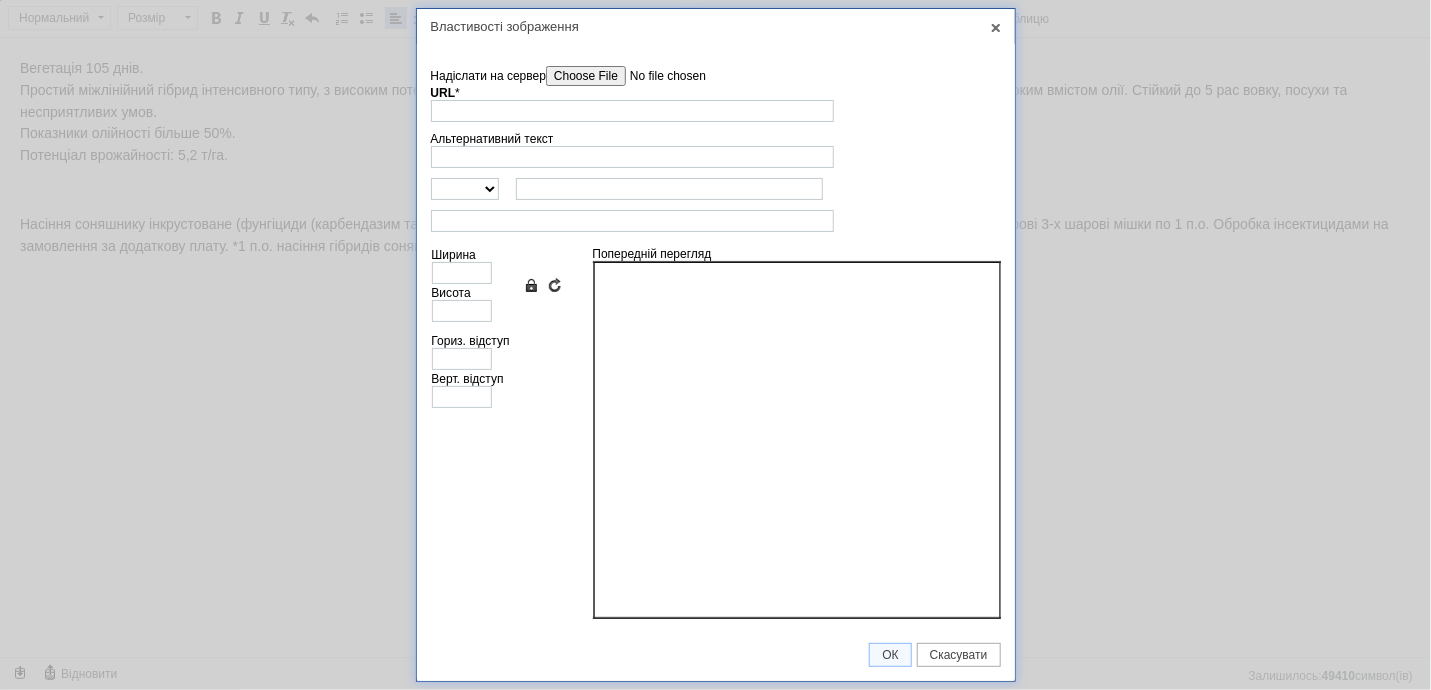click on "Надіслати на сервер" at bounding box center [659, 76] 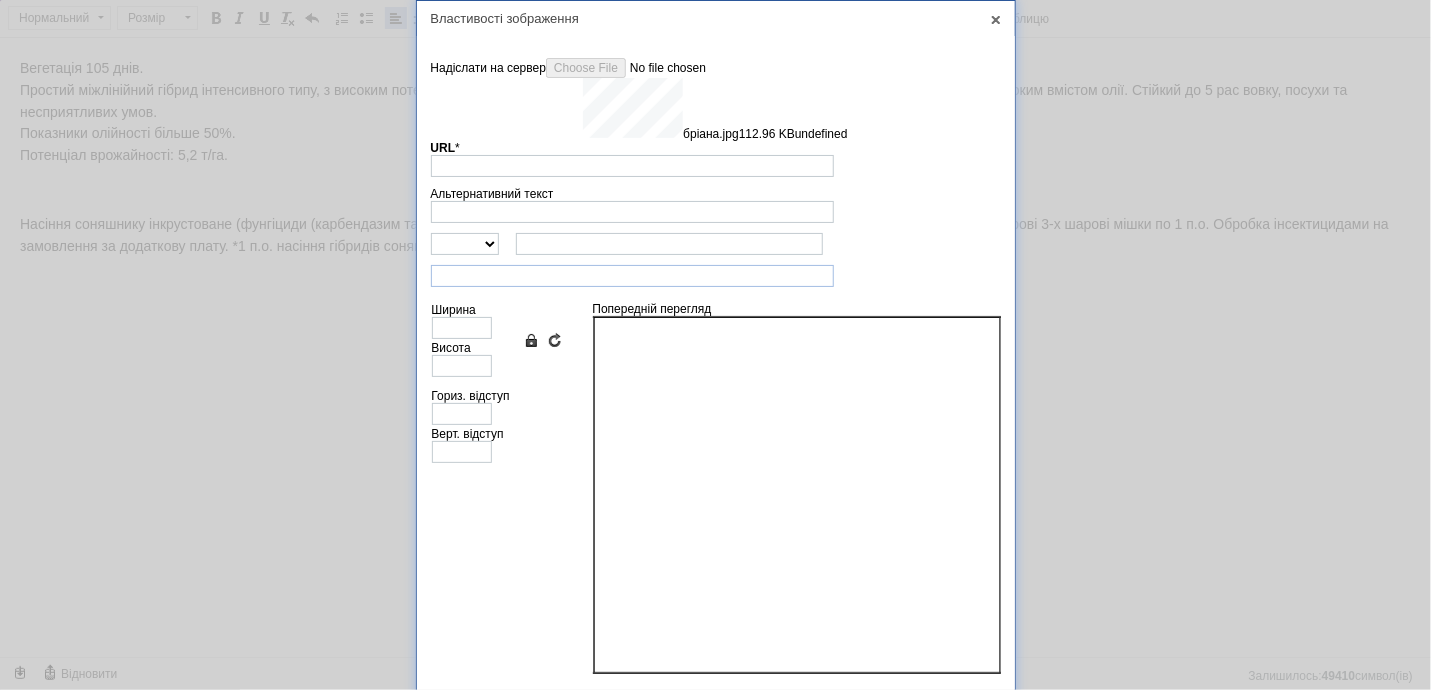 type on "https://images.prom.ua/6743454096_w640_h2048_briana.jpg?fresh=1&PIMAGE_ID=6743454096" 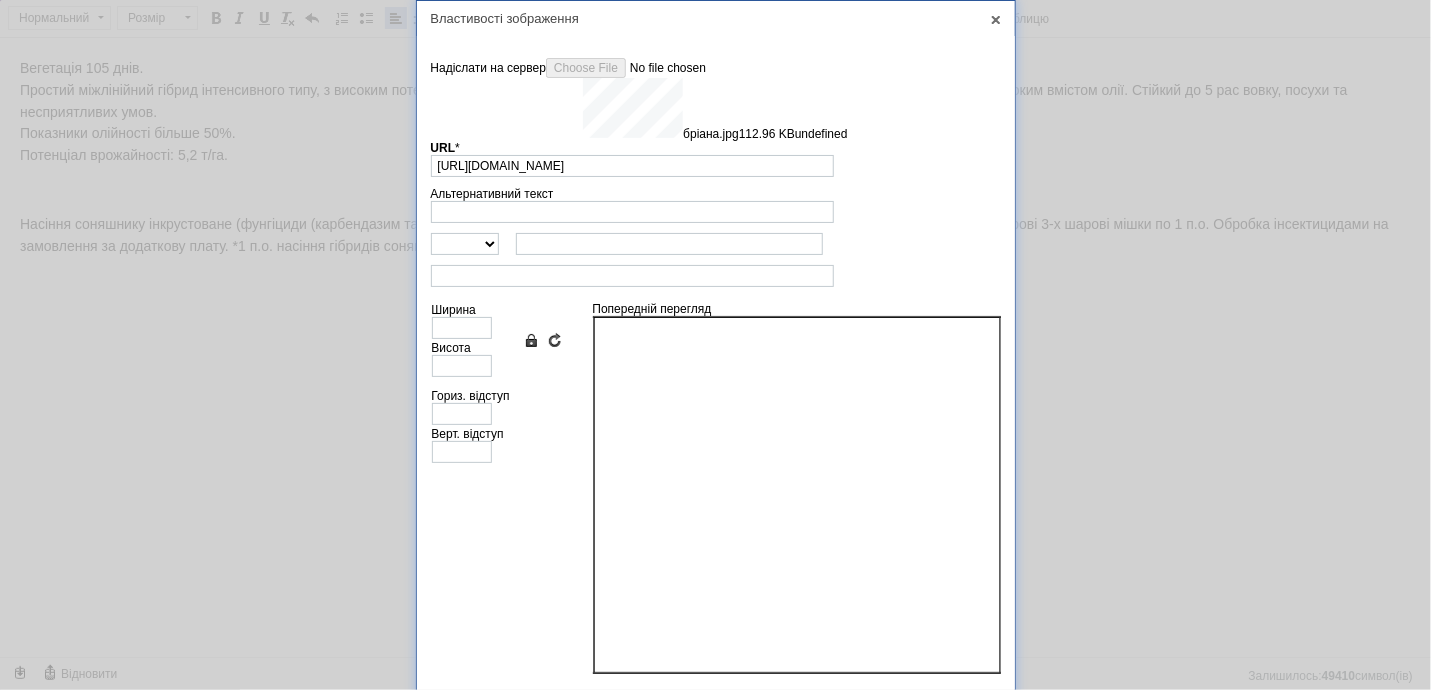 type on "640" 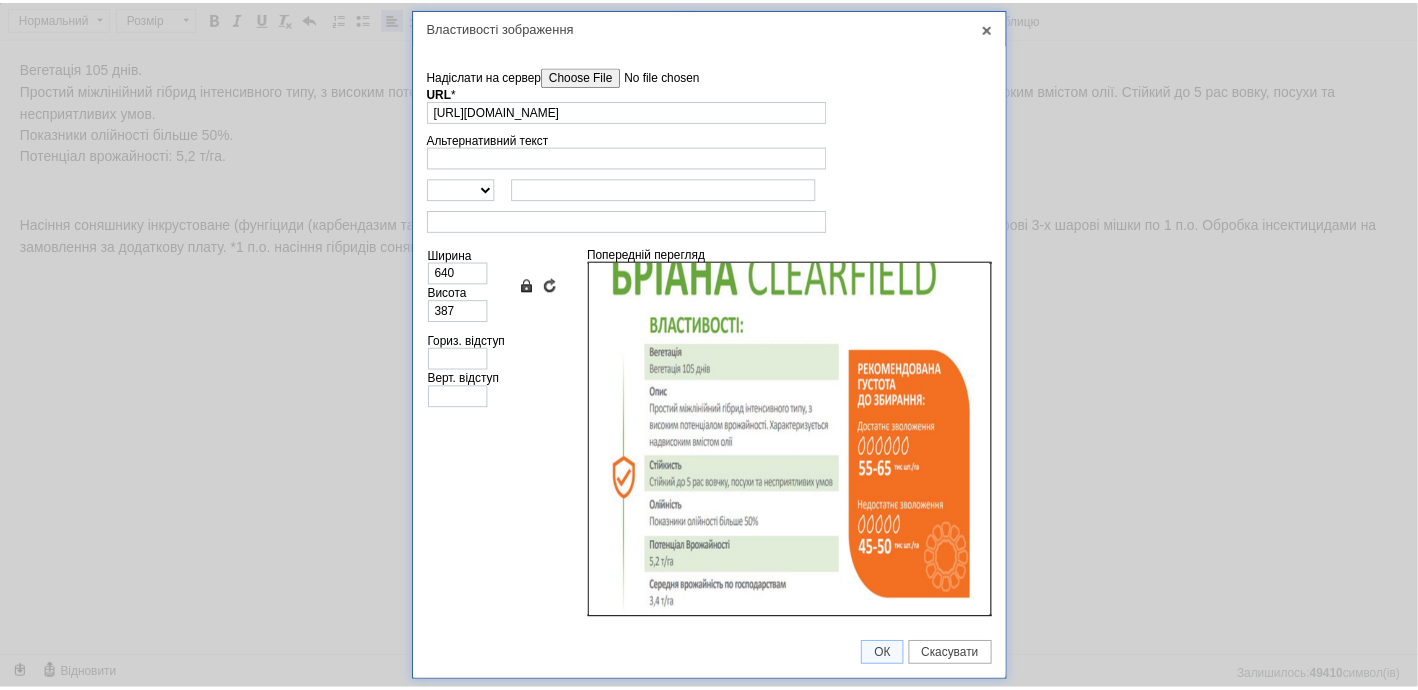 scroll, scrollTop: 46, scrollLeft: 0, axis: vertical 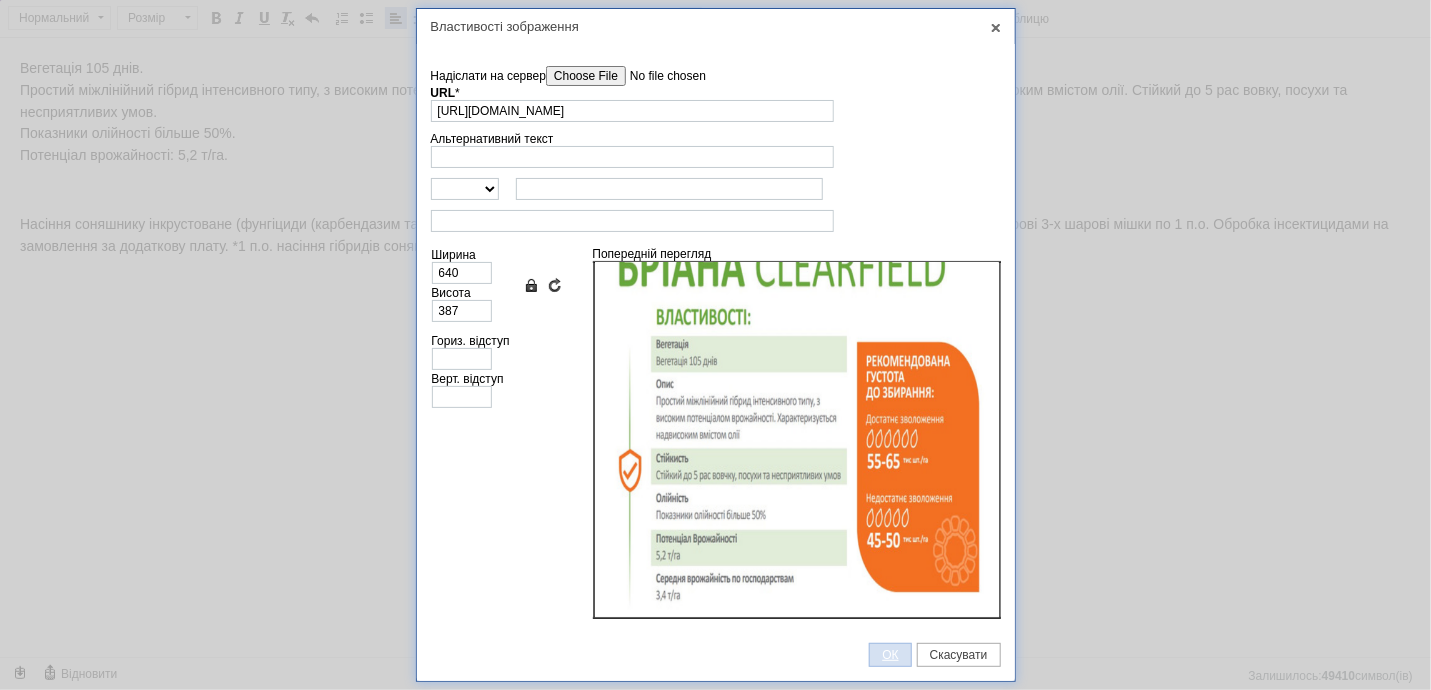 click on "ОК" at bounding box center (890, 655) 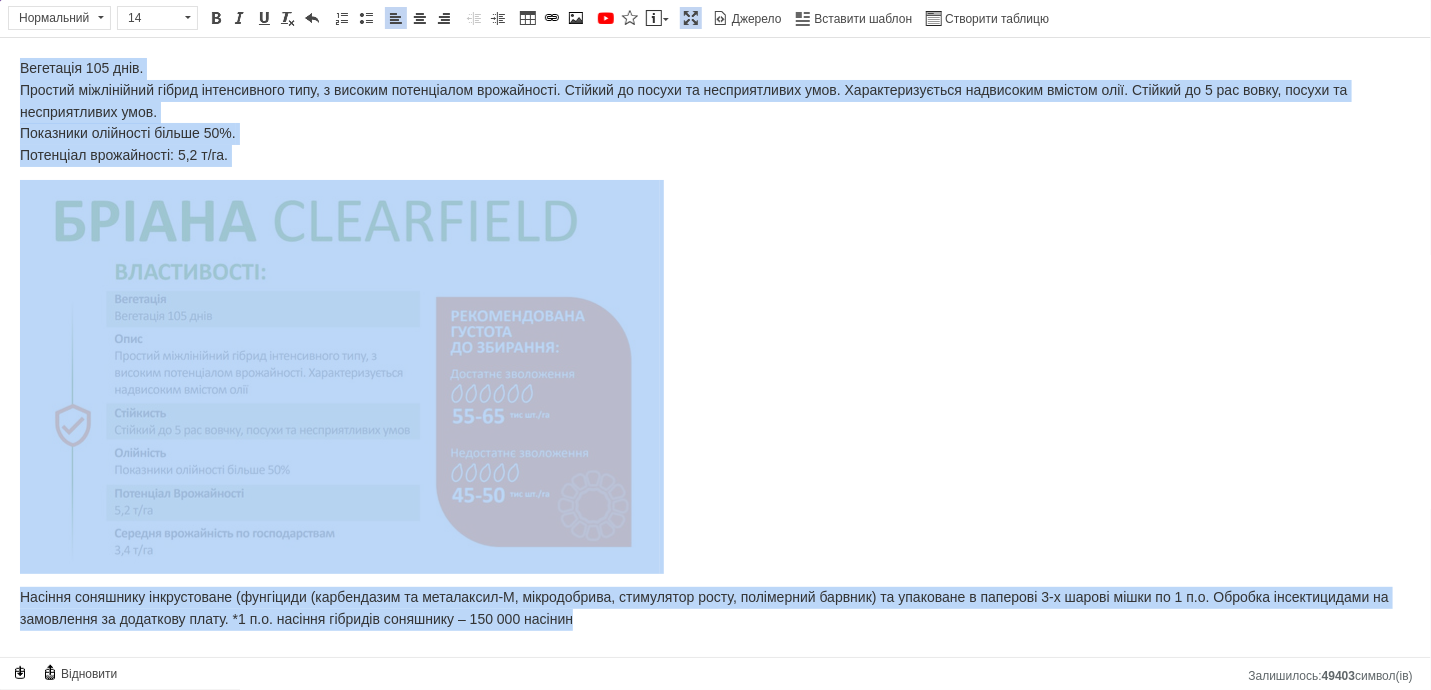 copy on "Вегетація 105 днів. Простий міжлінійний гібрид інтенсивного типу, з високим потенціалом врожайності. Стійкий до посухи та несприятливих умов. Характеризується надвисоким вмістом олії. Стійкий до 5 рас вовку, посухи та несприятливих умов. Показники олійності більше 50%. Потенціал врожайності: 5,2 т/га. ​​​​​​​ Насіння соняшнику інкрустоване (фунгіциди (карбендазим та металаксил-М, мікродобрива, стимулятор росту, полімерний барвник) та упаковане в паперові 3-х шарові мішки по 1 п.о. Обробка інсектицидами на замовлення за додаткову плату. *1 п.о. насіння гібридів соняшнику – 150 000 насінин..." 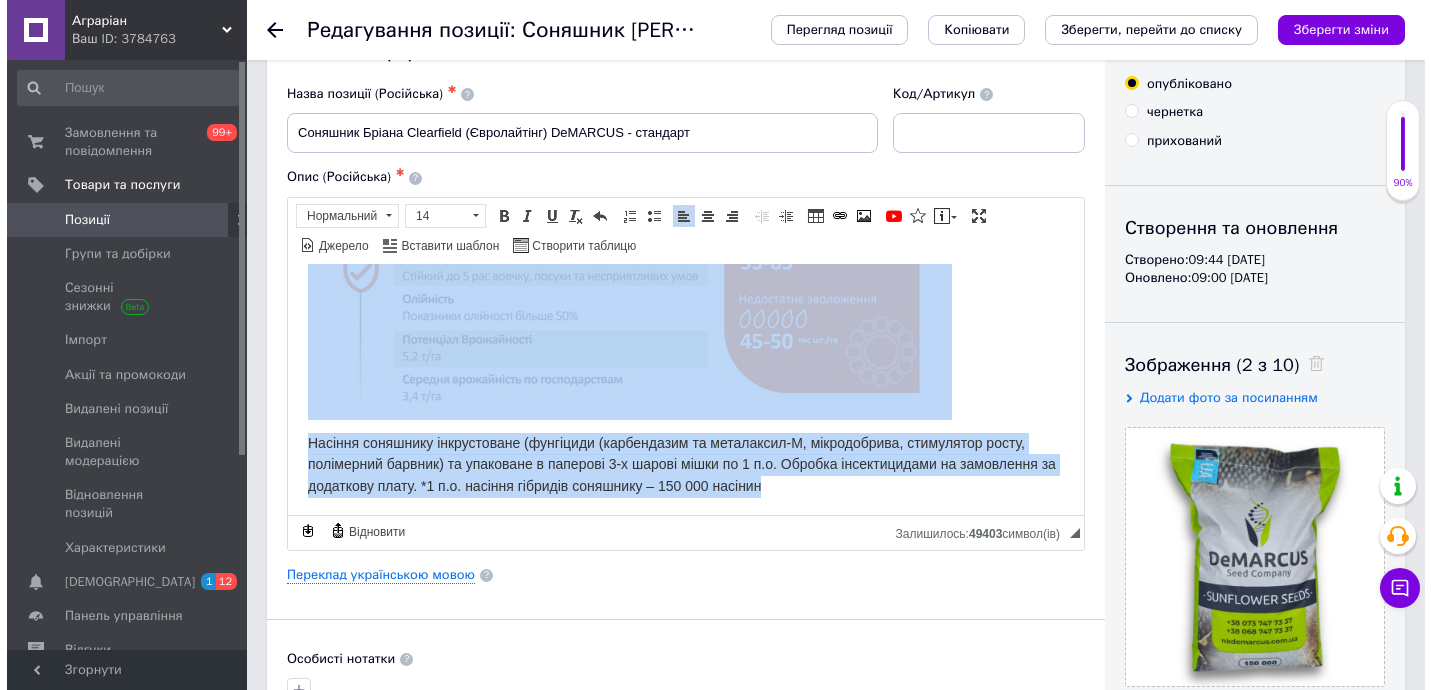 scroll, scrollTop: 0, scrollLeft: 0, axis: both 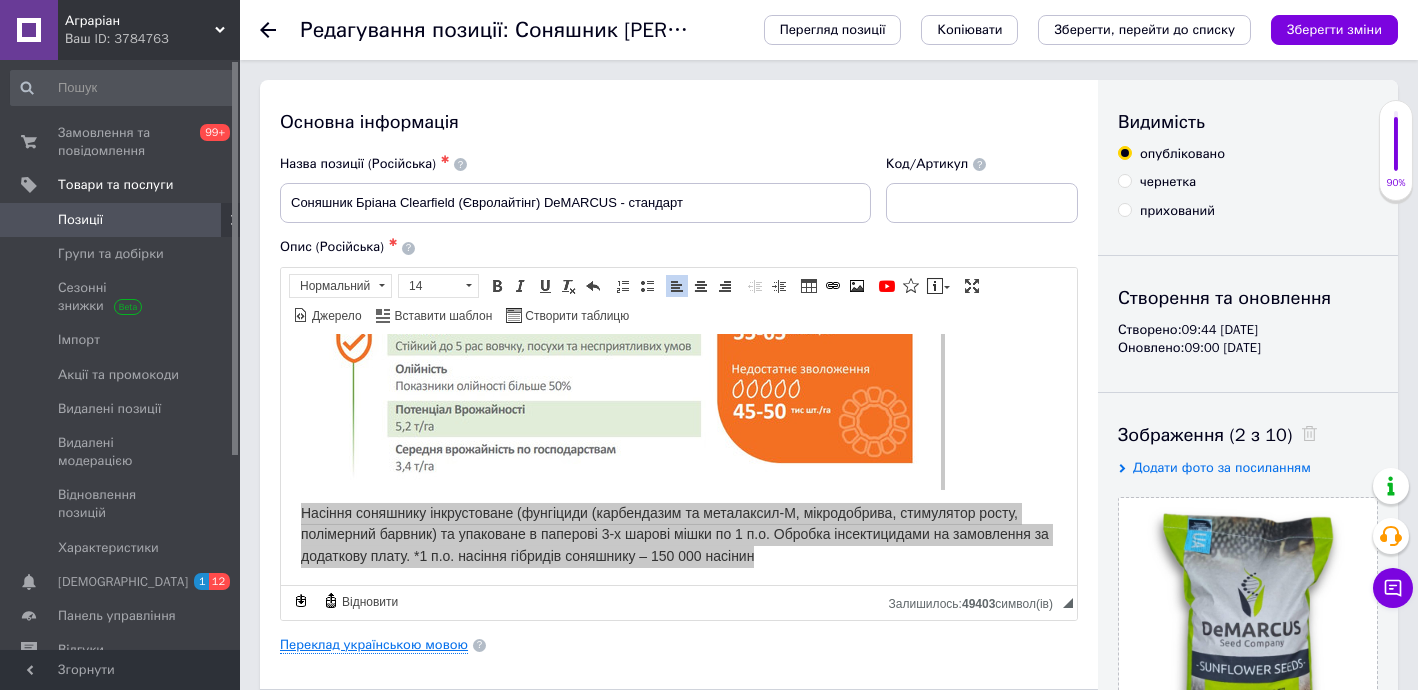 click on "Переклад українською мовою" at bounding box center [374, 645] 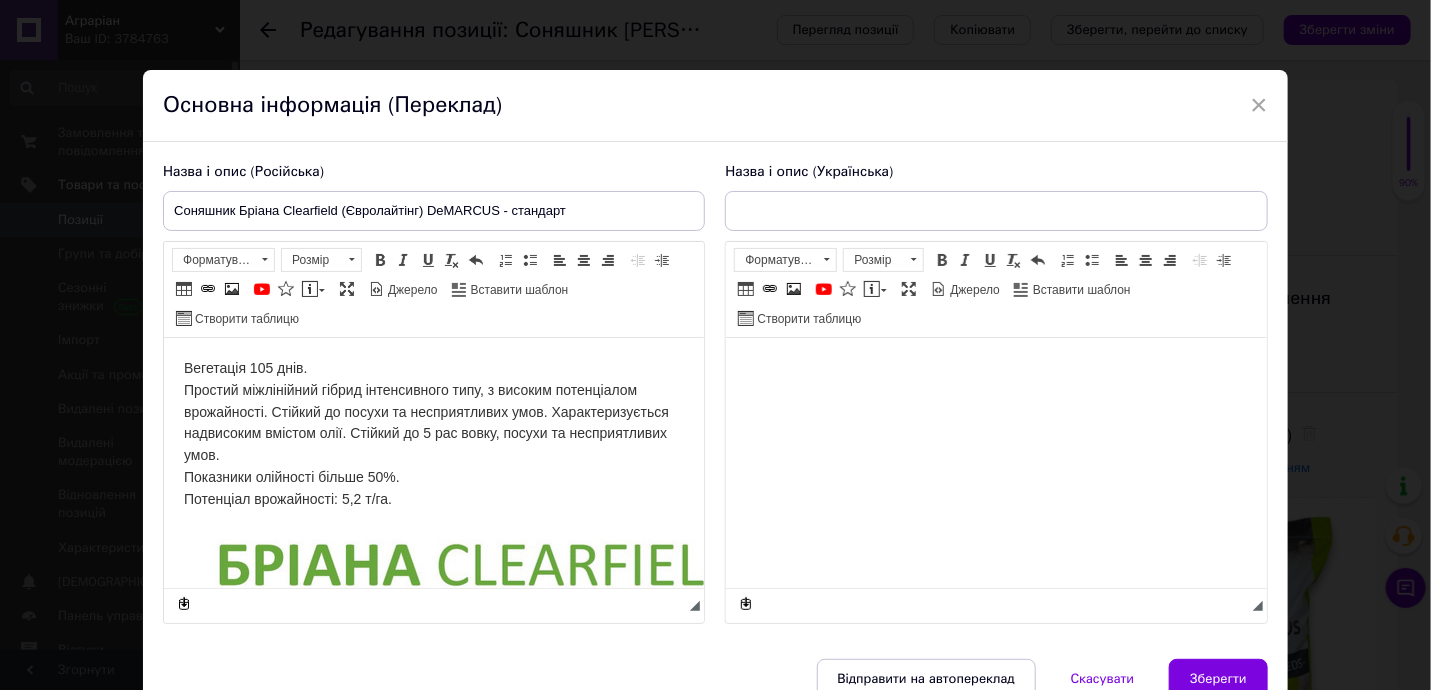 scroll, scrollTop: 0, scrollLeft: 0, axis: both 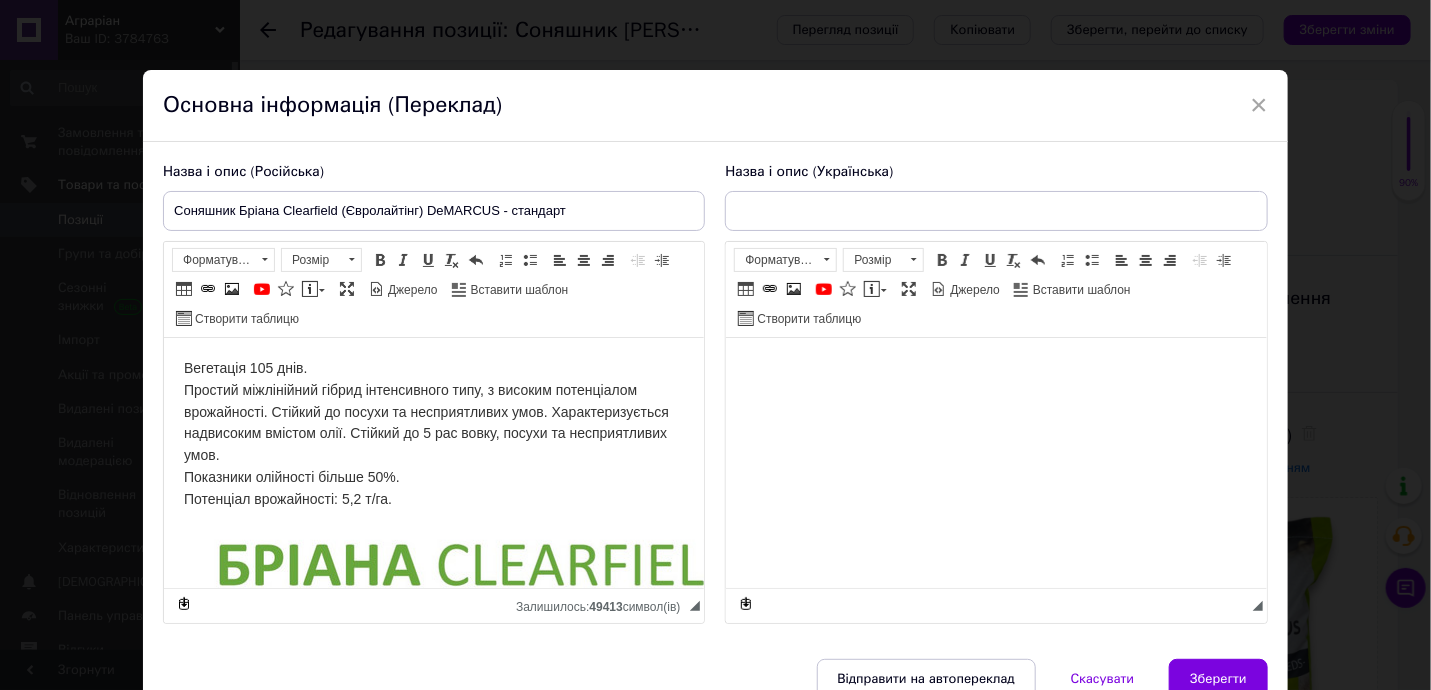 click at bounding box center [996, 368] 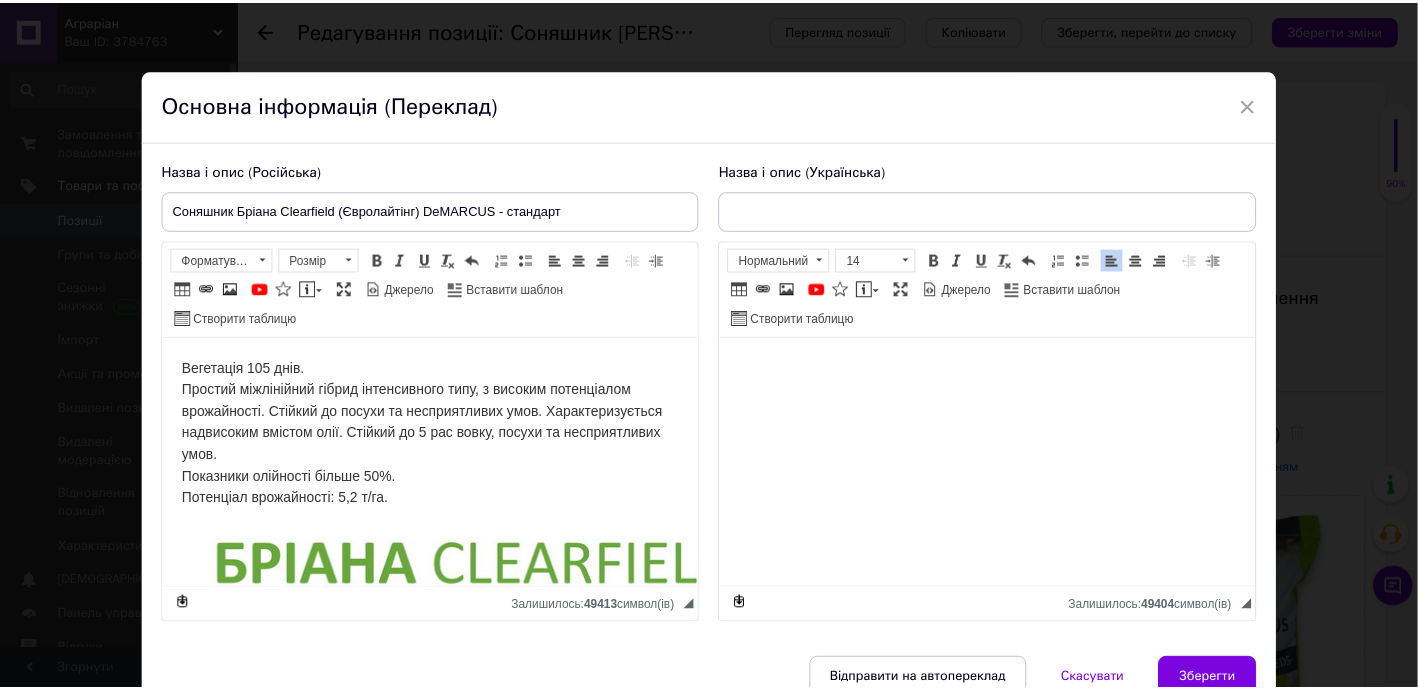 scroll, scrollTop: 478, scrollLeft: 0, axis: vertical 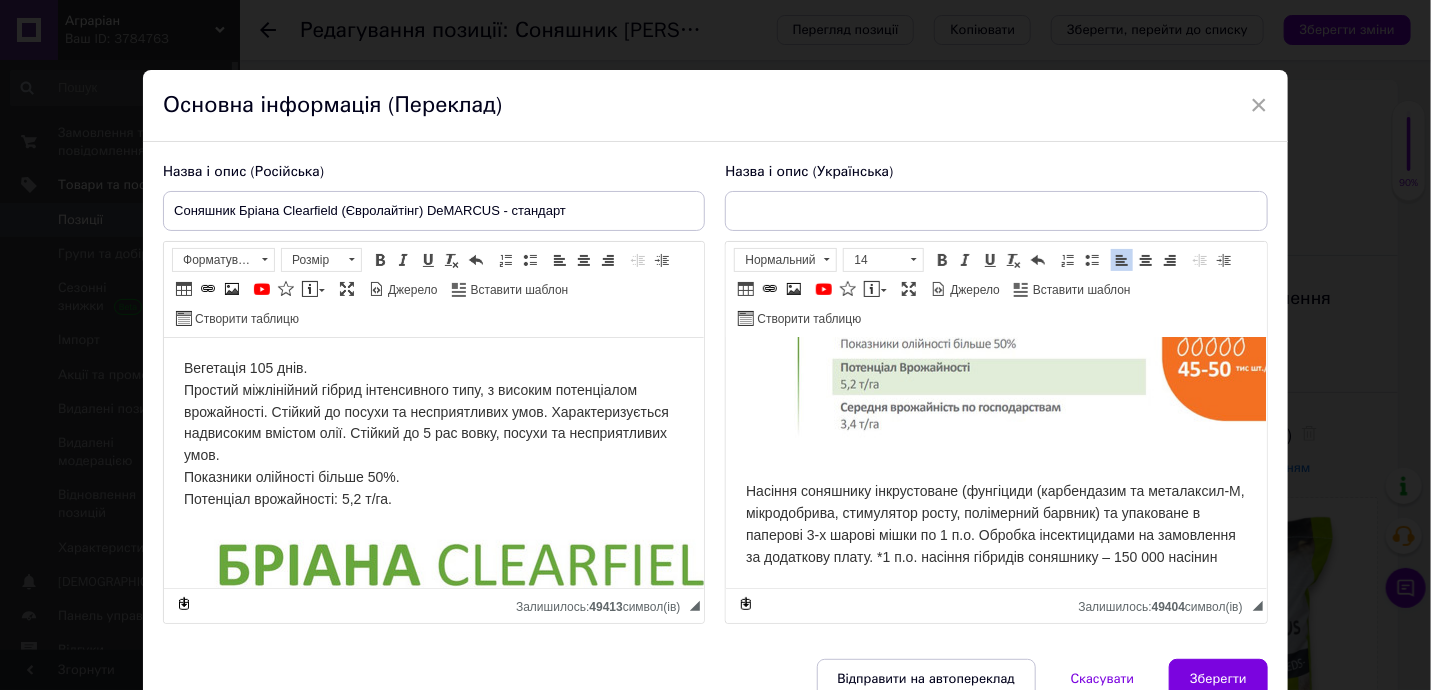 drag, startPoint x: 451, startPoint y: 207, endPoint x: 38, endPoint y: 196, distance: 413.14645 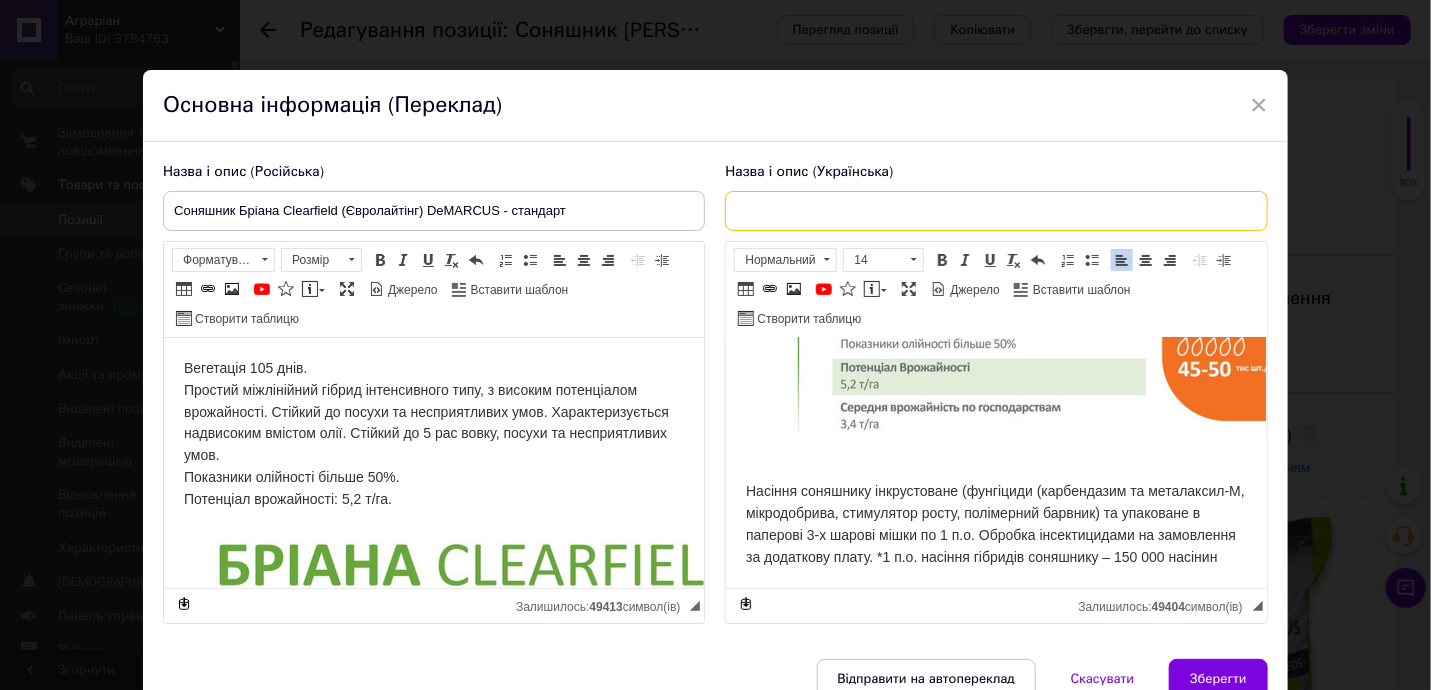 click at bounding box center (996, 211) 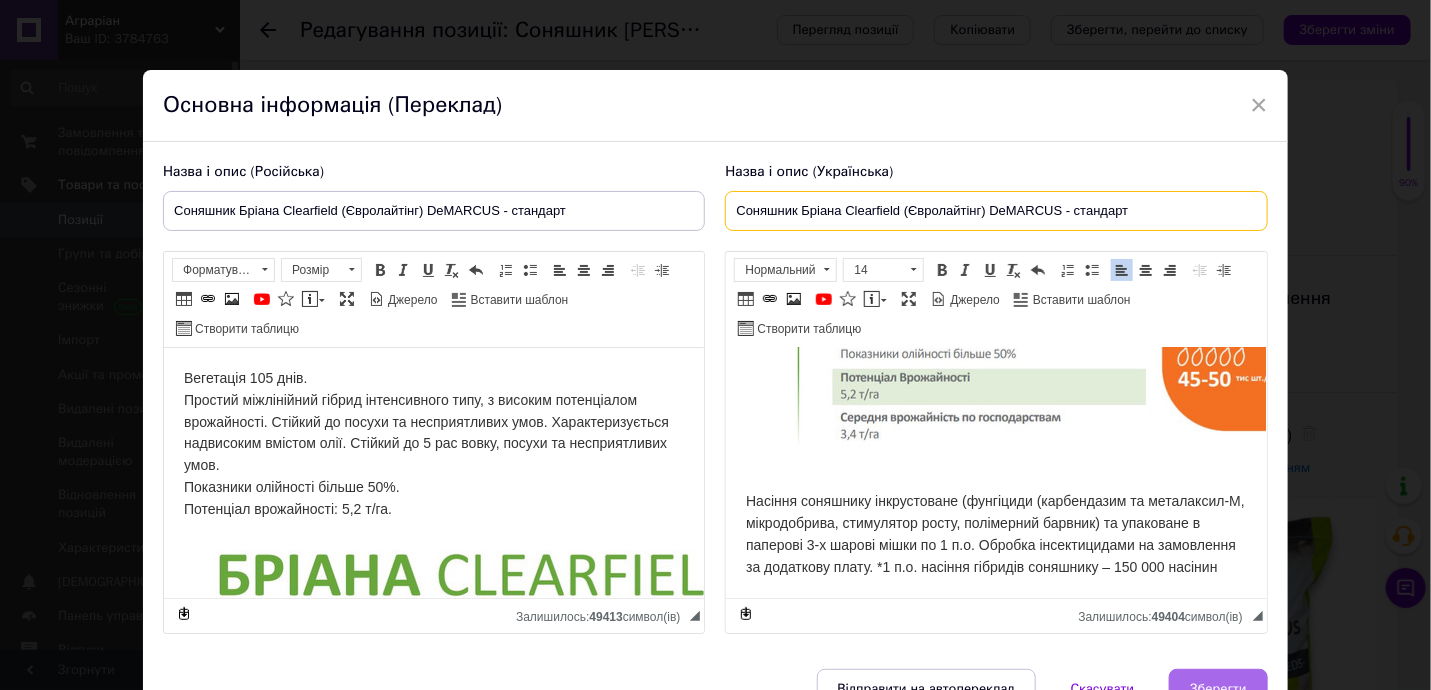 type on "Соняшник Бріана Clearfield (Євролайтінг) DeMARCUS - стандарт" 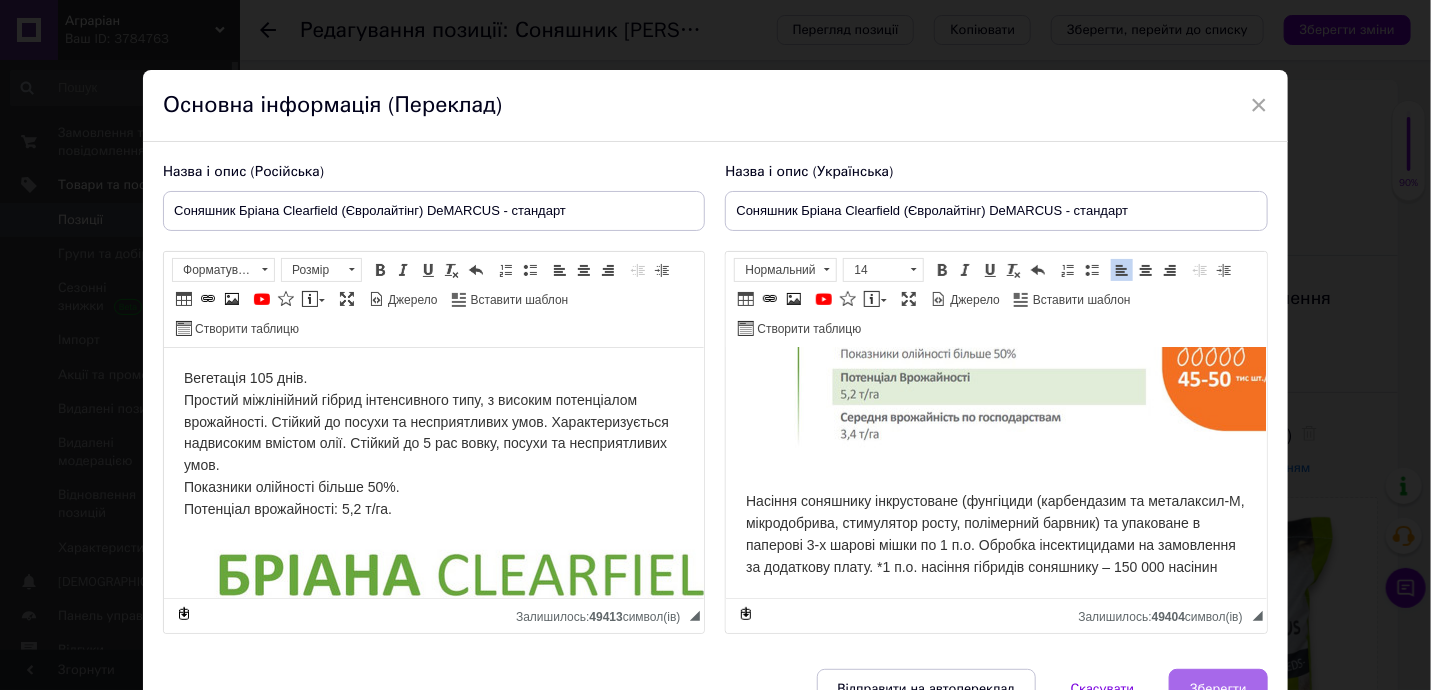 click on "Зберегти" at bounding box center [1218, 689] 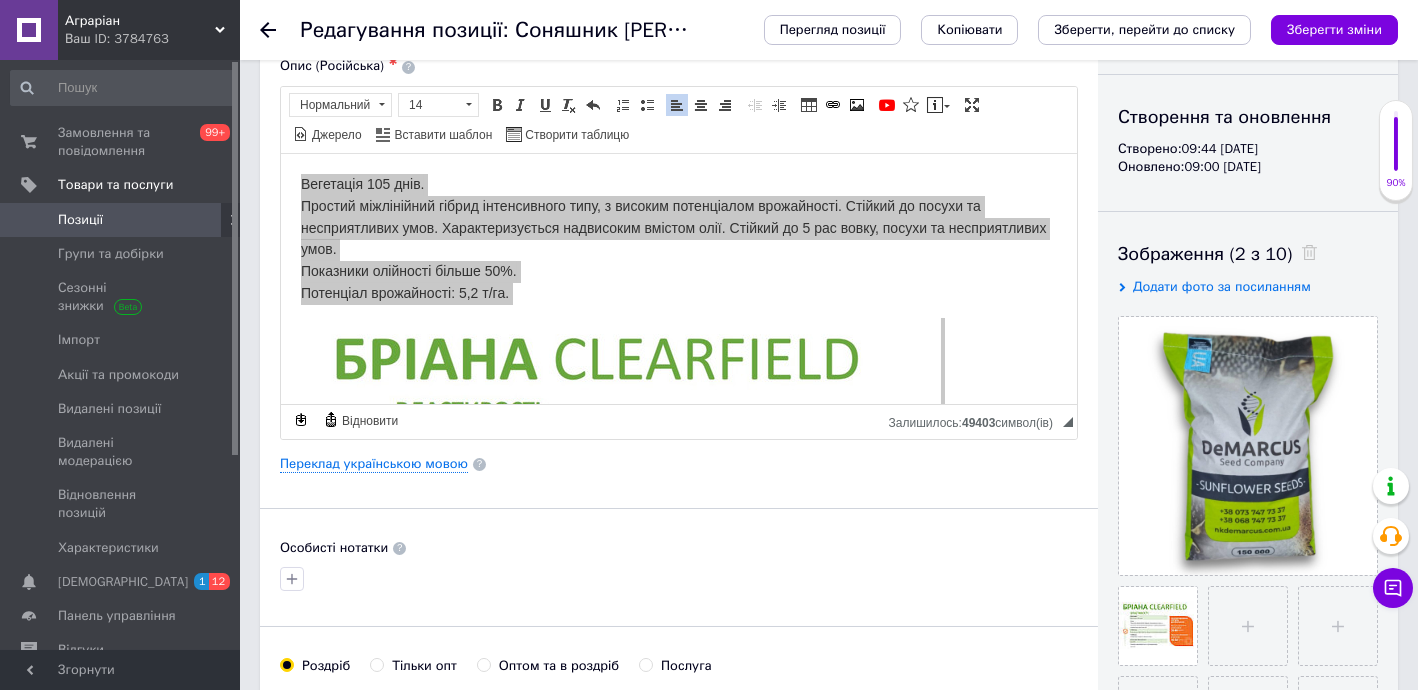 scroll, scrollTop: 90, scrollLeft: 0, axis: vertical 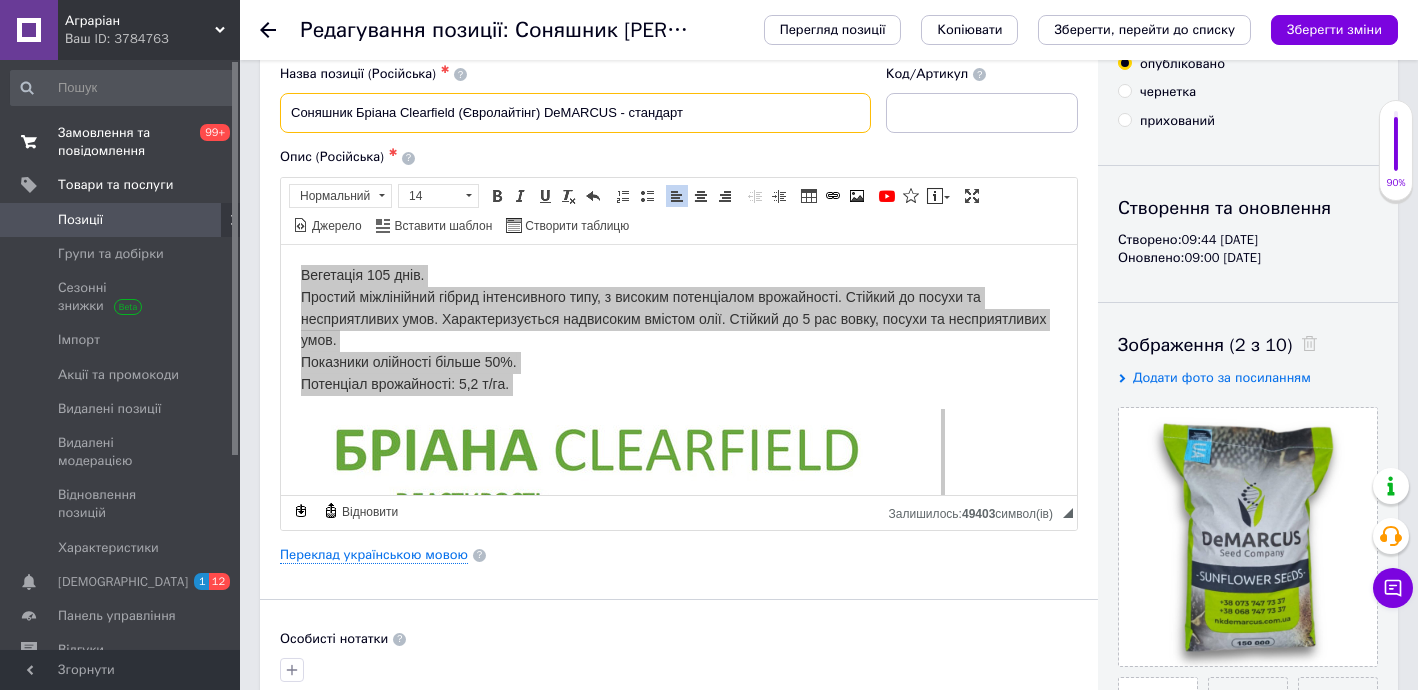 drag, startPoint x: 583, startPoint y: 117, endPoint x: 152, endPoint y: 125, distance: 431.07425 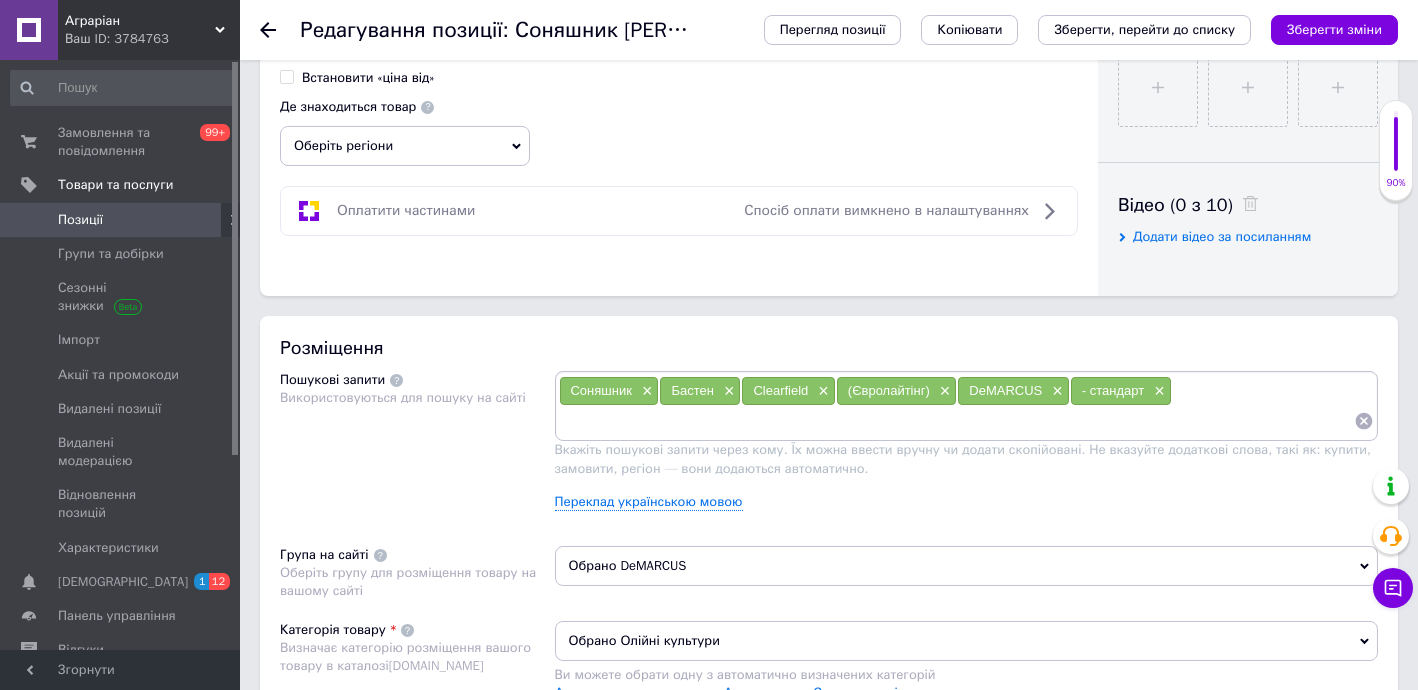 scroll, scrollTop: 909, scrollLeft: 0, axis: vertical 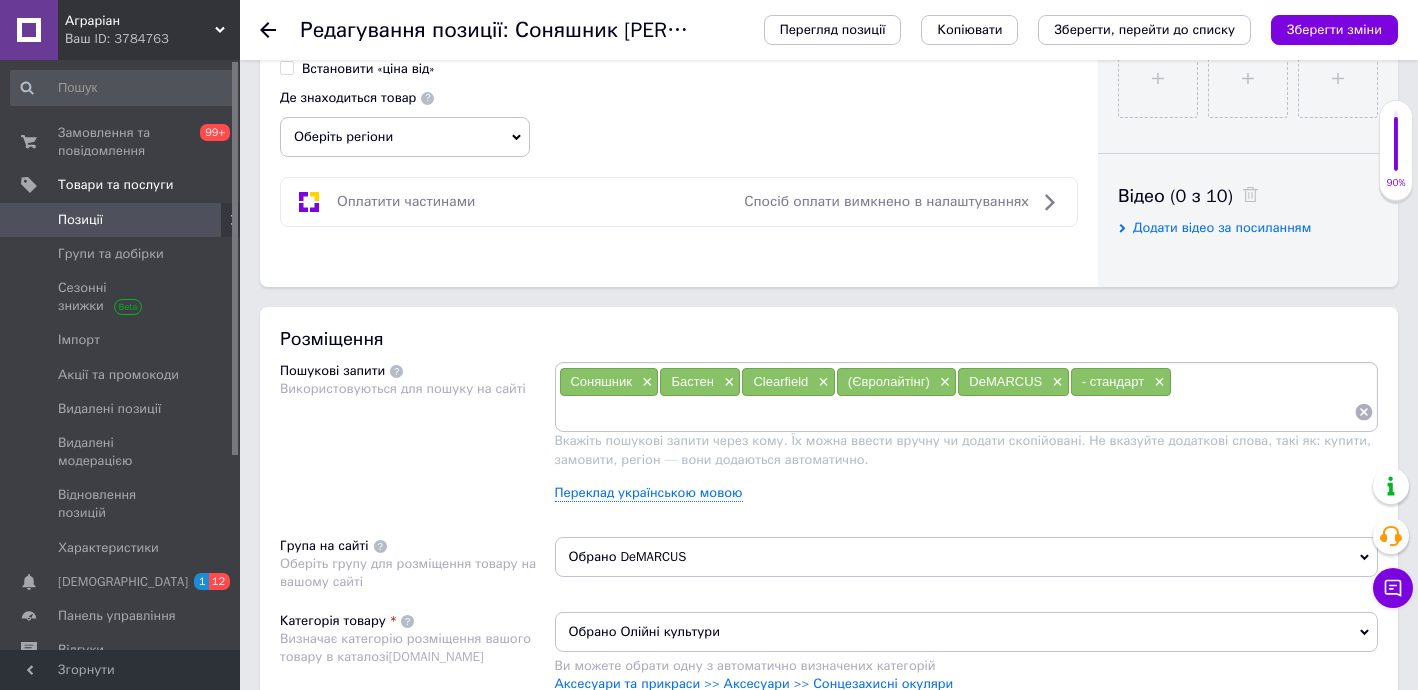 click 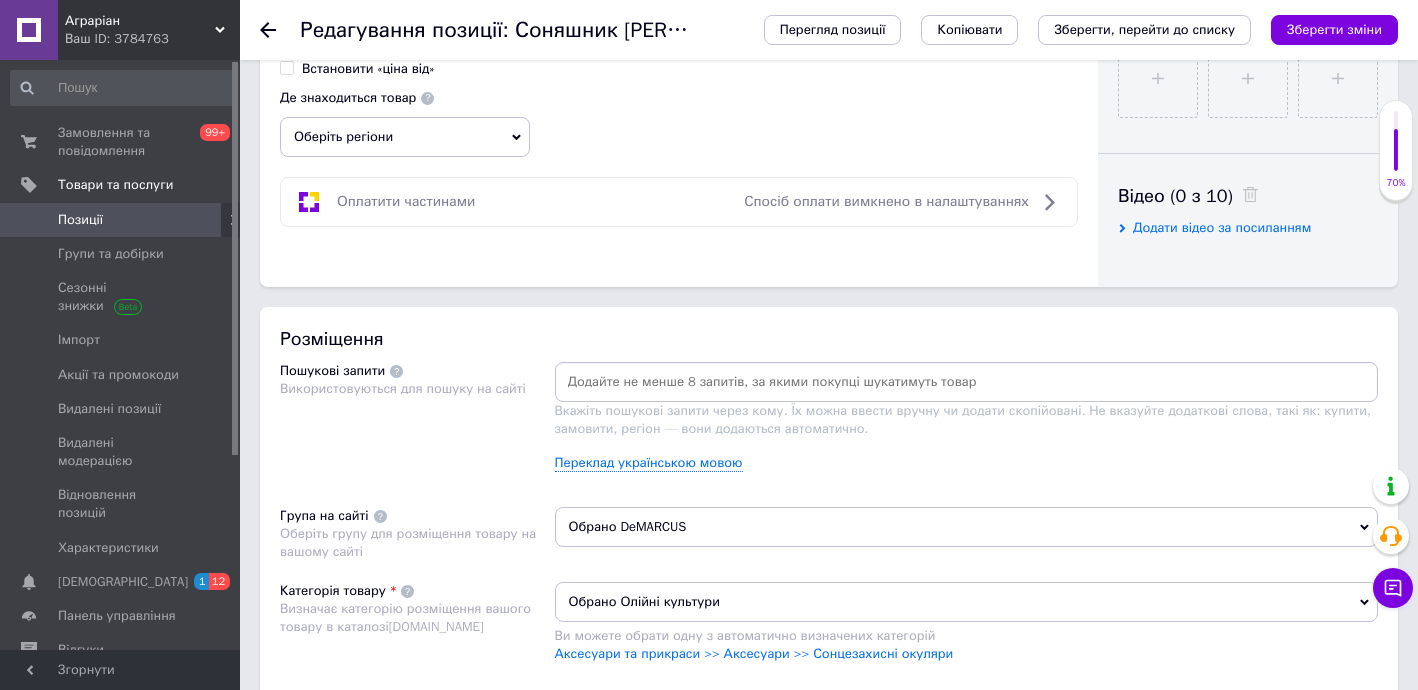 click at bounding box center [967, 382] 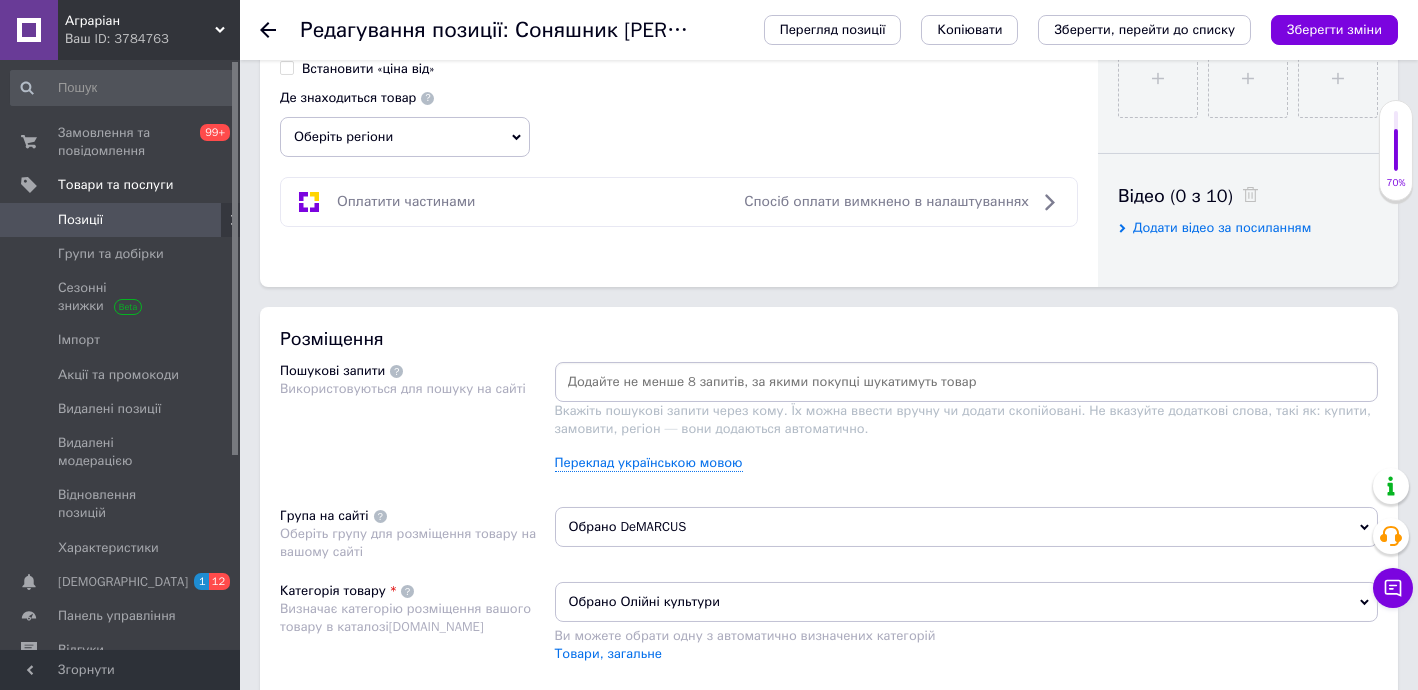 paste on "Соняшник Бріана Clearfield (Євролайтінг) DeMARCUS - стандарт" 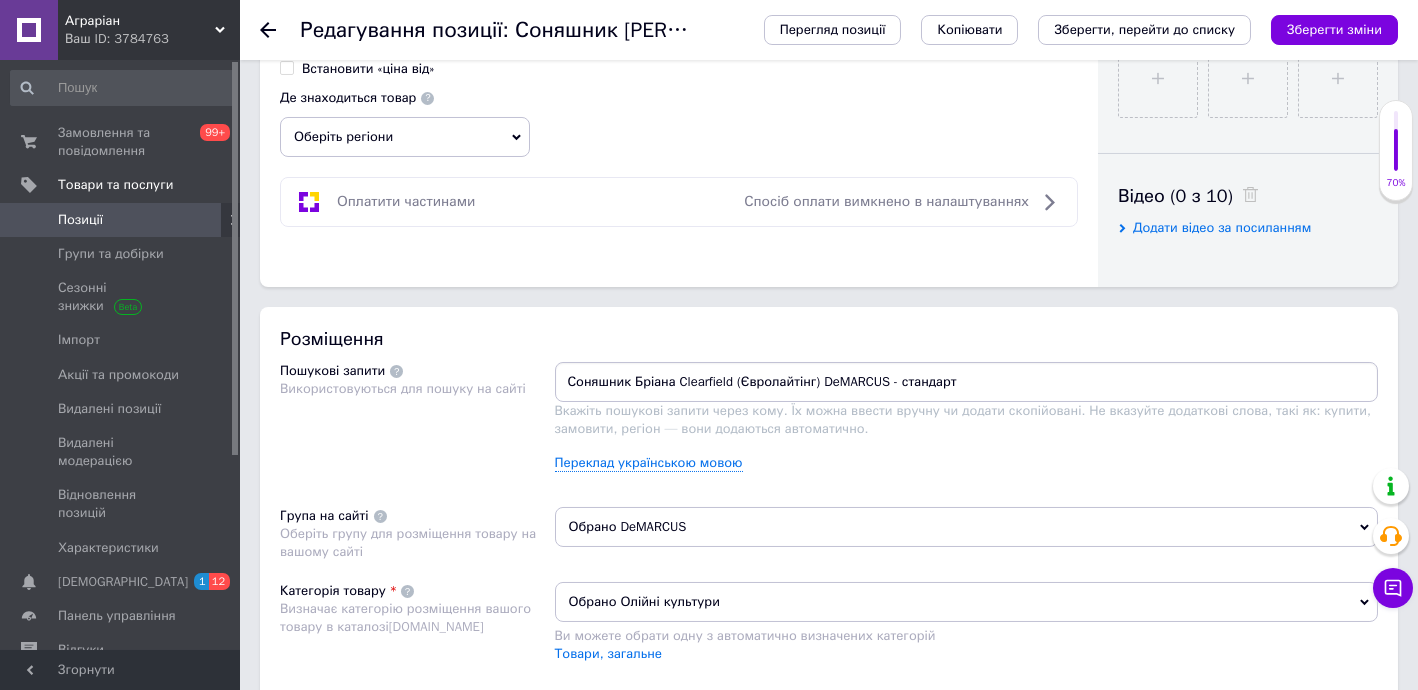 click on "Соняшник Бріана Clearfield (Євролайтінг) DeMARCUS - стандарт" at bounding box center (967, 382) 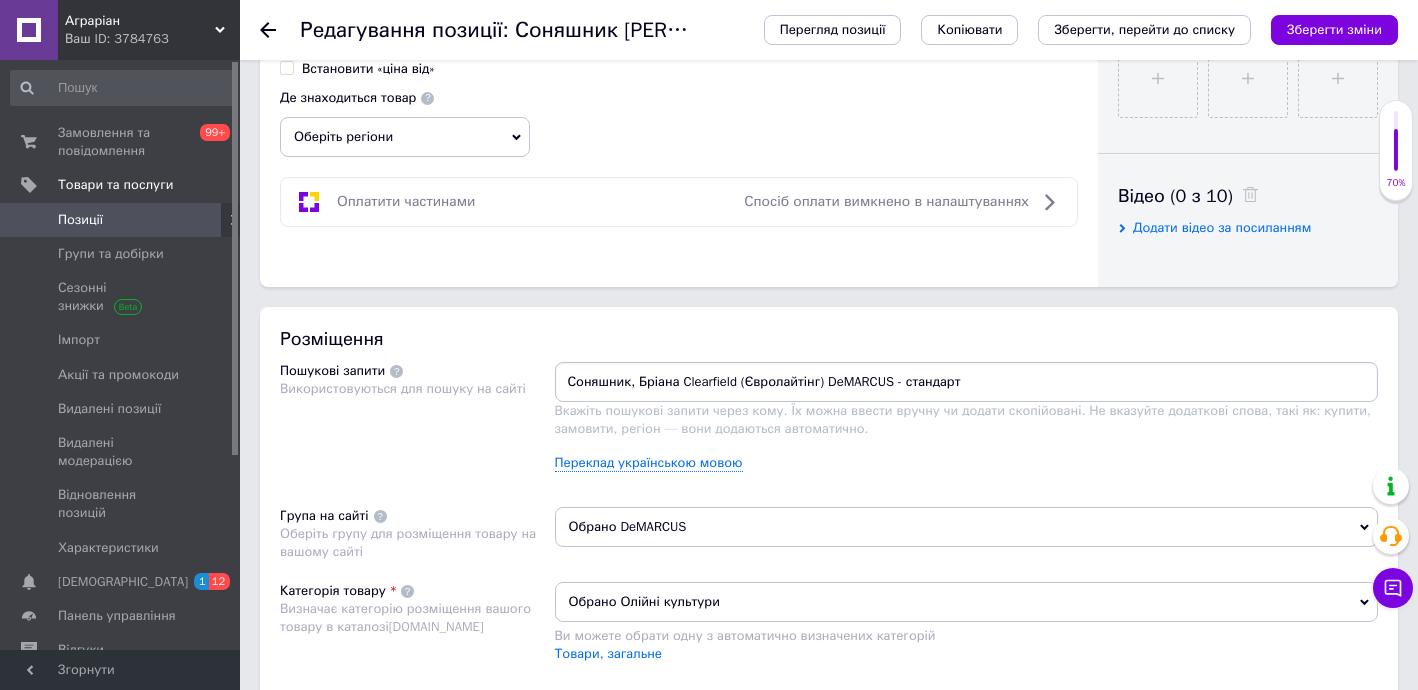 click on "Соняшник, Бріана Clearfield (Євролайтінг) DeMARCUS - стандарт" at bounding box center [967, 382] 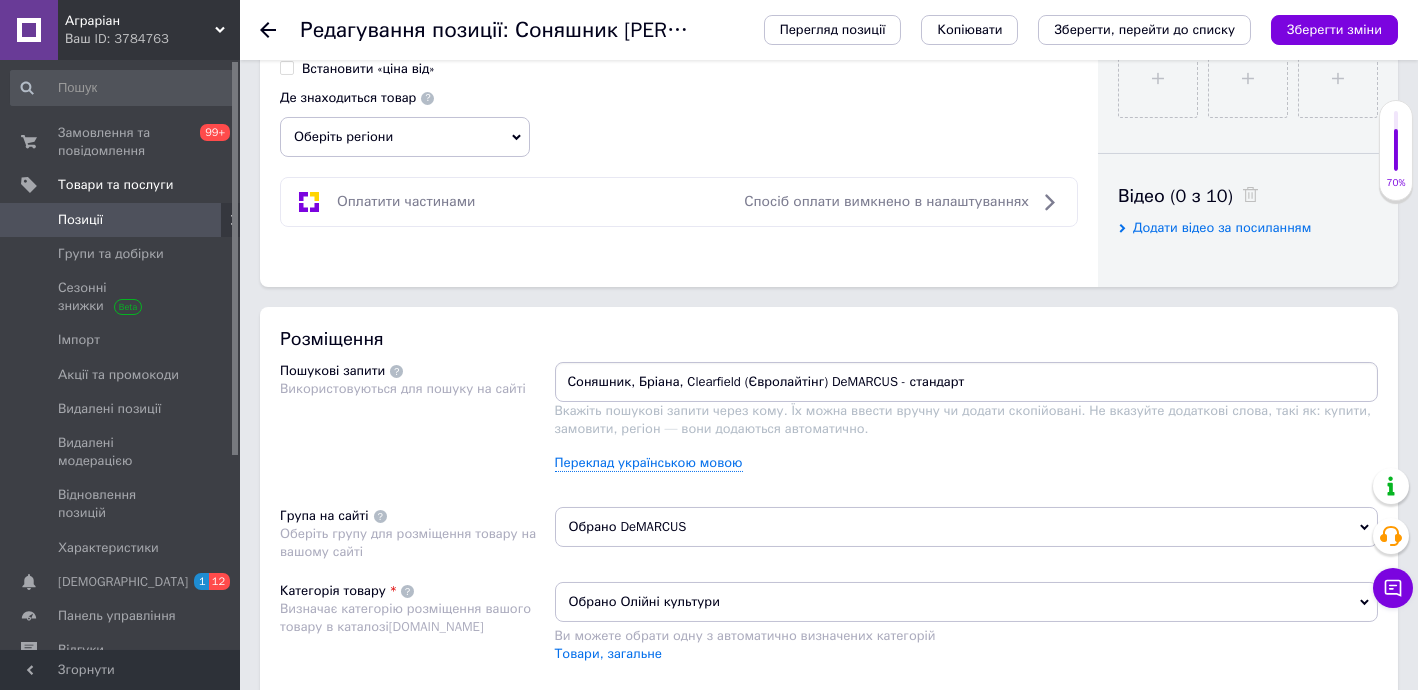 click on "Соняшник, Бріана, Clearfield (Євролайтінг) DeMARCUS - стандарт" at bounding box center [967, 382] 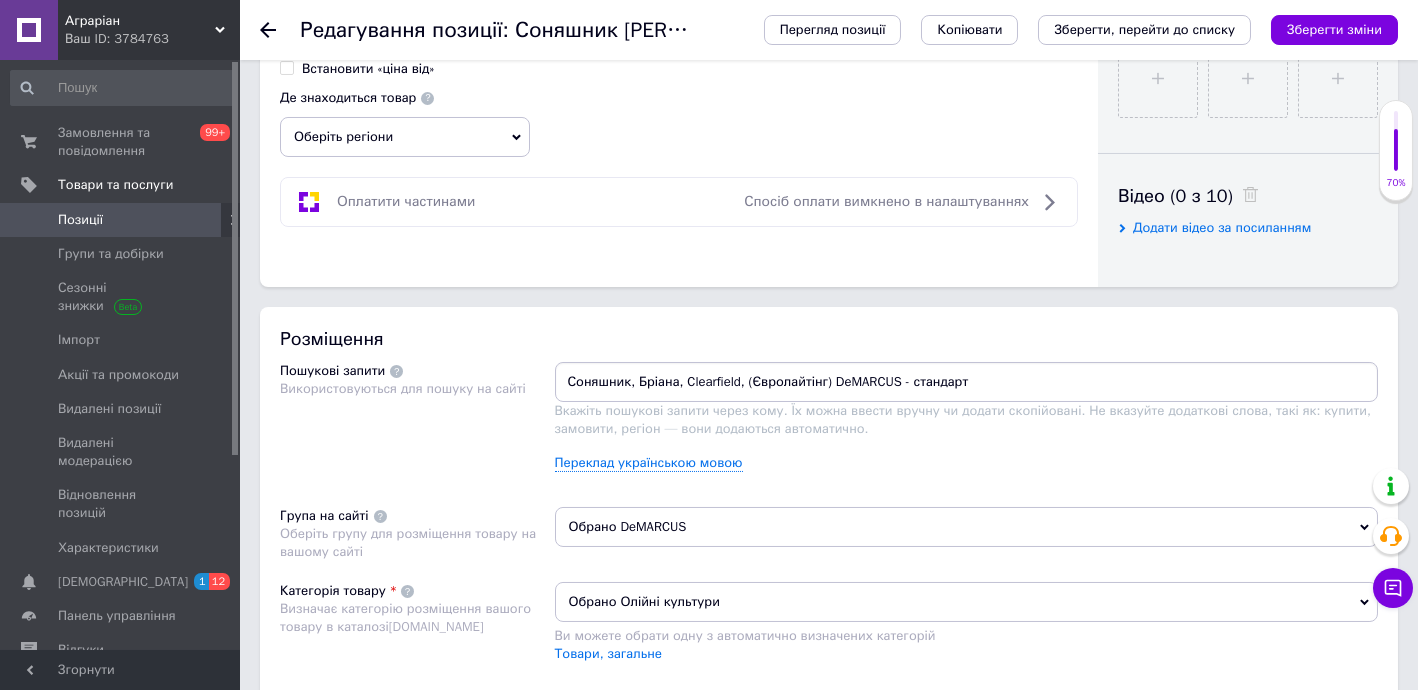 click on "Соняшник, Бріана, Clearfield, (Євролайтінг) DeMARCUS - стандарт" at bounding box center [967, 382] 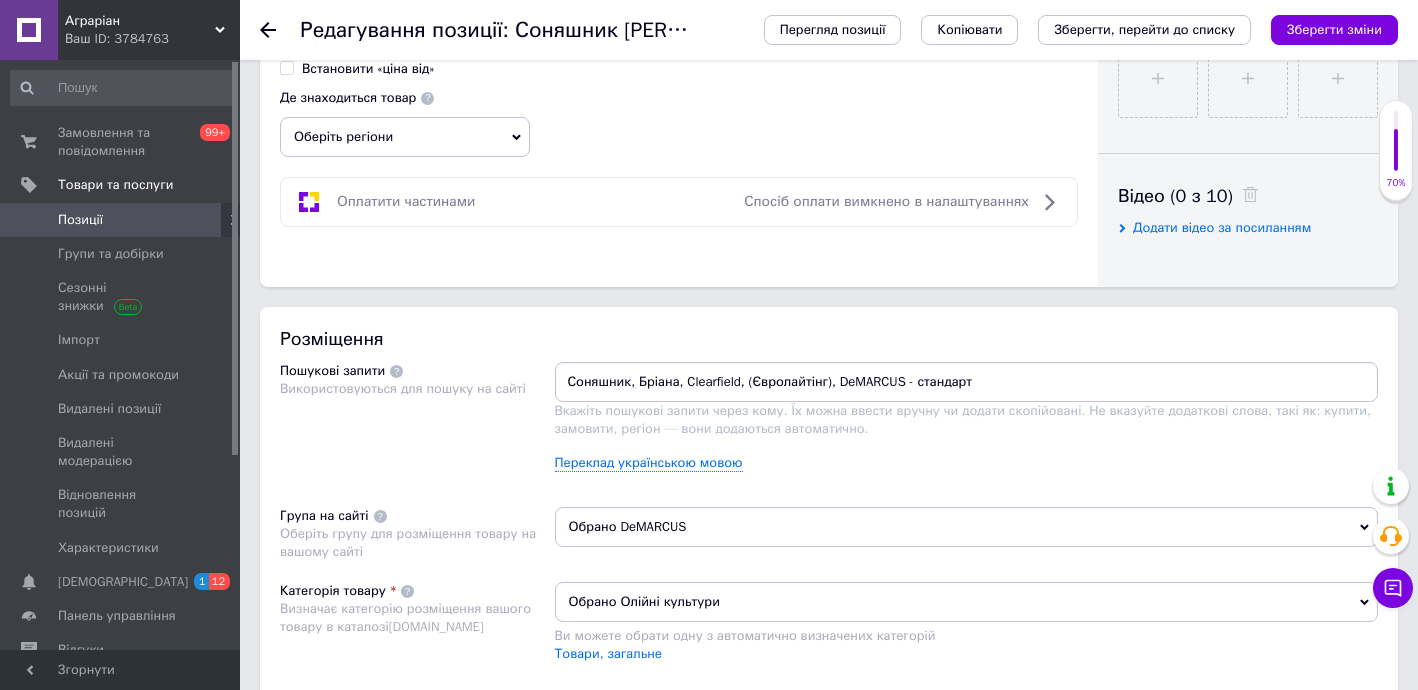 click on "Соняшник, Бріана, Clearfield, (Євролайтінг), DeMARCUS - стандарт" at bounding box center [967, 382] 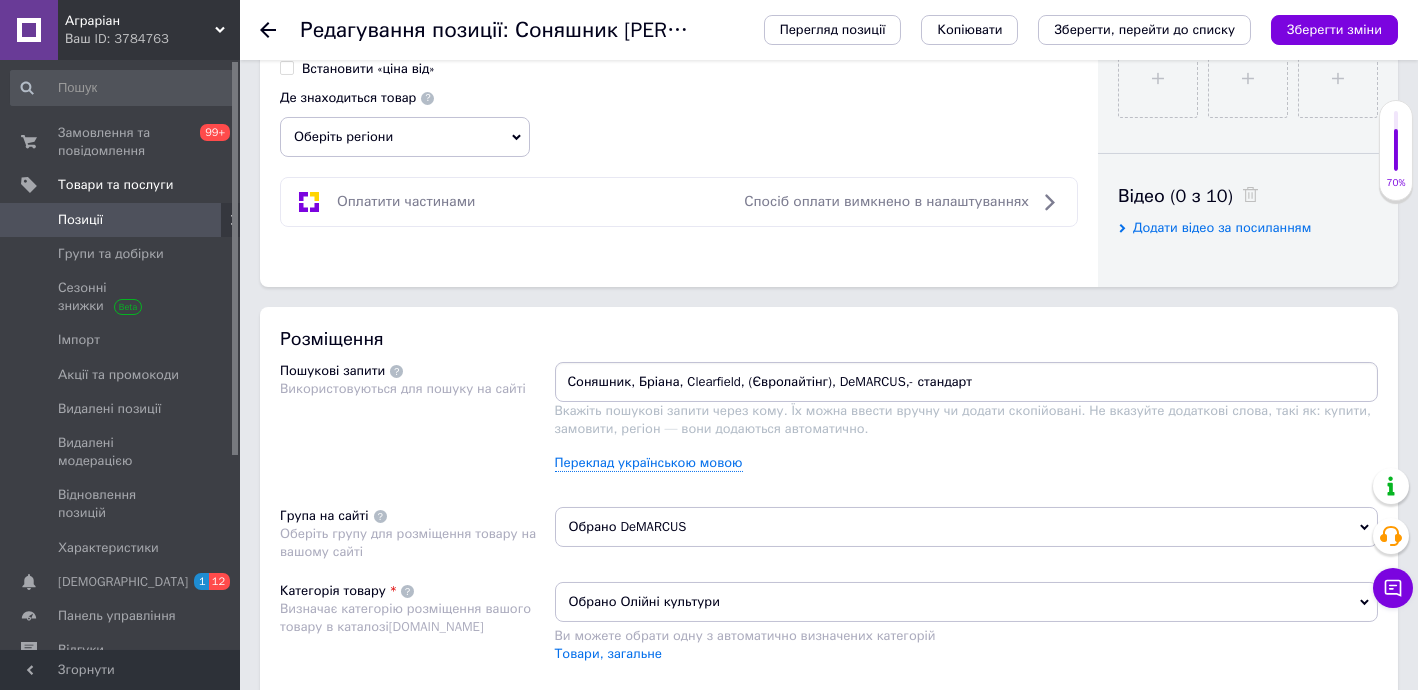 type on "Соняшник, Бріана, Clearfield, (Євролайтінг), DeMARCUS, - стандарт" 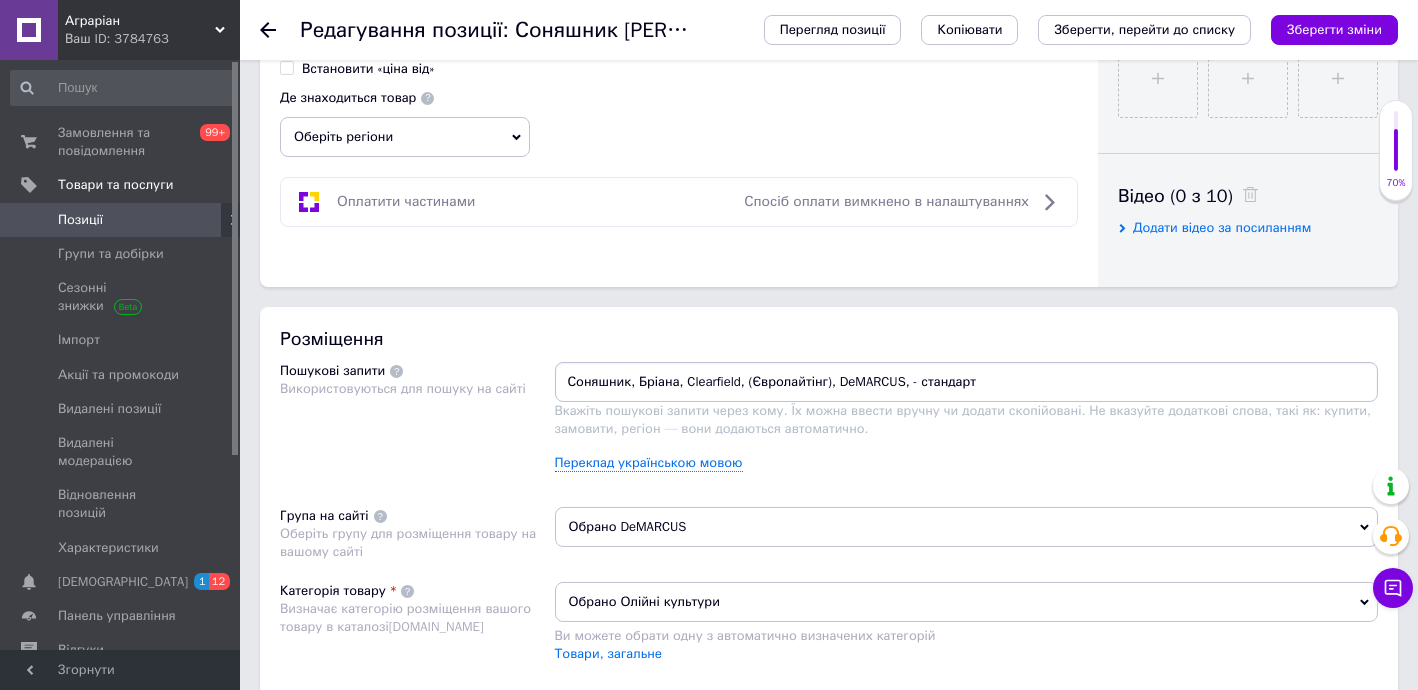 click on "Соняшник, Бріана, Clearfield, (Євролайтінг), DeMARCUS, - стандарт" at bounding box center (967, 382) 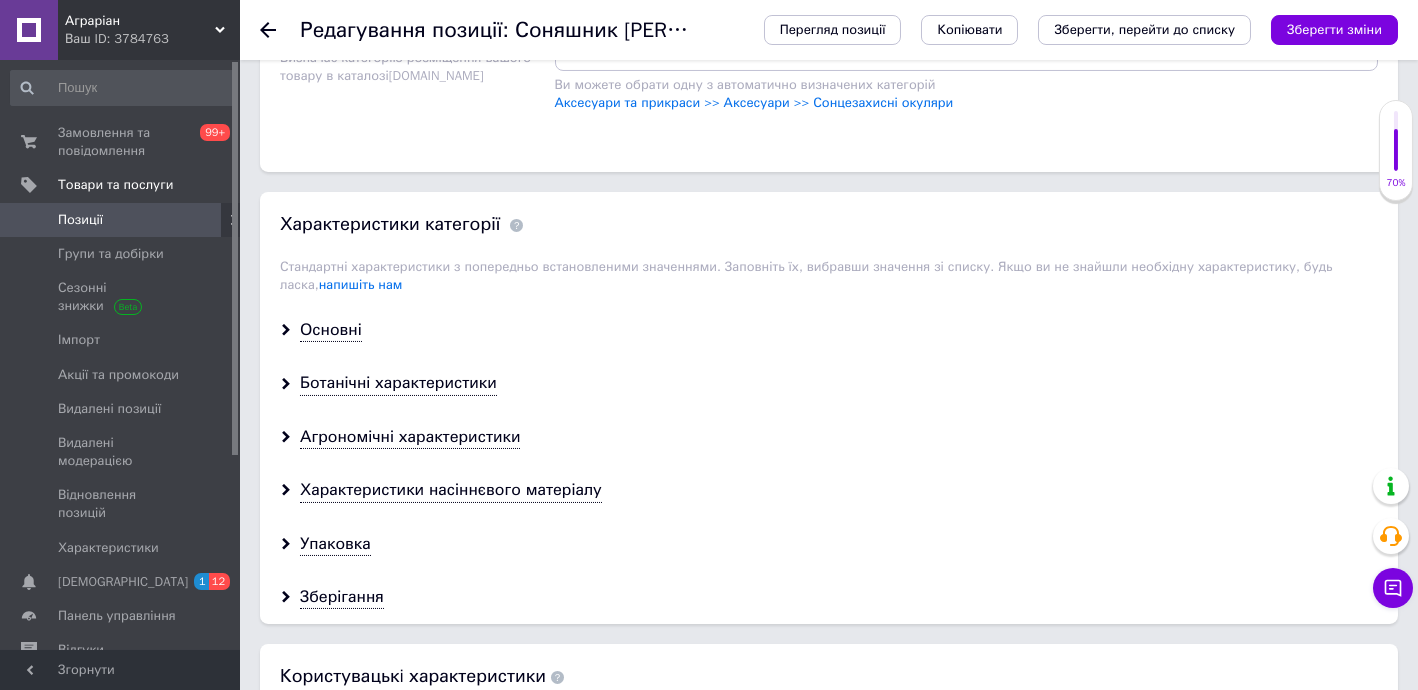 scroll, scrollTop: 1454, scrollLeft: 0, axis: vertical 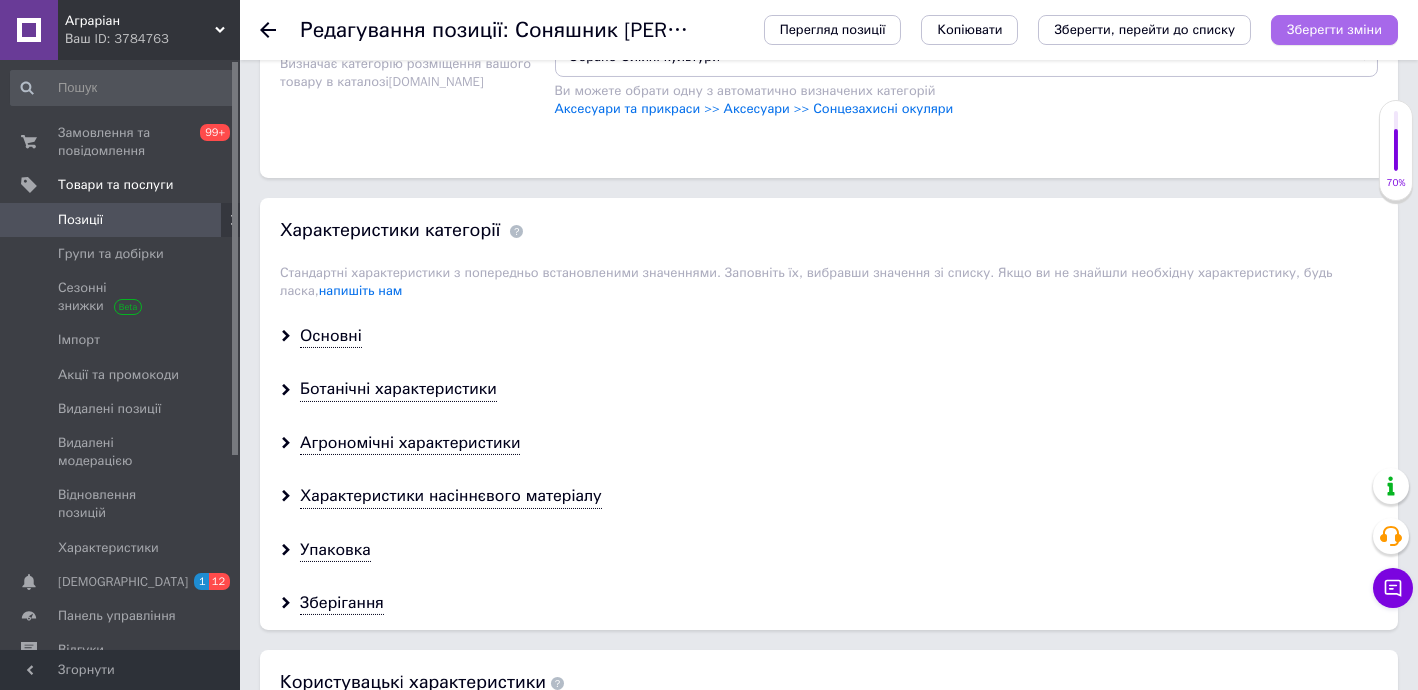 click on "Зберегти зміни" at bounding box center [1334, 30] 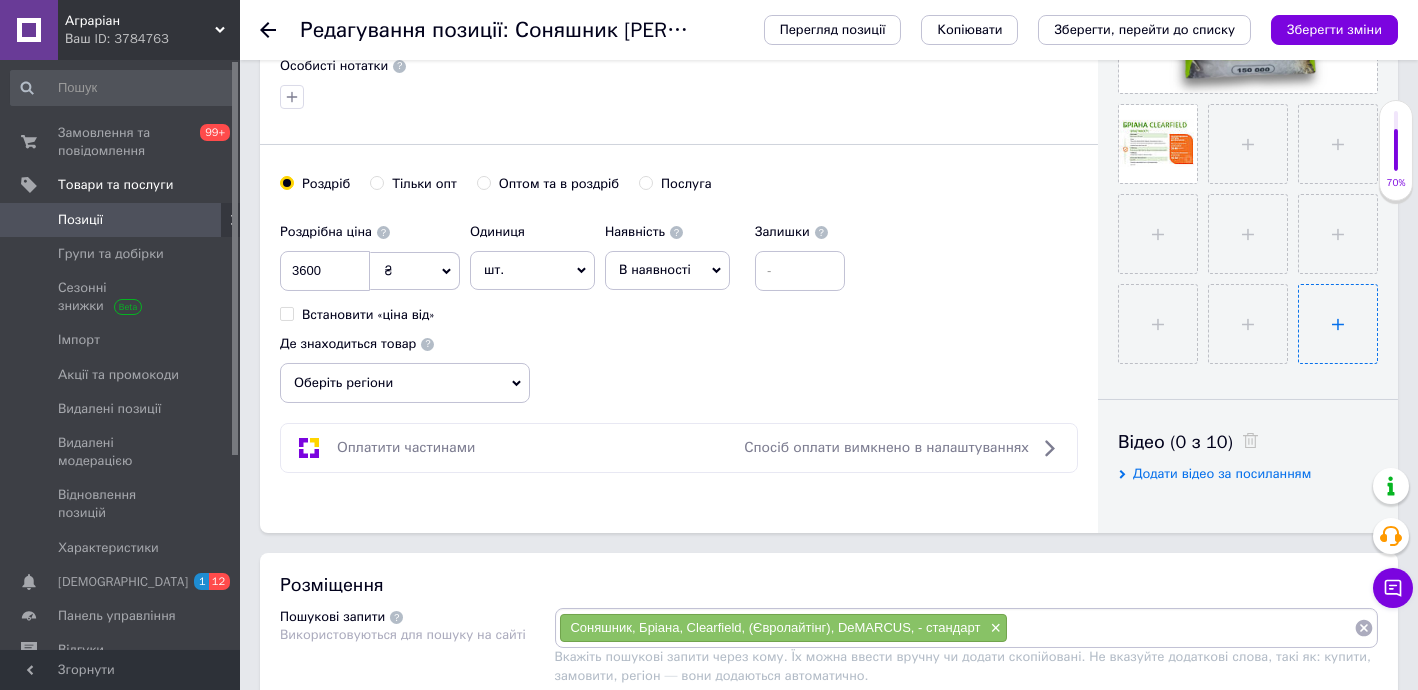 scroll, scrollTop: 636, scrollLeft: 0, axis: vertical 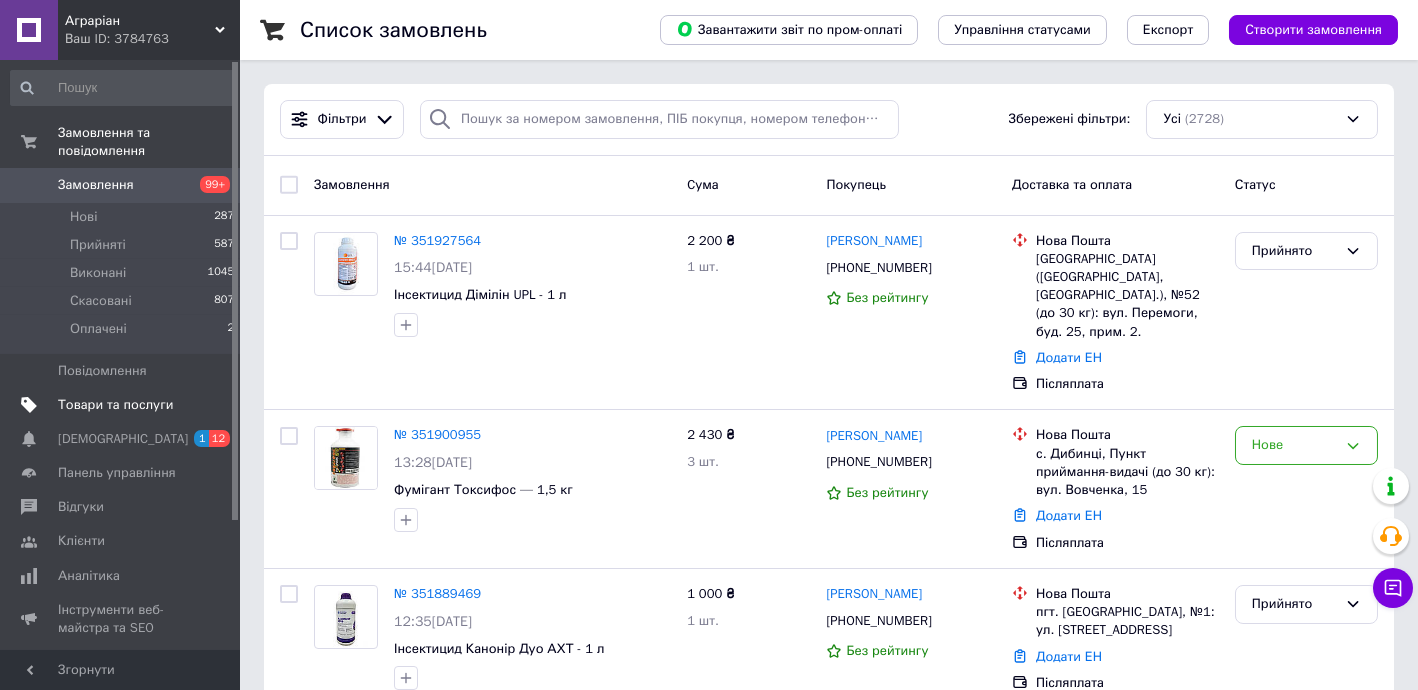 click on "Товари та послуги" at bounding box center (115, 405) 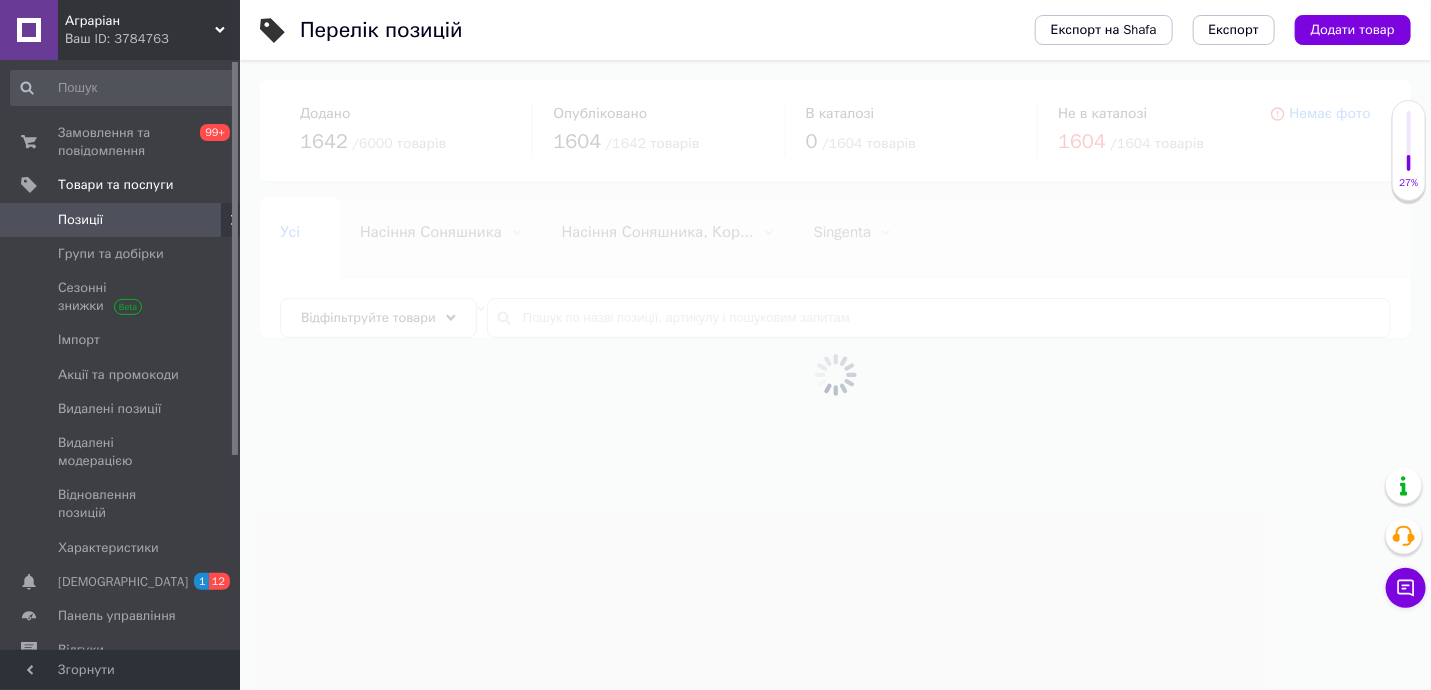 click at bounding box center [835, 375] 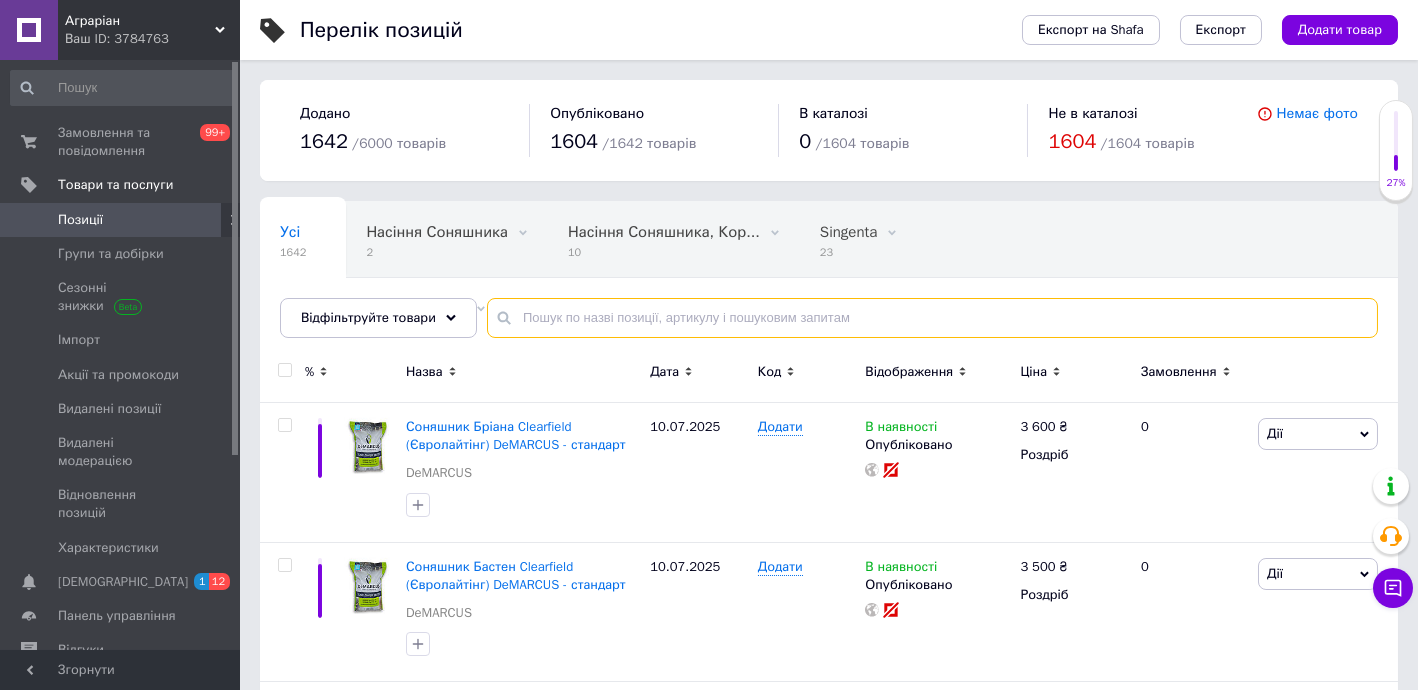 click at bounding box center (932, 318) 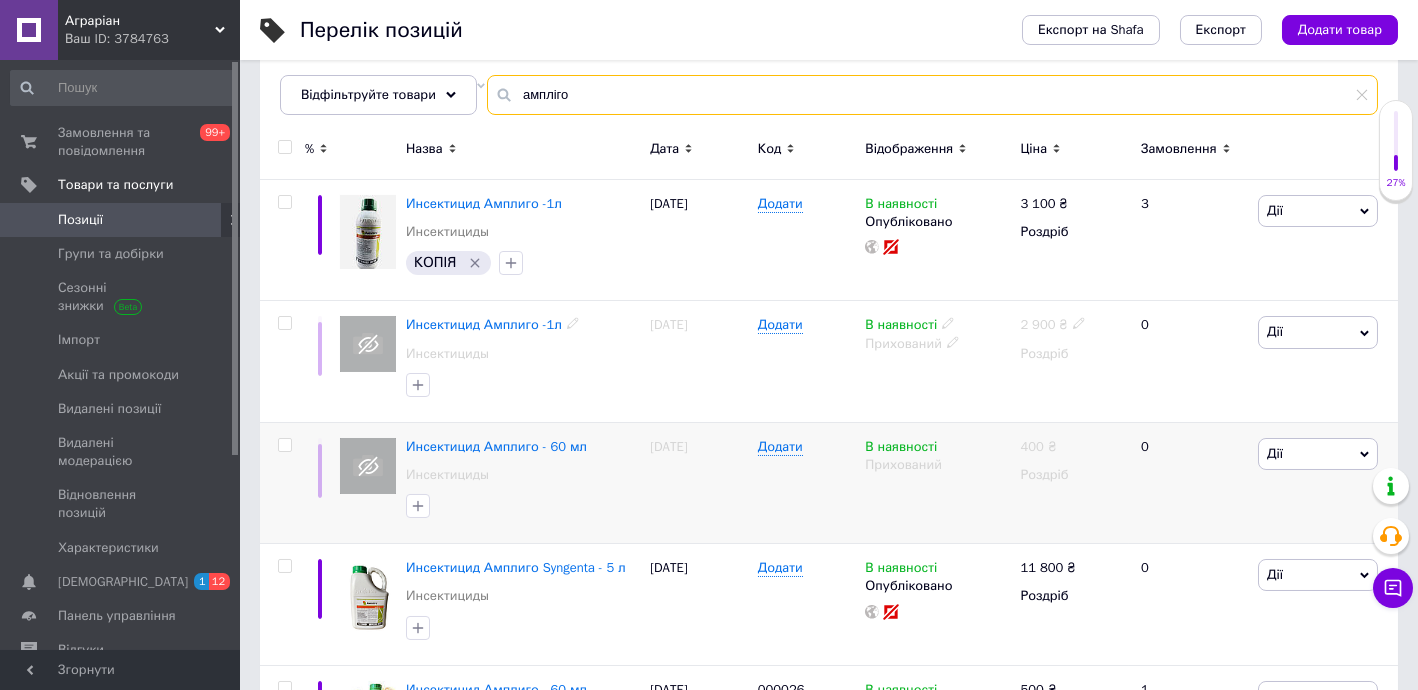 scroll, scrollTop: 336, scrollLeft: 0, axis: vertical 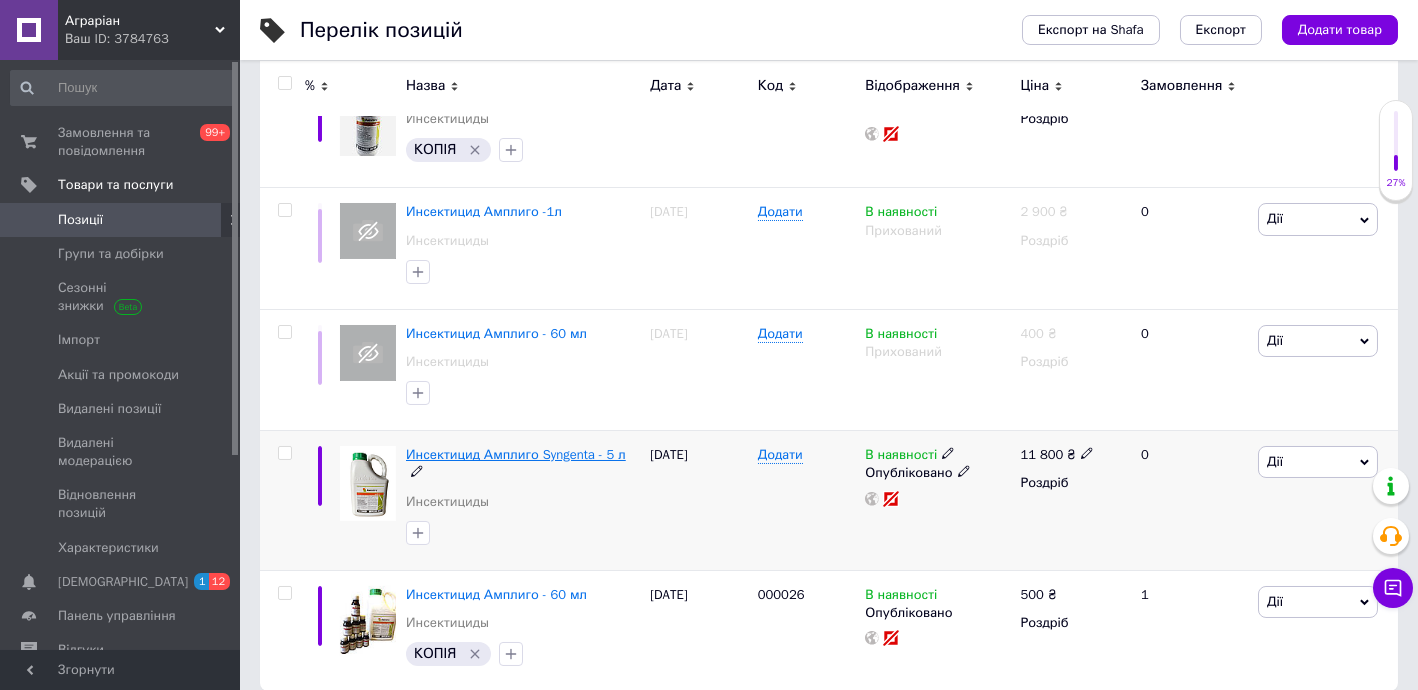 type on "ампліго" 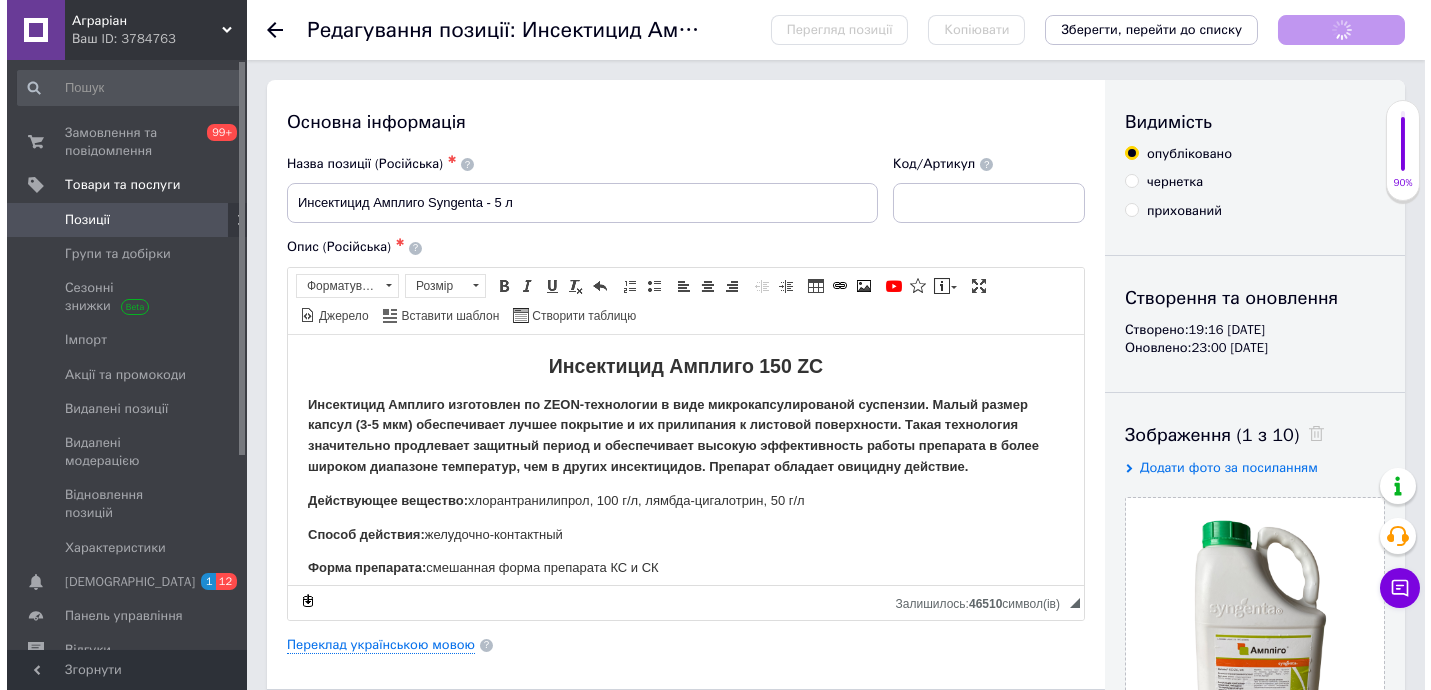 scroll, scrollTop: 0, scrollLeft: 0, axis: both 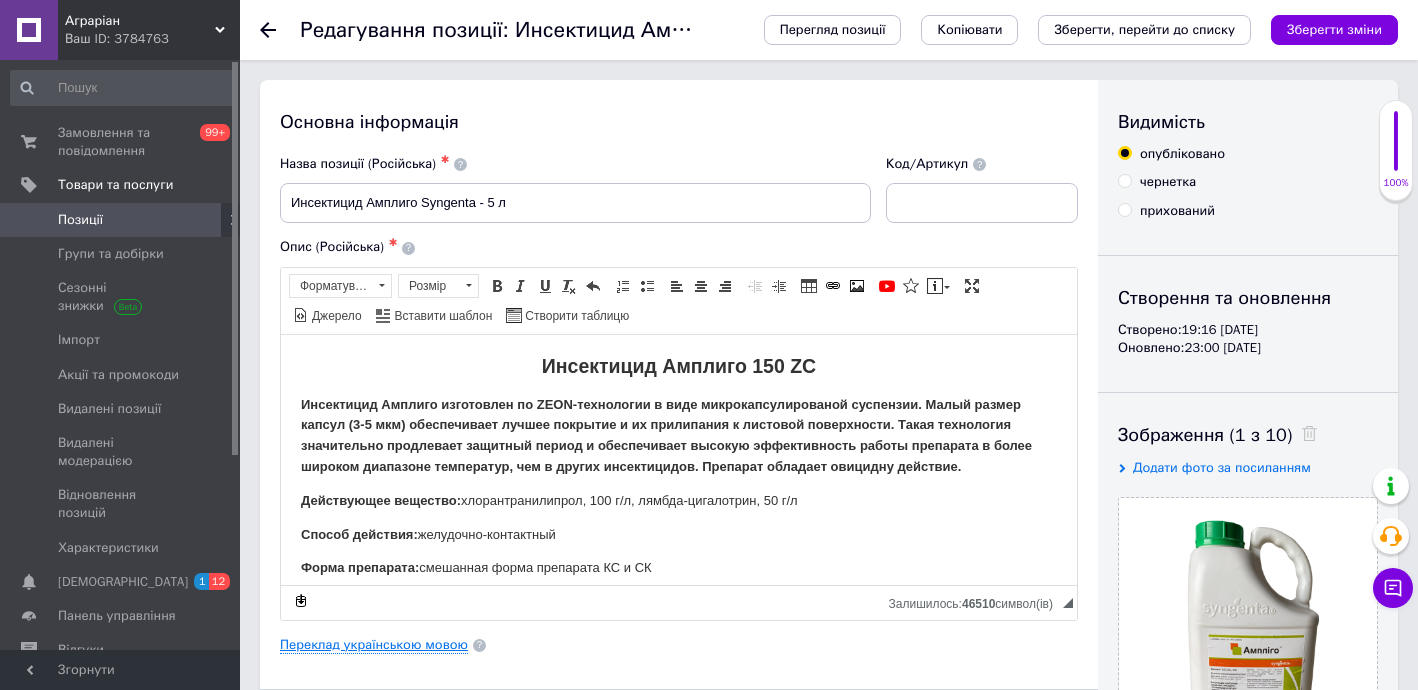 click on "Переклад українською мовою" at bounding box center [374, 645] 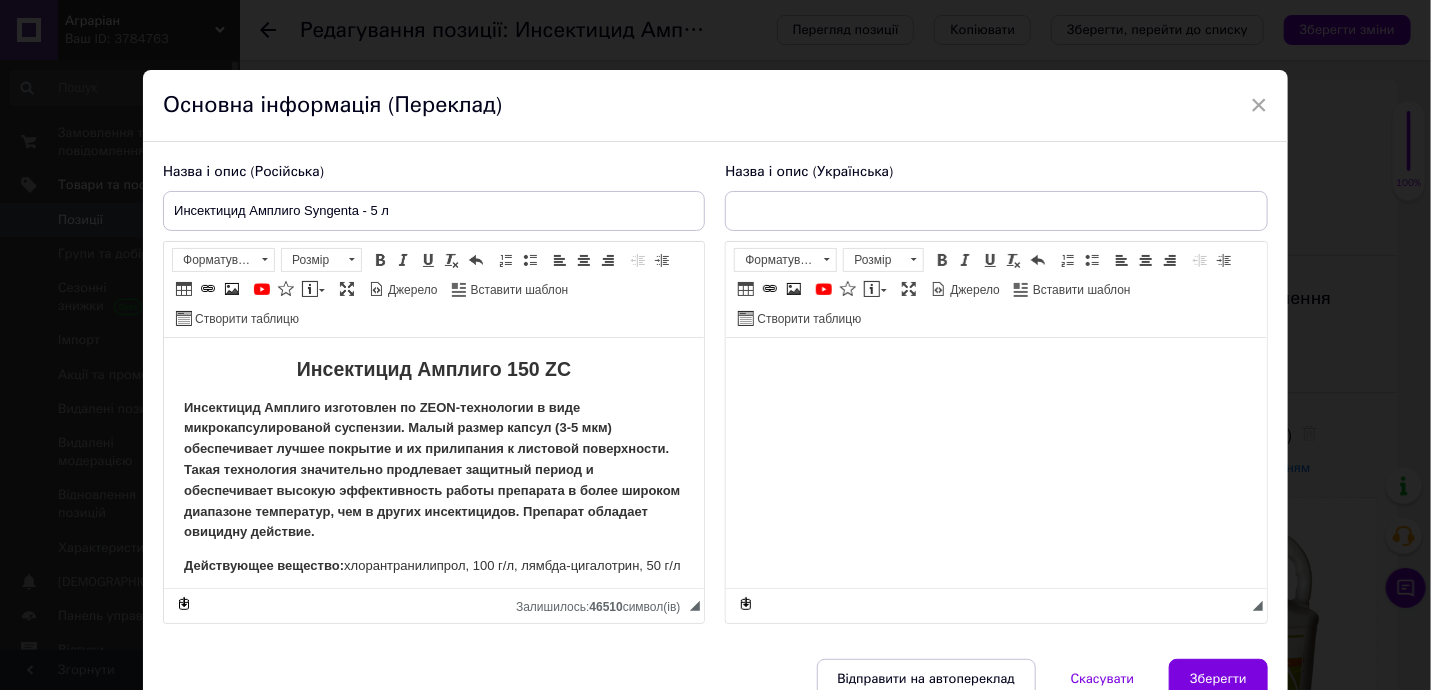 scroll, scrollTop: 0, scrollLeft: 0, axis: both 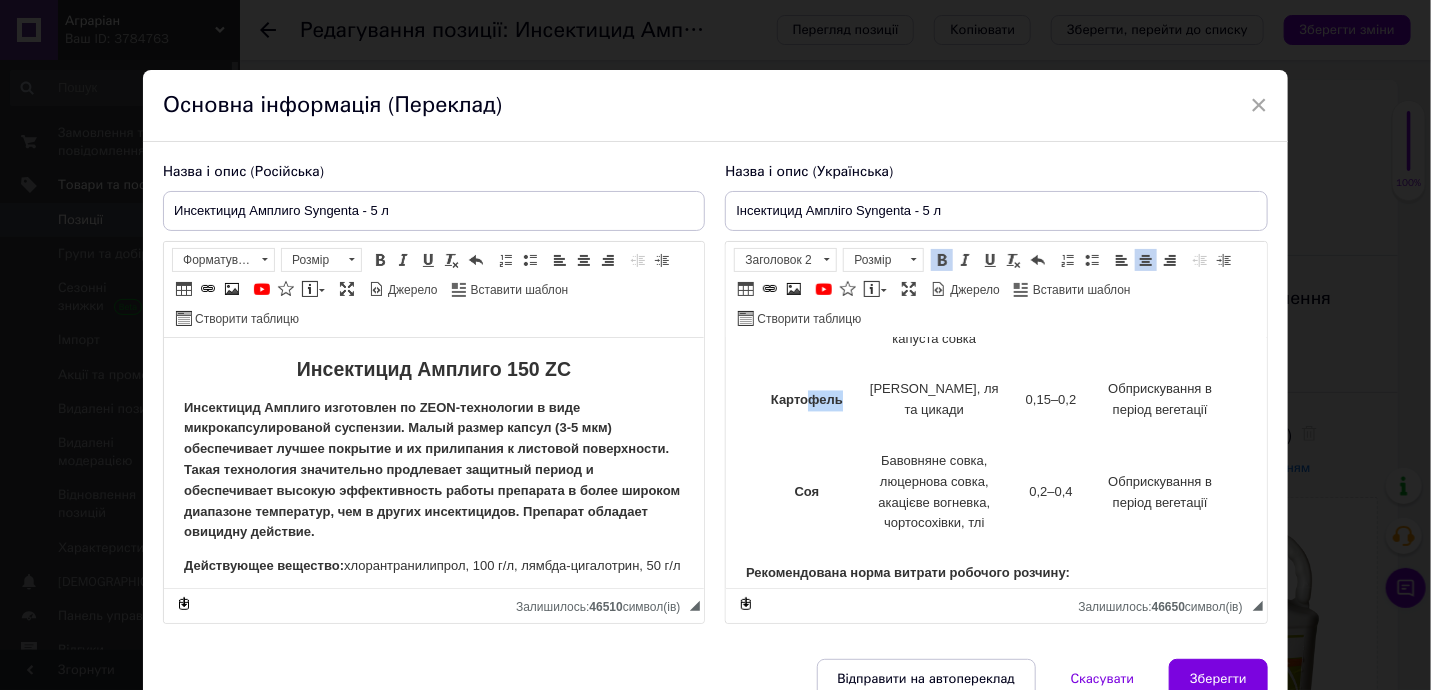 drag, startPoint x: 811, startPoint y: 395, endPoint x: 843, endPoint y: 397, distance: 32.06244 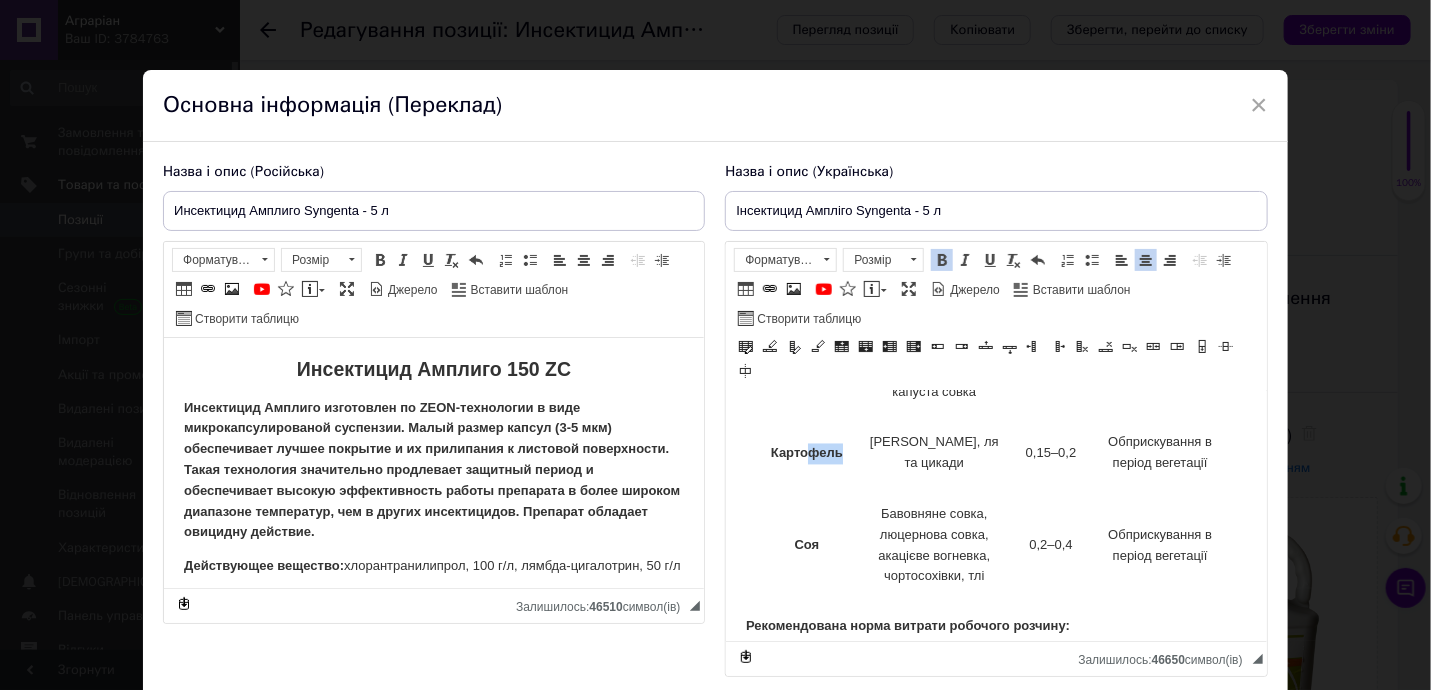 type 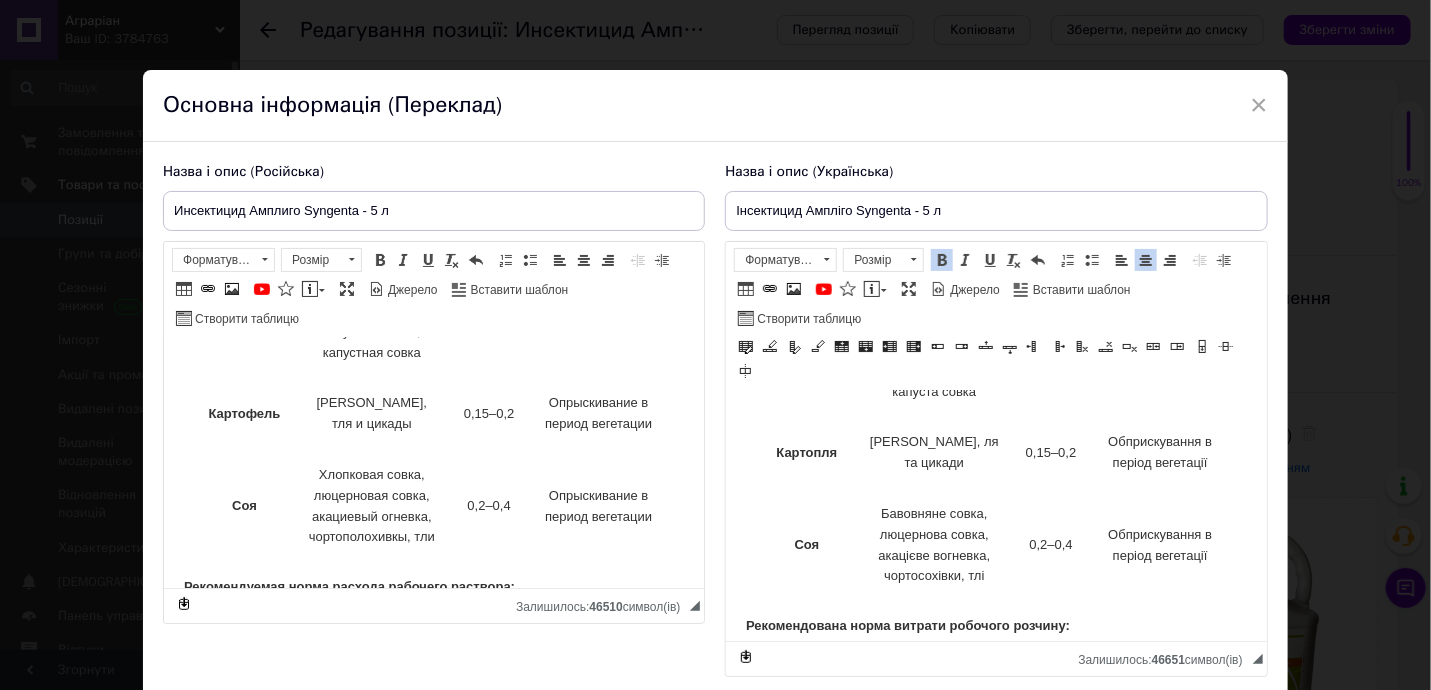 scroll, scrollTop: 1818, scrollLeft: 0, axis: vertical 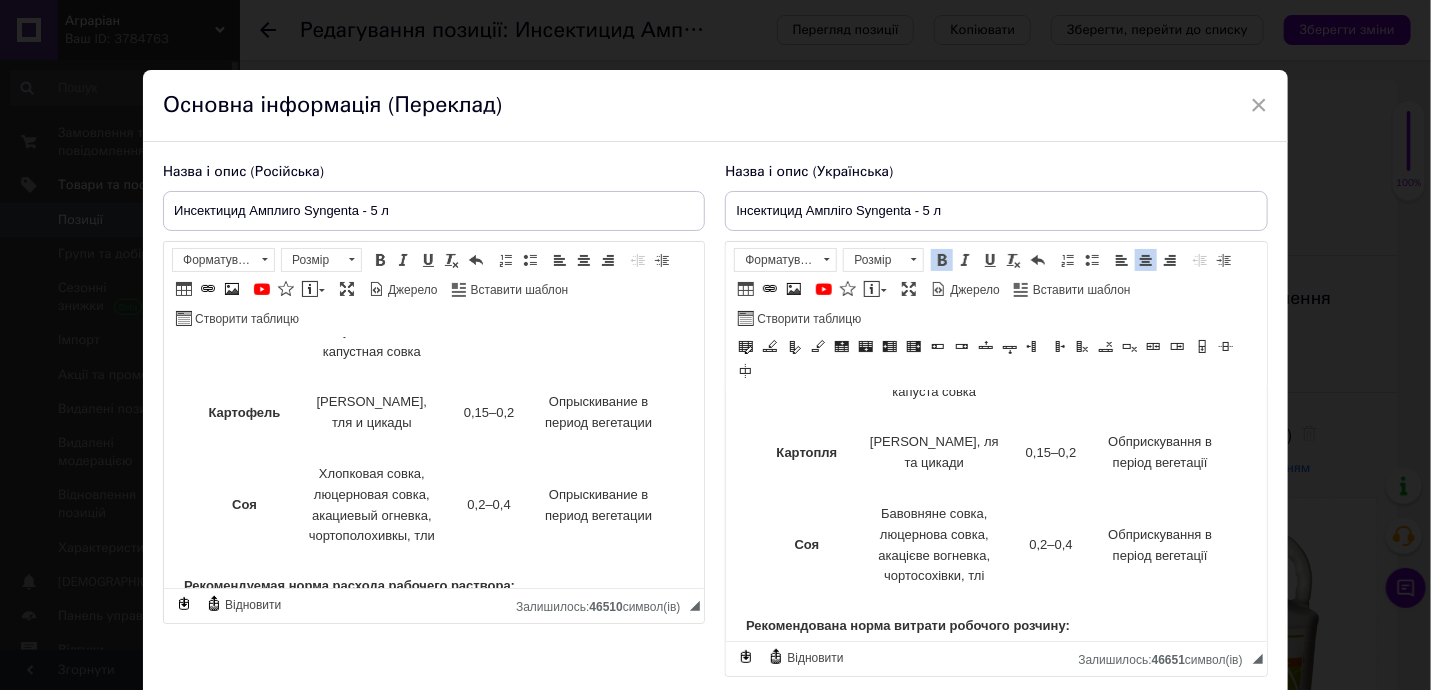 click on "Колорадський жук, ля та цикади" at bounding box center [934, 454] 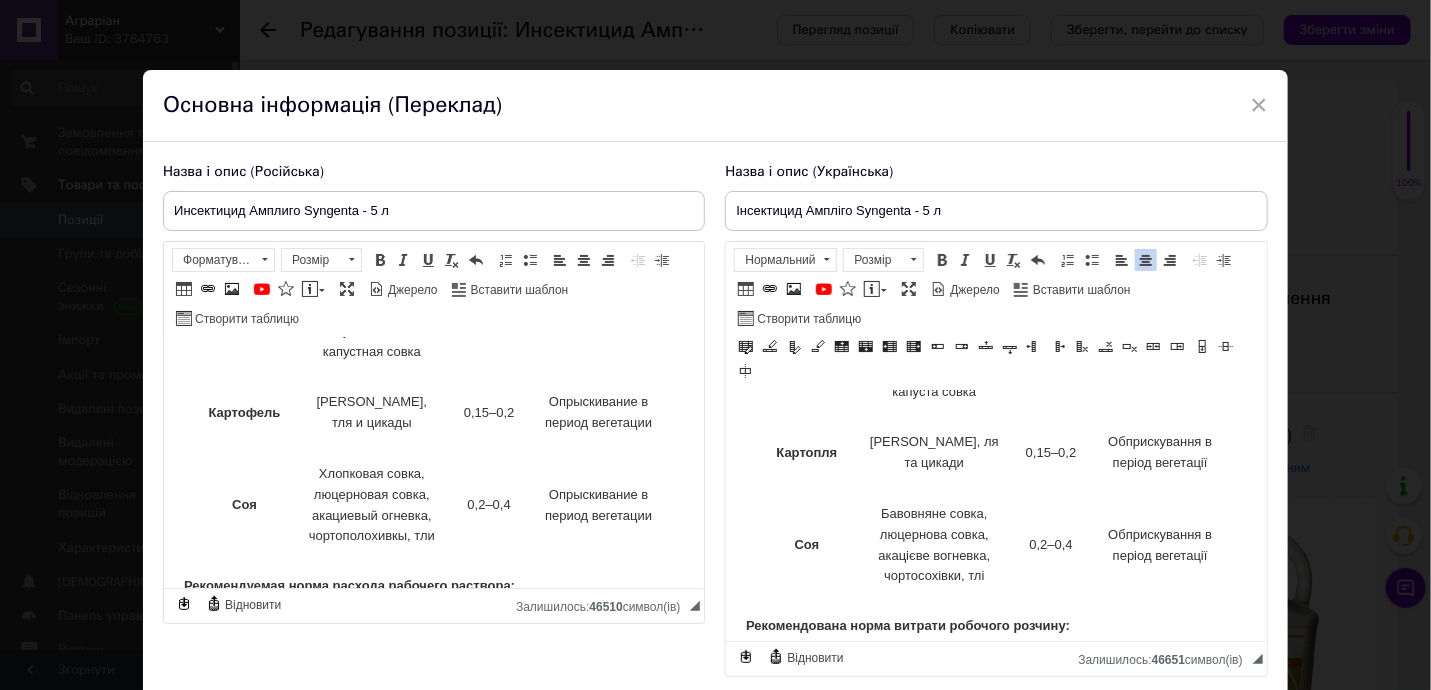 click on "Колорадський жук, ля та цикади" at bounding box center (934, 454) 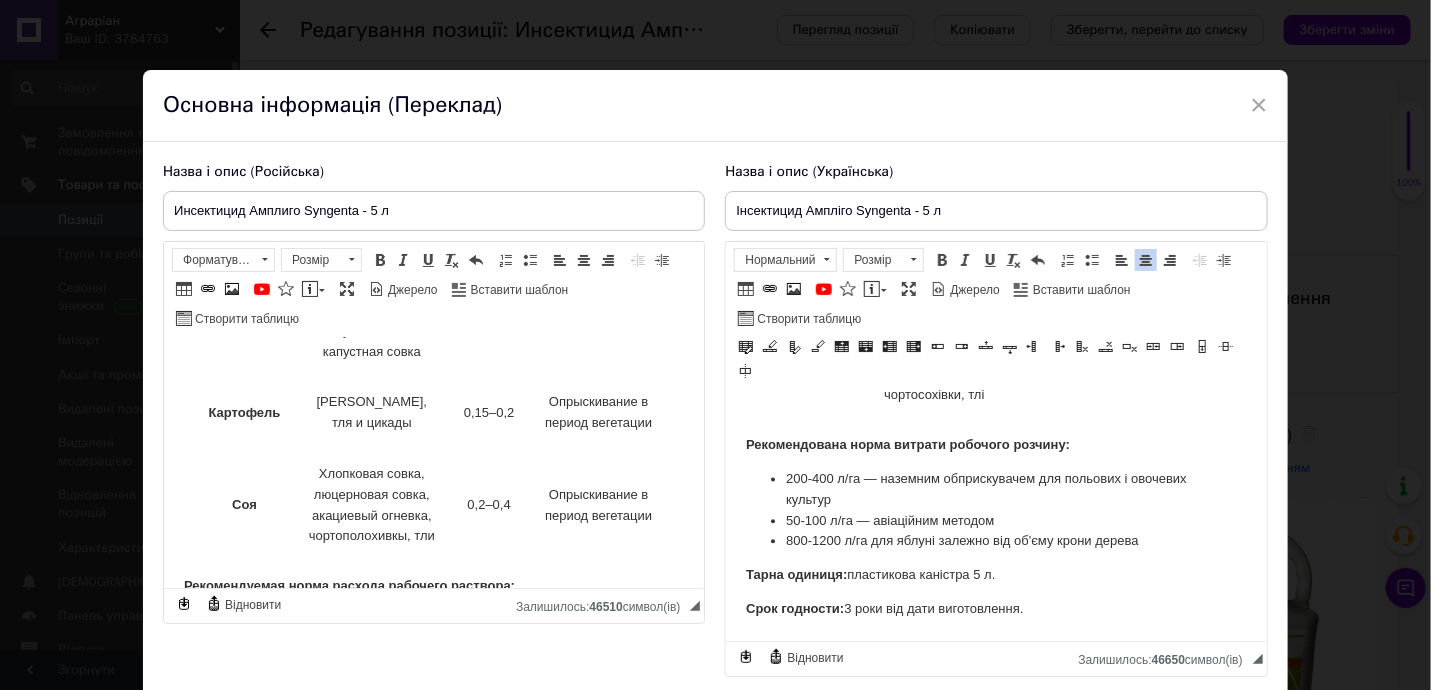 scroll, scrollTop: 1915, scrollLeft: 0, axis: vertical 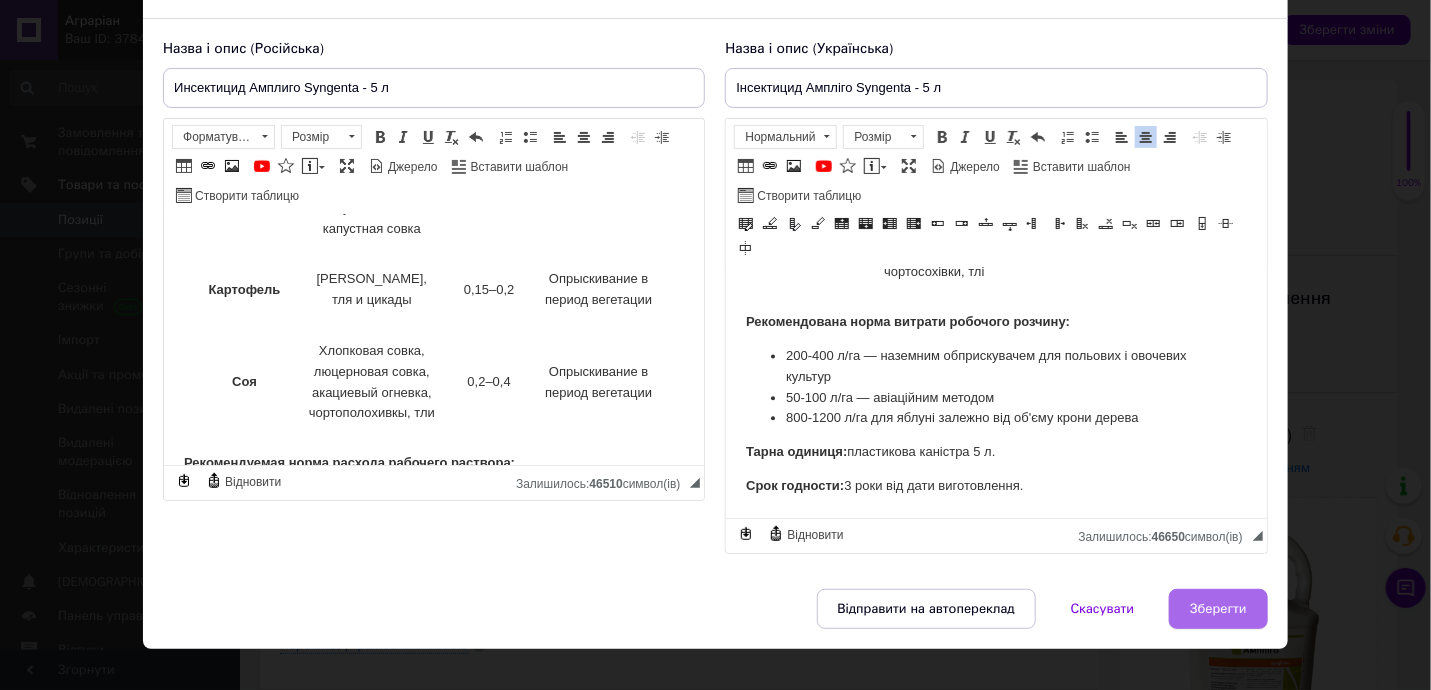 click on "Зберегти" at bounding box center [1218, 609] 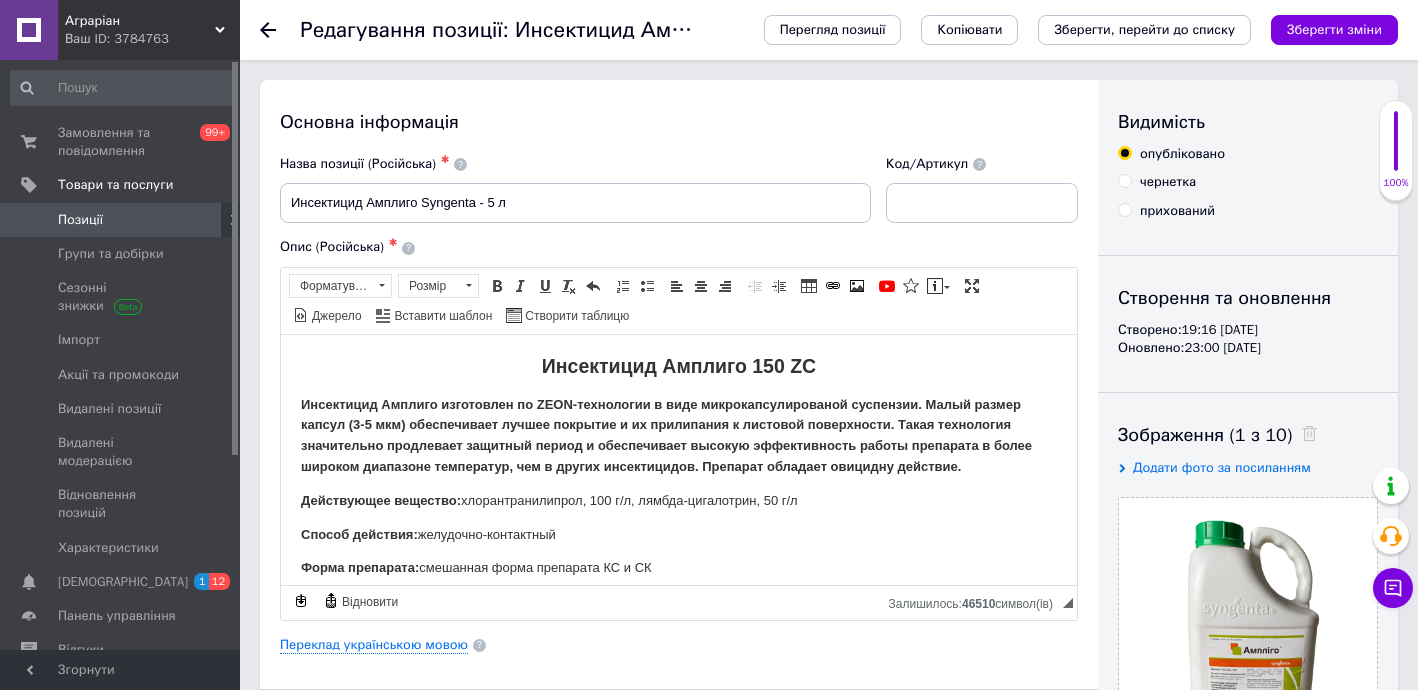 click on "Зберегти зміни" at bounding box center (1334, 29) 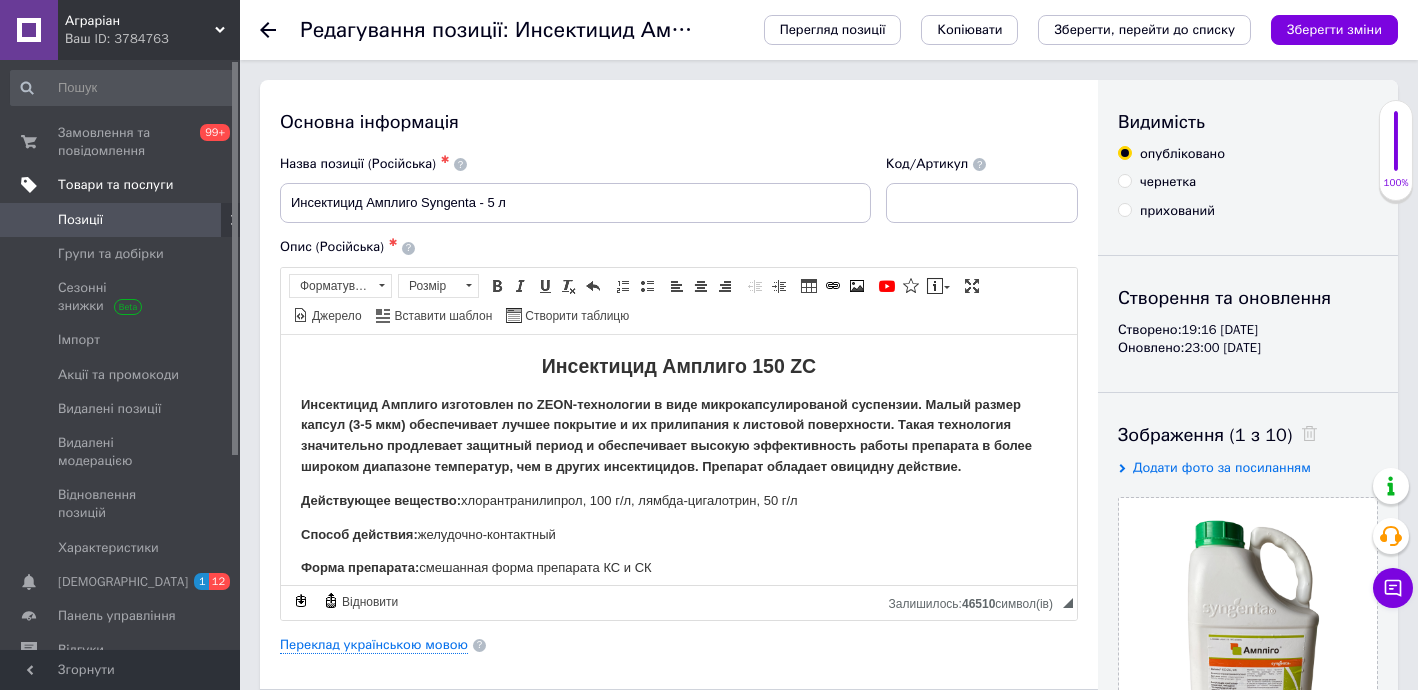 click on "Товари та послуги" at bounding box center (115, 185) 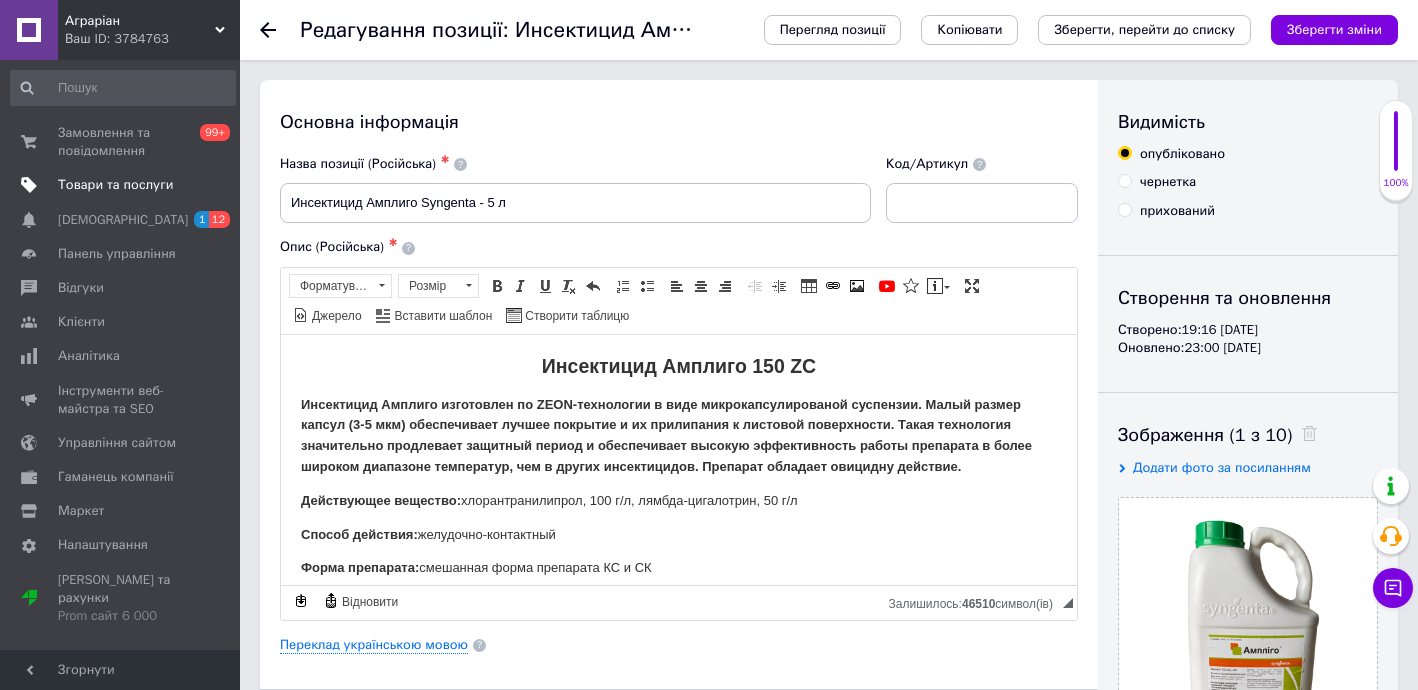 click on "Товари та послуги" at bounding box center (115, 185) 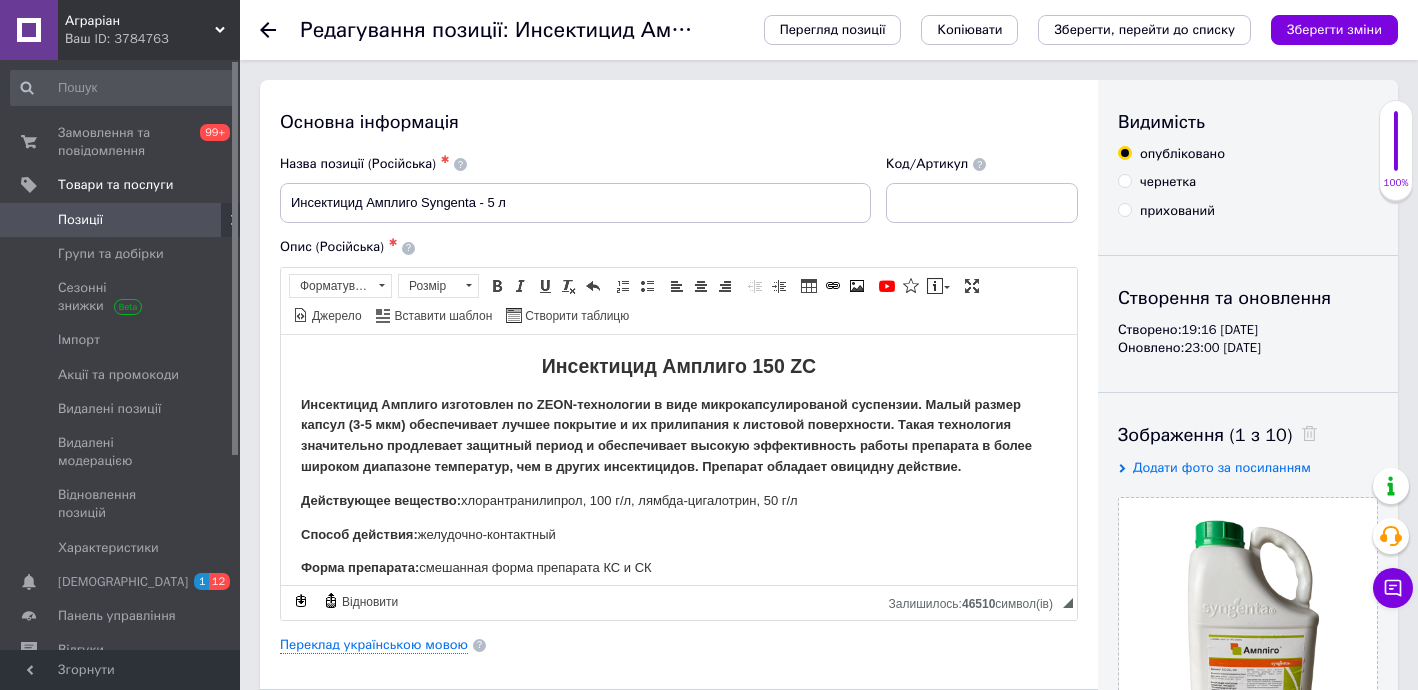 click on "Позиції" at bounding box center (123, 220) 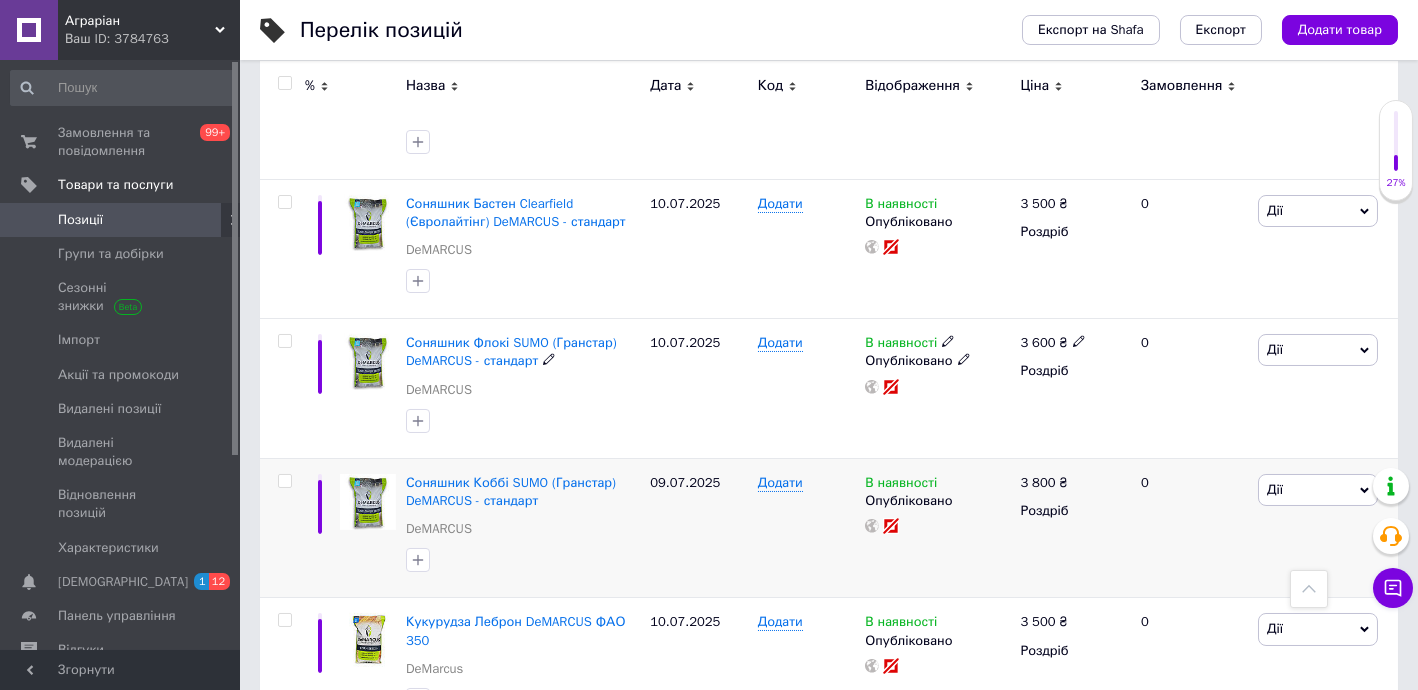scroll, scrollTop: 181, scrollLeft: 0, axis: vertical 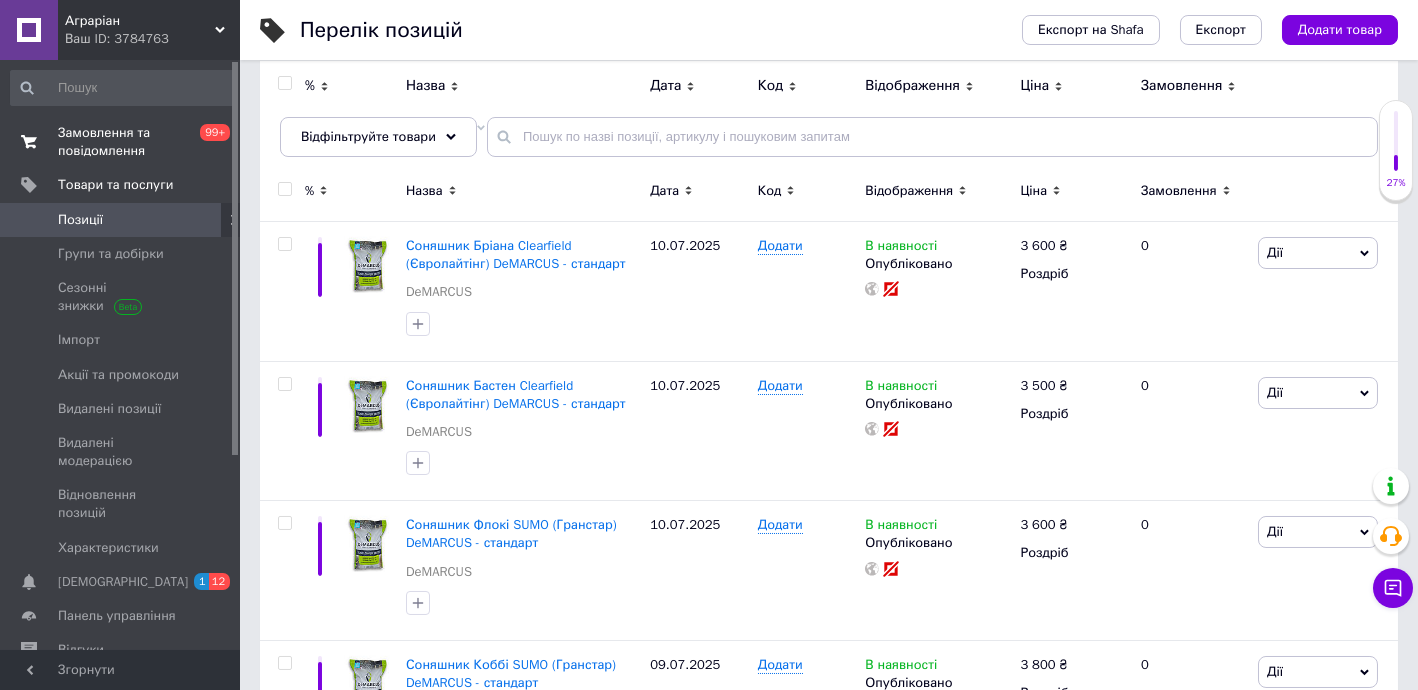 click on "Замовлення та повідомлення" at bounding box center [121, 142] 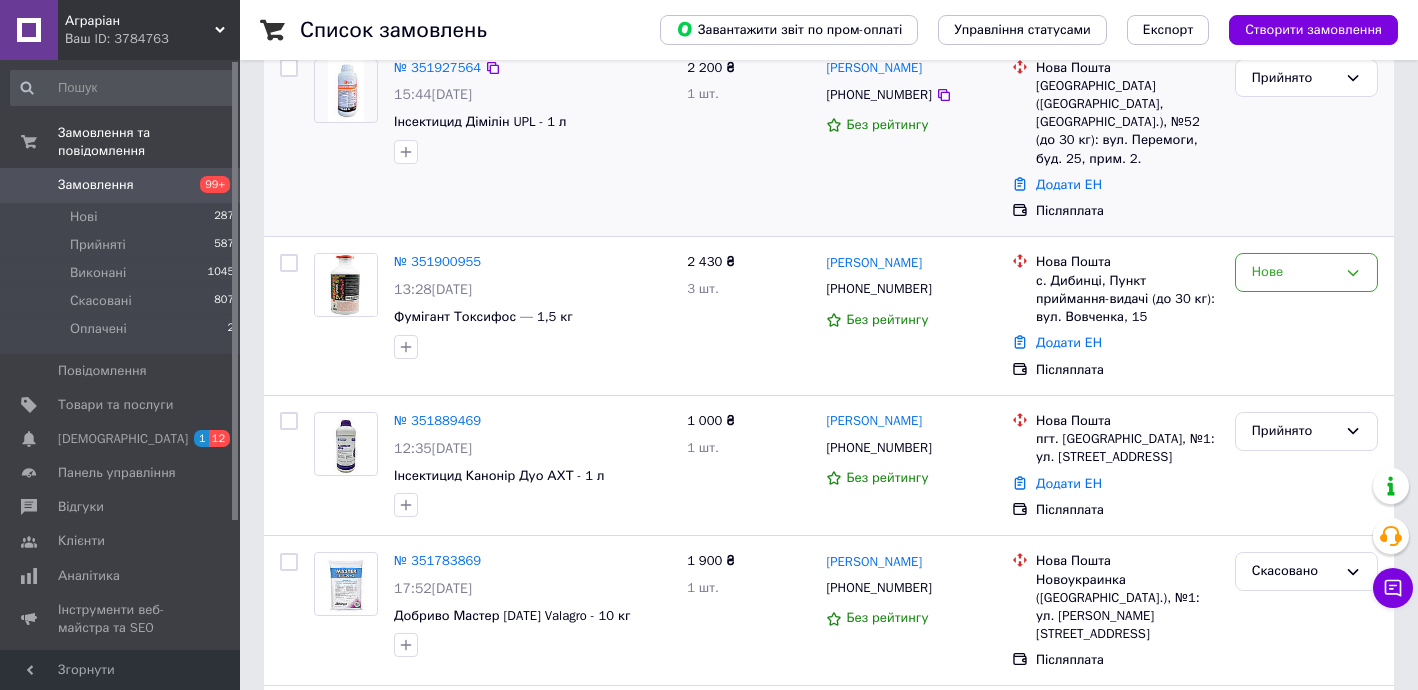 scroll, scrollTop: 181, scrollLeft: 0, axis: vertical 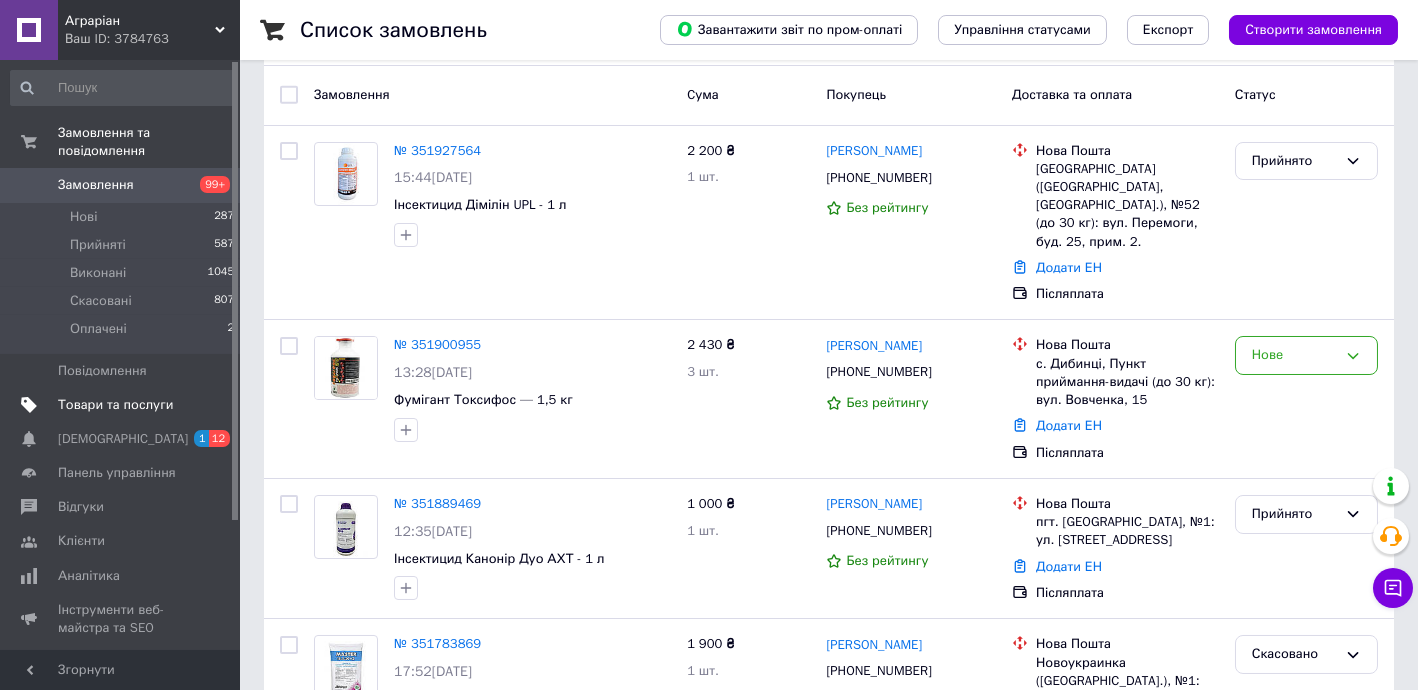 click on "Товари та послуги" at bounding box center [115, 405] 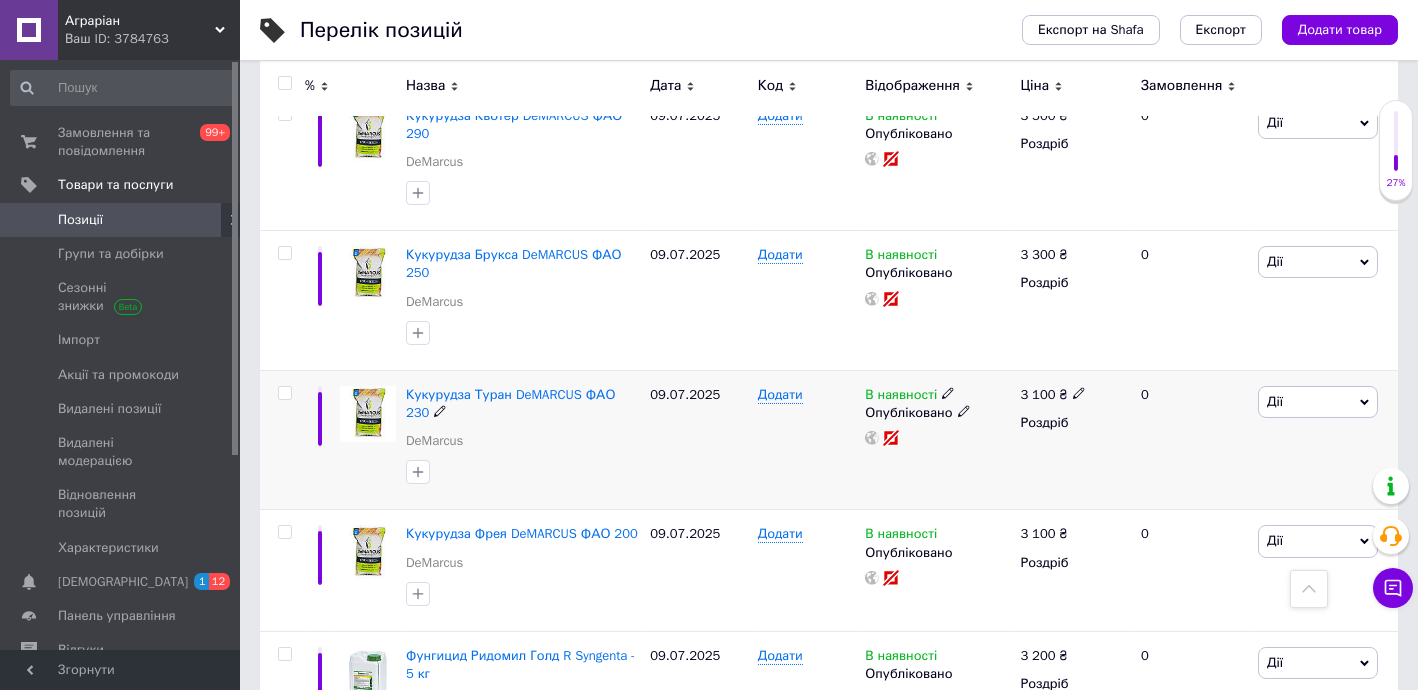 scroll, scrollTop: 1272, scrollLeft: 0, axis: vertical 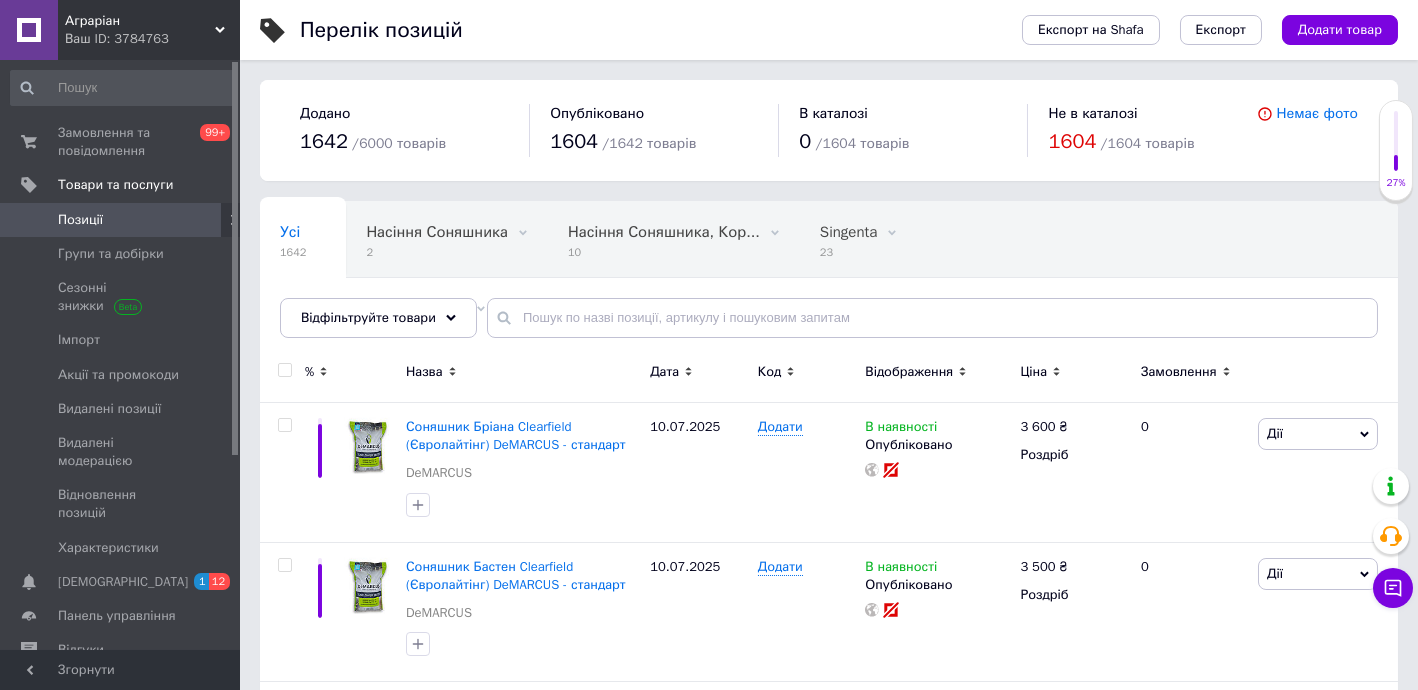 click on "27%" at bounding box center (1396, 183) 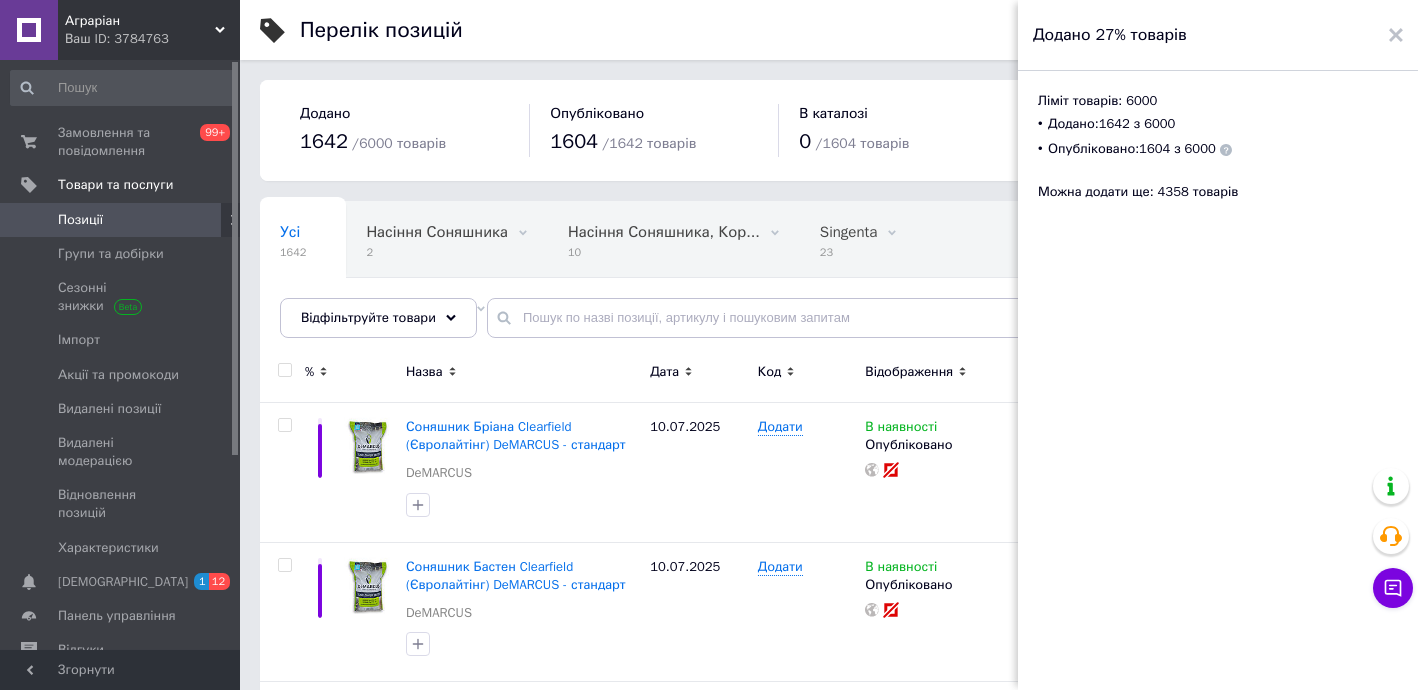 click on "Перелік позицій Експорт на Shafa Експорт Додати товар Додано 1642   / 6000   товарів Опубліковано 1604   / 1642   товарів В каталозі 0   / 1604   товарів Не в каталозі 1604   / 1604   товарів Немає фото Усі 1642 Насіння Соняшника 2 Видалити Редагувати Насіння Соняшника, Кор... 10 Видалити Редагувати Singenta 23 Видалити Редагувати Не показуються в Катал... 1642 Видалити Редагувати Ok Відфільтровано...  Зберегти Нічого не знайдено Можливо, помилка у слові  або немає відповідностей за вашим запитом. Усі 1642 Насіння Соняшника 2 Насіння Соняшника, Кор... 10 Singenta 23 Не показуються в Катал... 1642 % Назва Дата" at bounding box center (829, 1610) 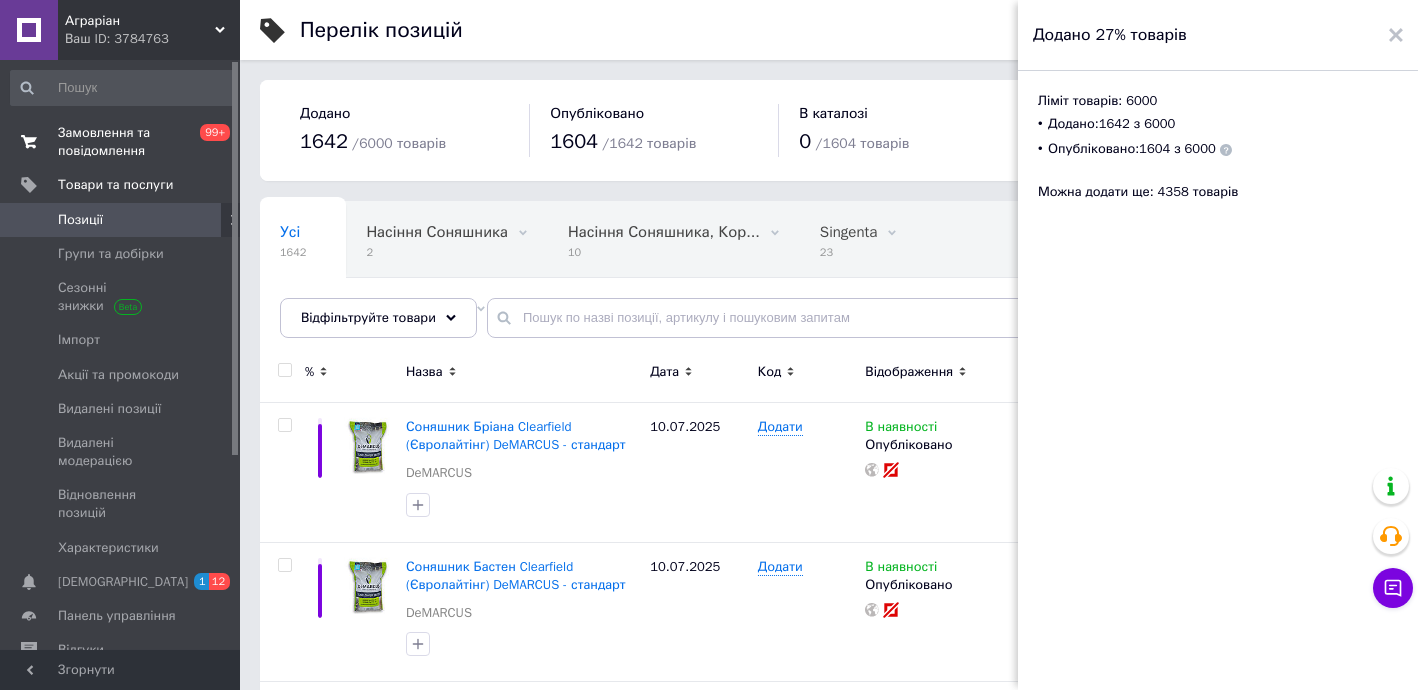 click on "Замовлення та повідомлення" at bounding box center [121, 142] 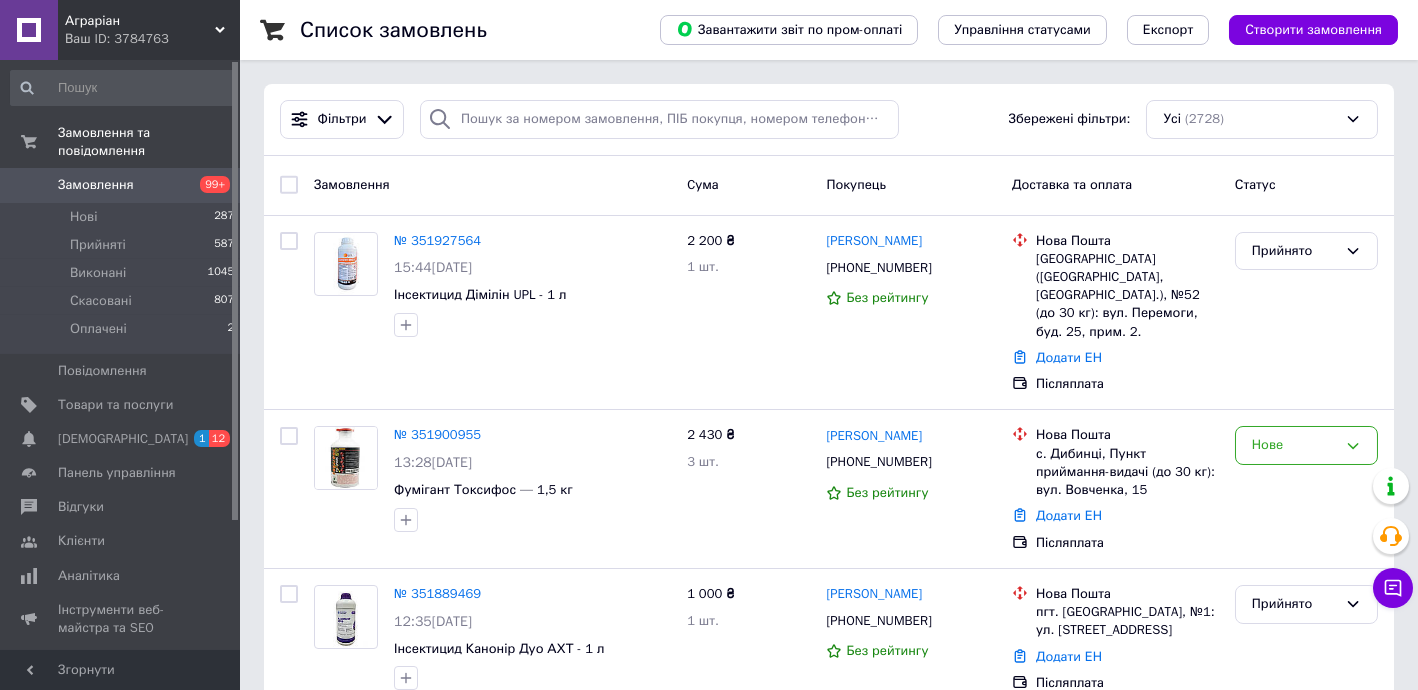 click on "Замовлення" at bounding box center [96, 185] 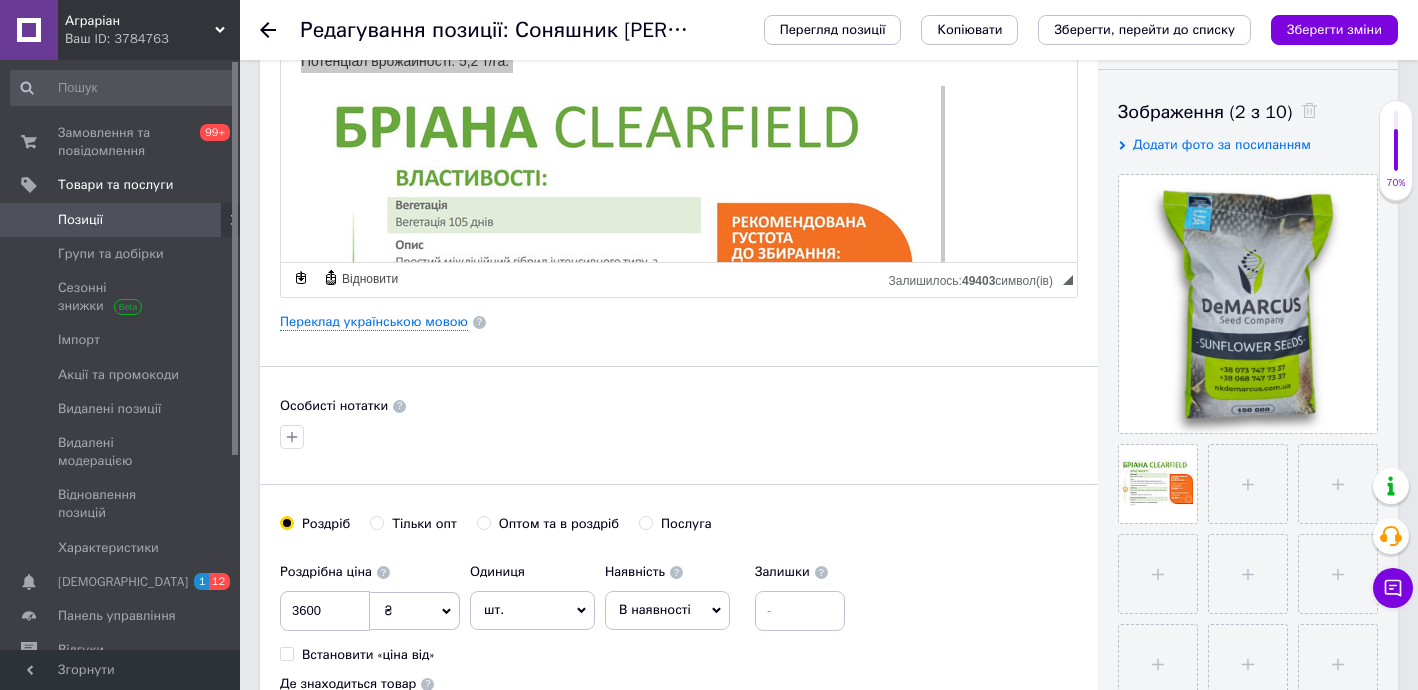 scroll, scrollTop: 90, scrollLeft: 0, axis: vertical 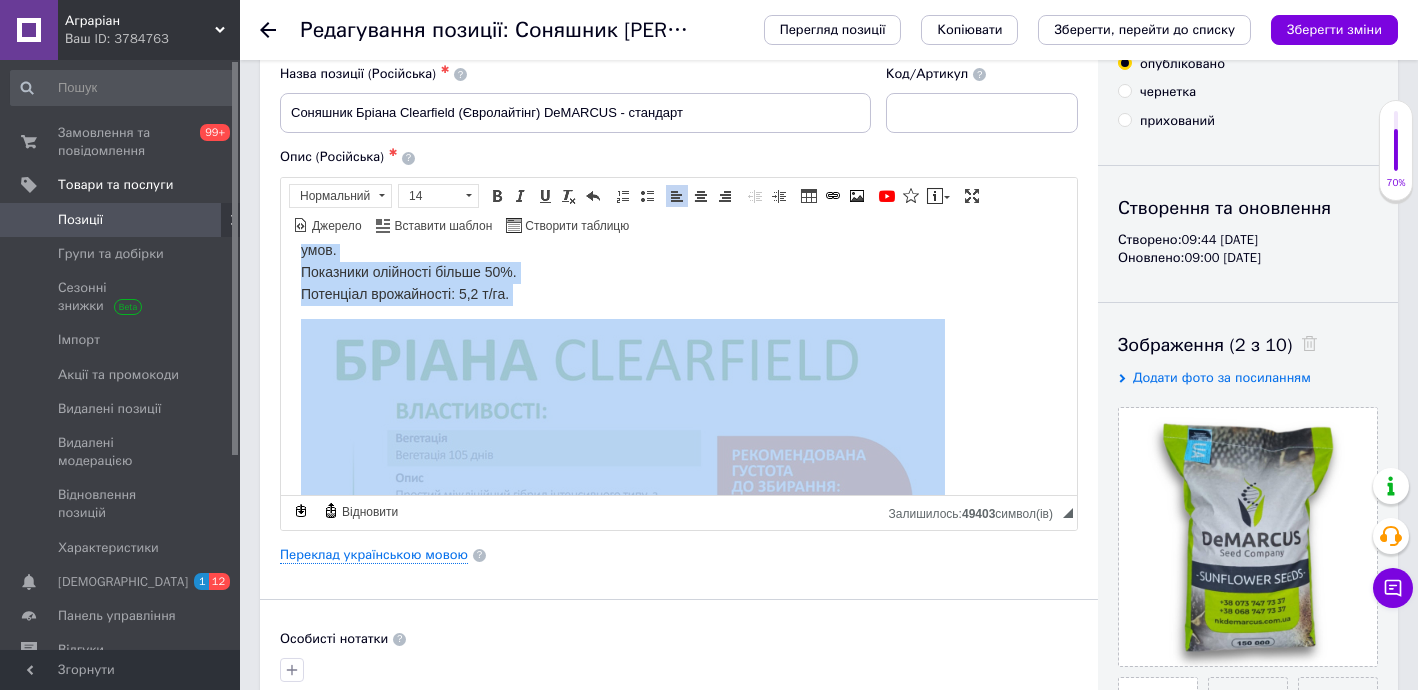 click on "Вегетація 105 днів. Простий міжлінійний гібрид інтенсивного типу, з високим потенціалом врожайності. Стійкий до посухи та несприятливих умов. Характеризується надвисоким вмістом олії. Стійкий до 5 рас вовку, посухи та несприятливих умов. Показники олійності більше 50%. Потенціал врожайності: 5,2 т/га." at bounding box center (679, 239) 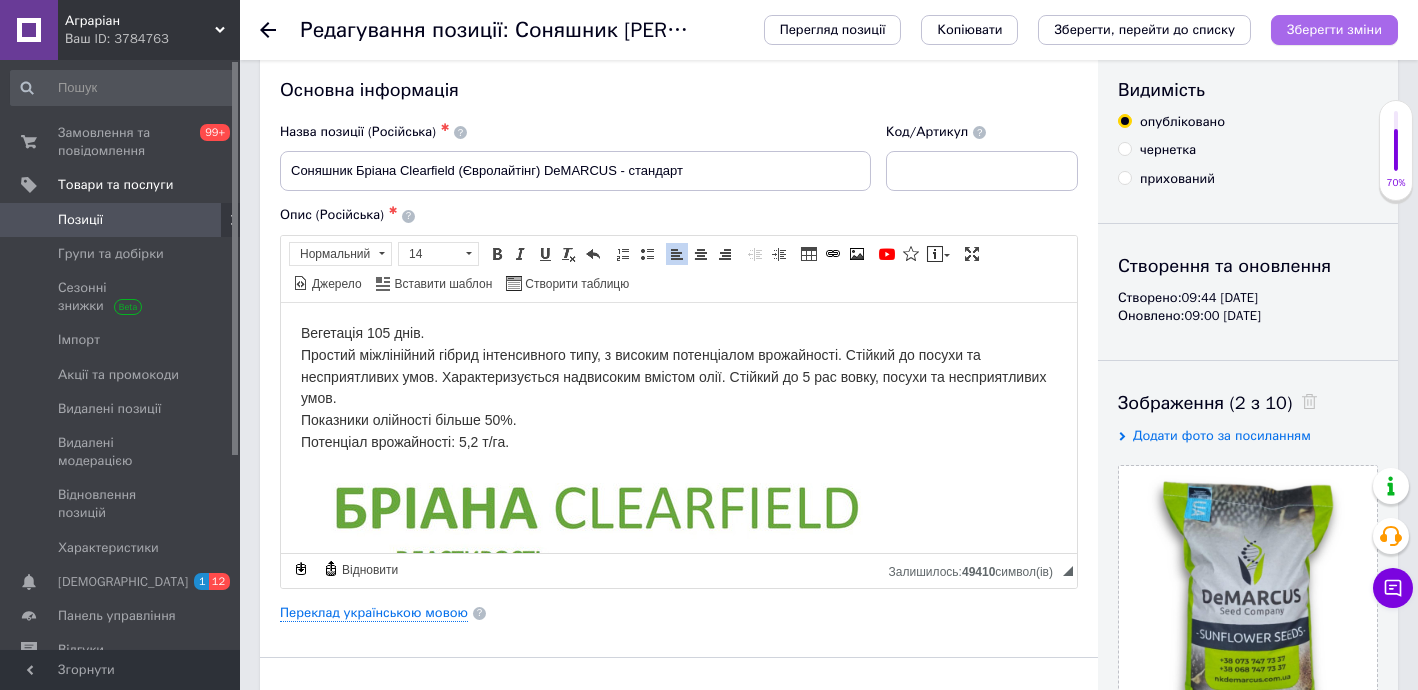 scroll, scrollTop: 0, scrollLeft: 0, axis: both 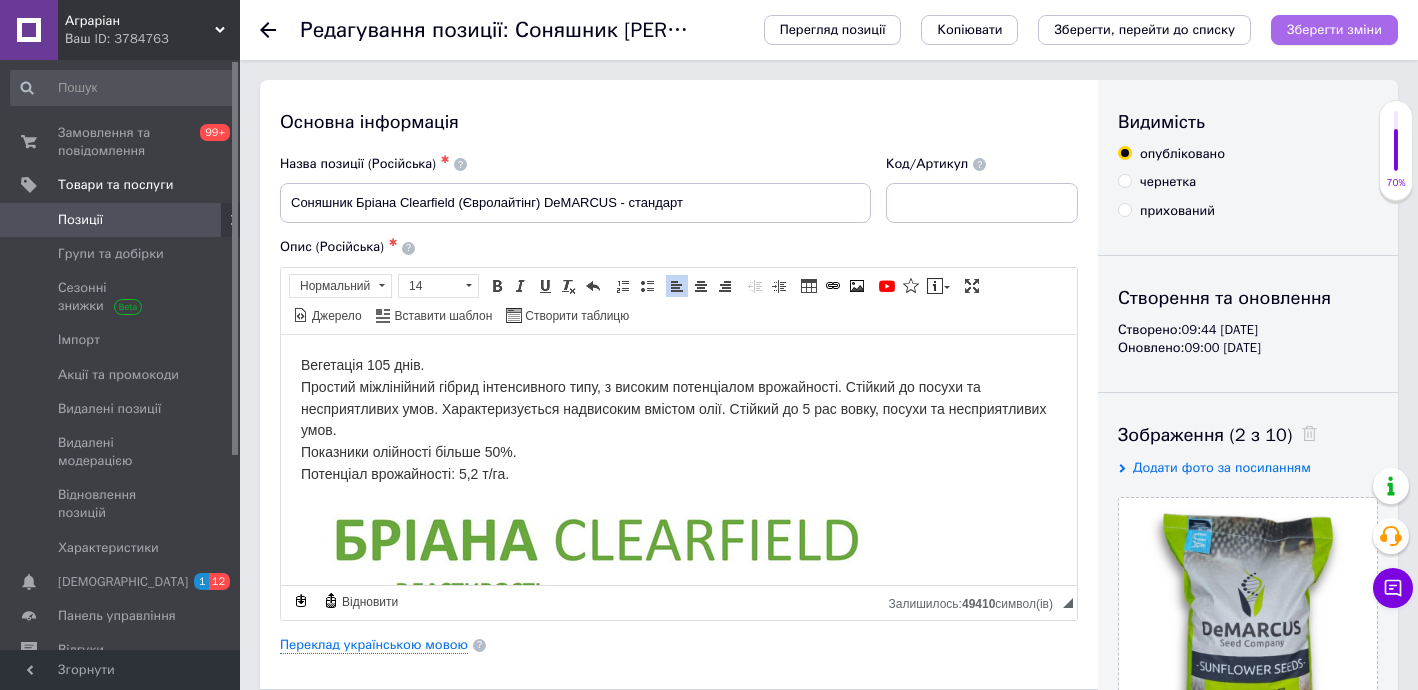 click on "Зберегти зміни" at bounding box center [1334, 29] 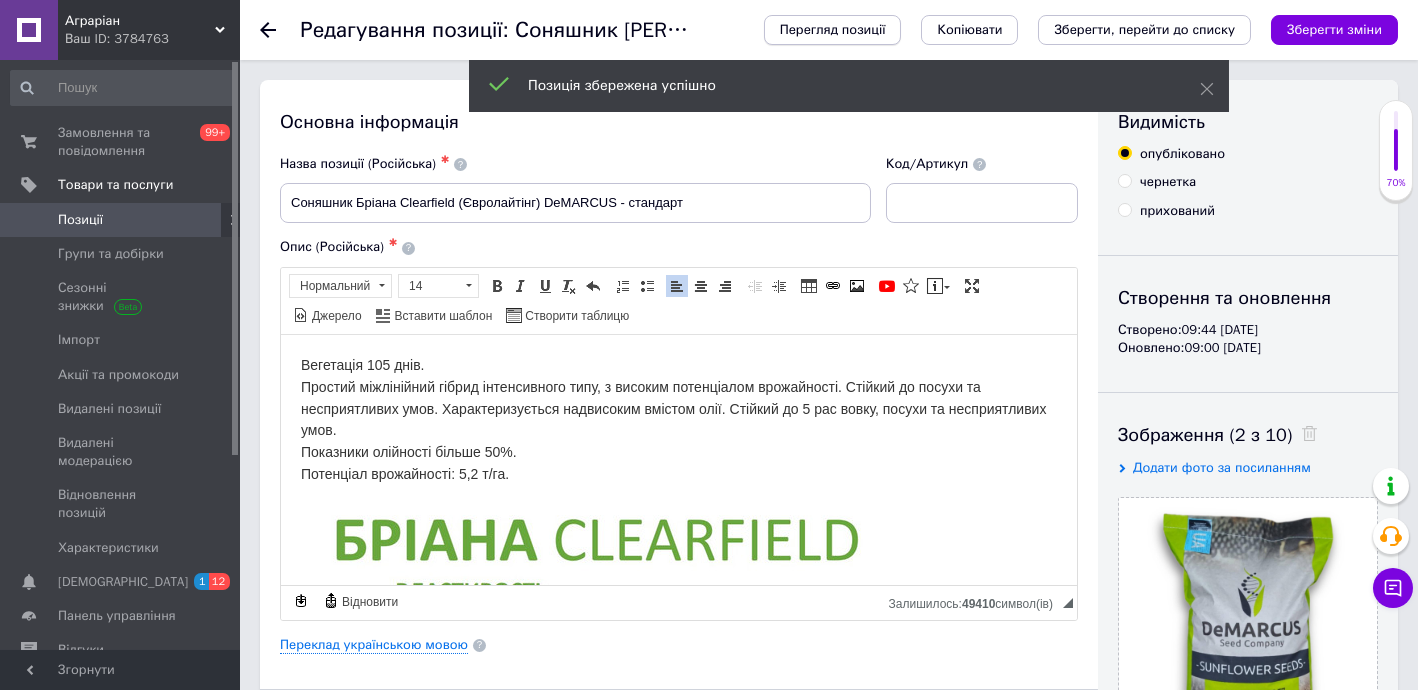 click on "Перегляд позиції" at bounding box center (833, 30) 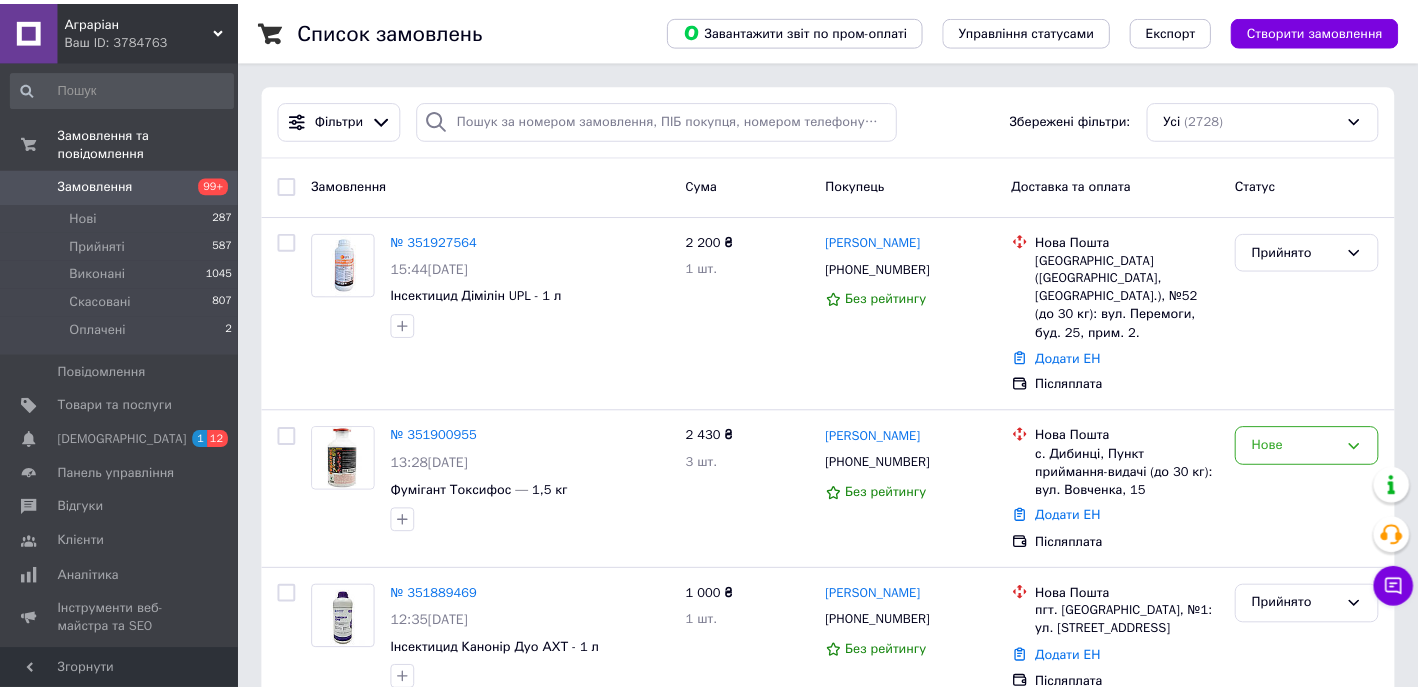 scroll, scrollTop: 0, scrollLeft: 0, axis: both 